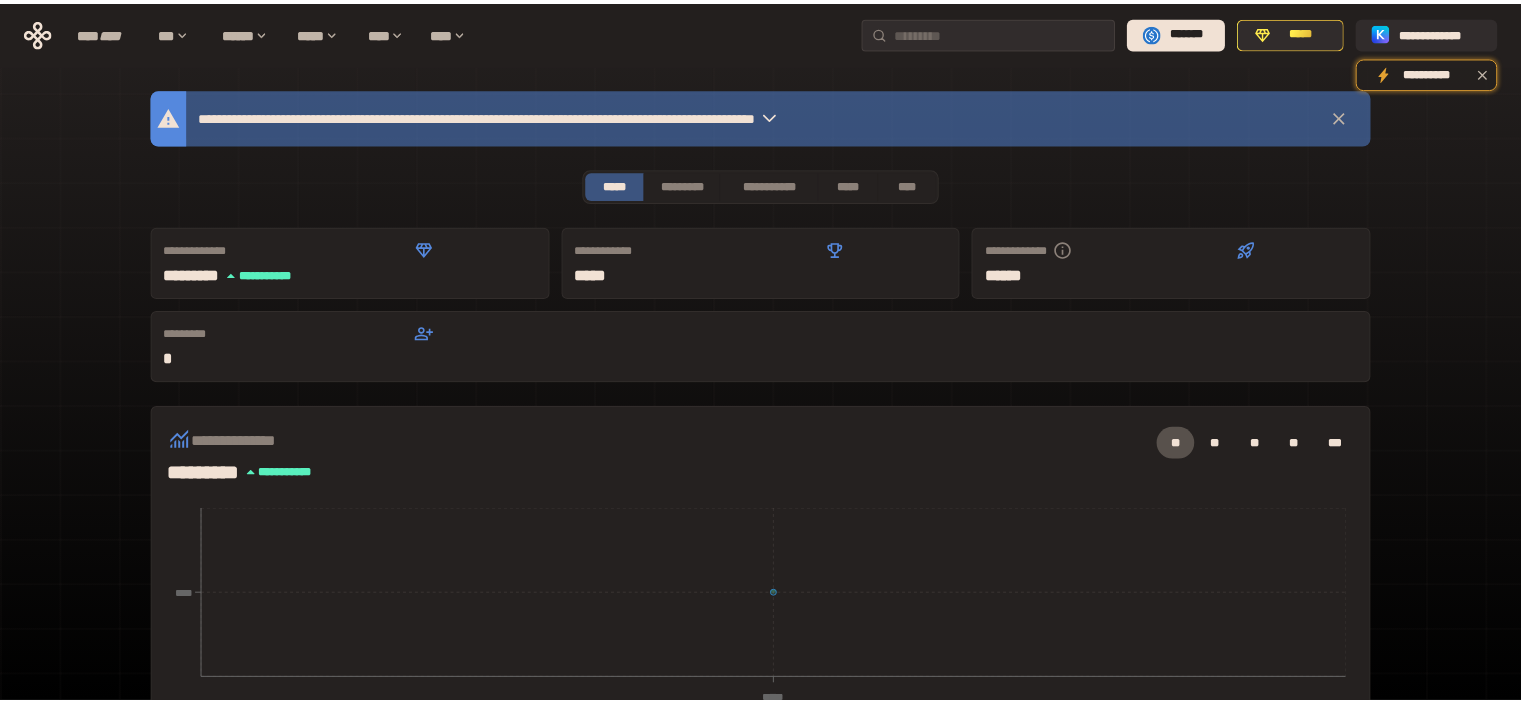 scroll, scrollTop: 0, scrollLeft: 0, axis: both 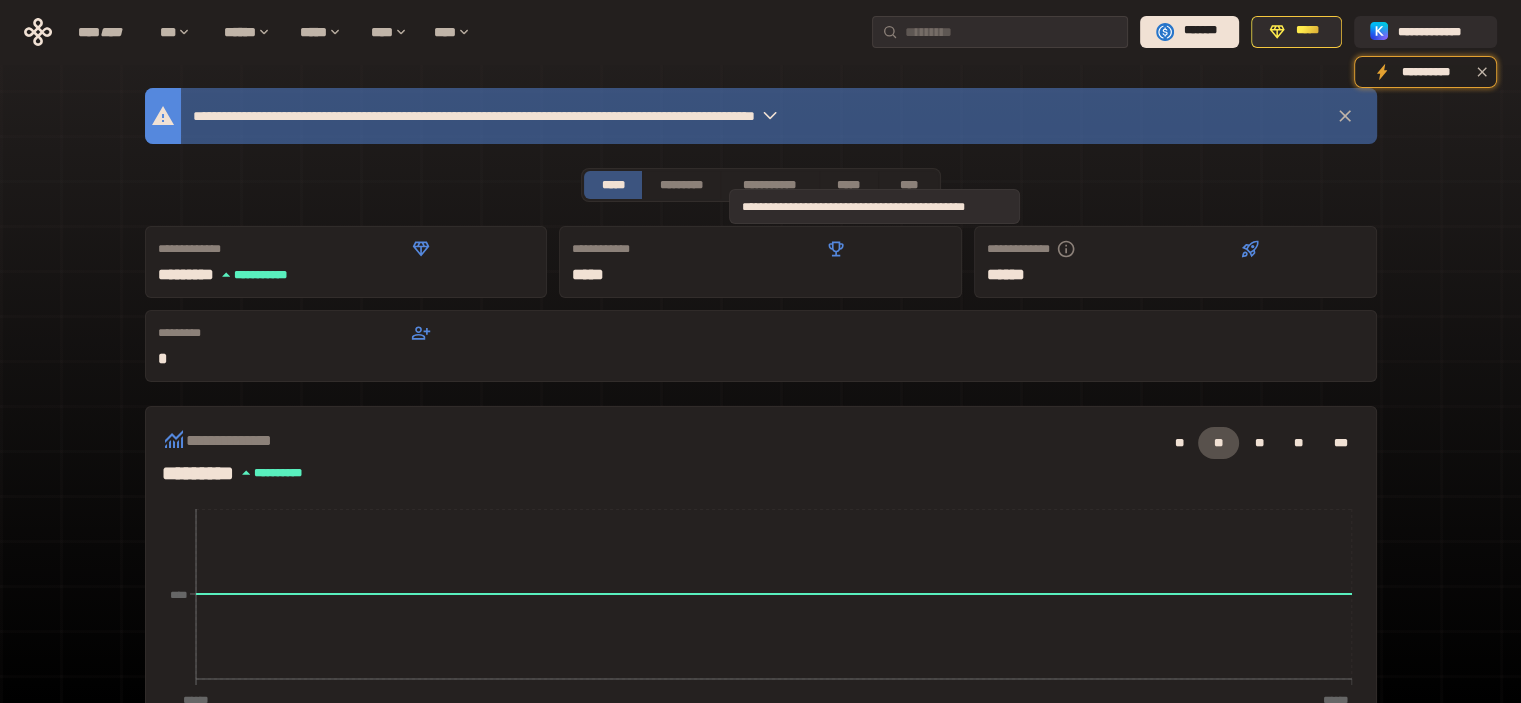 click 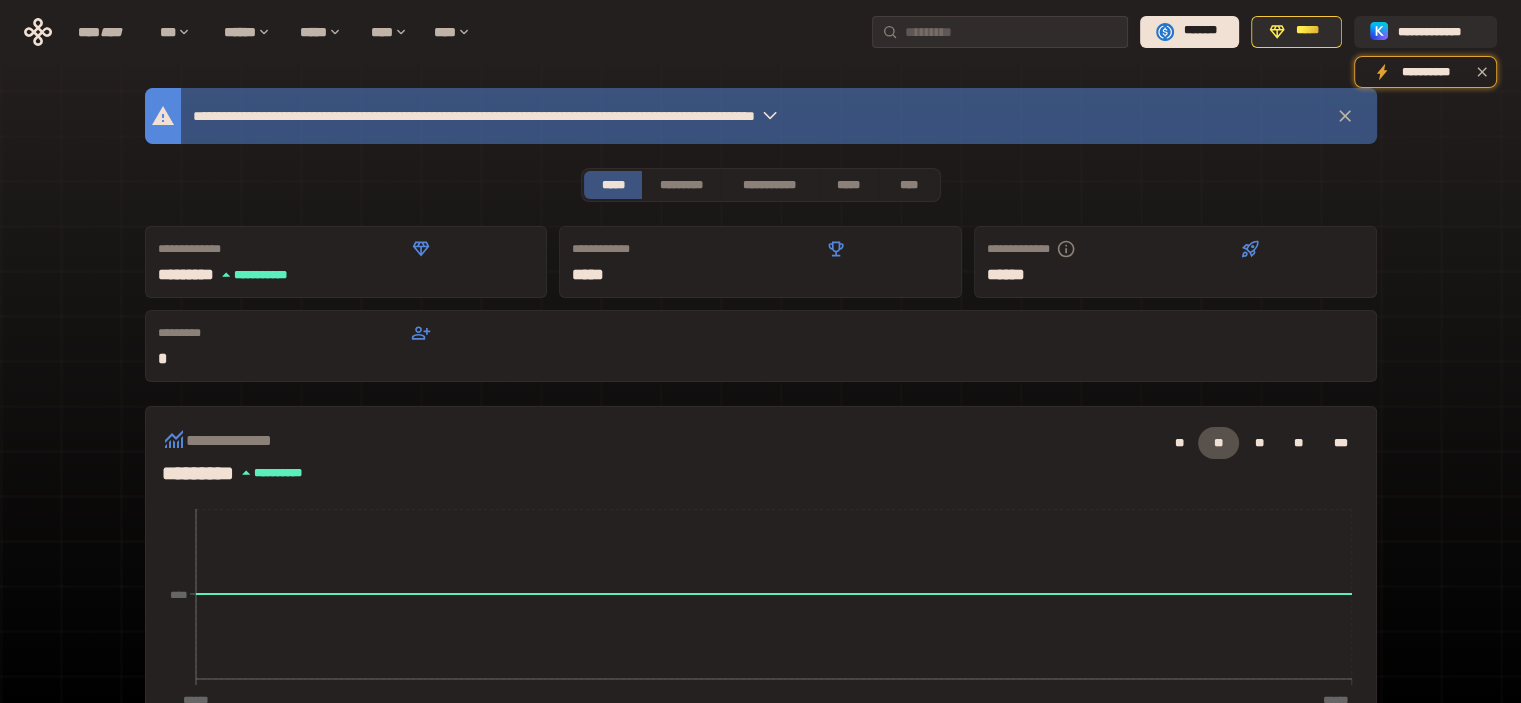 click 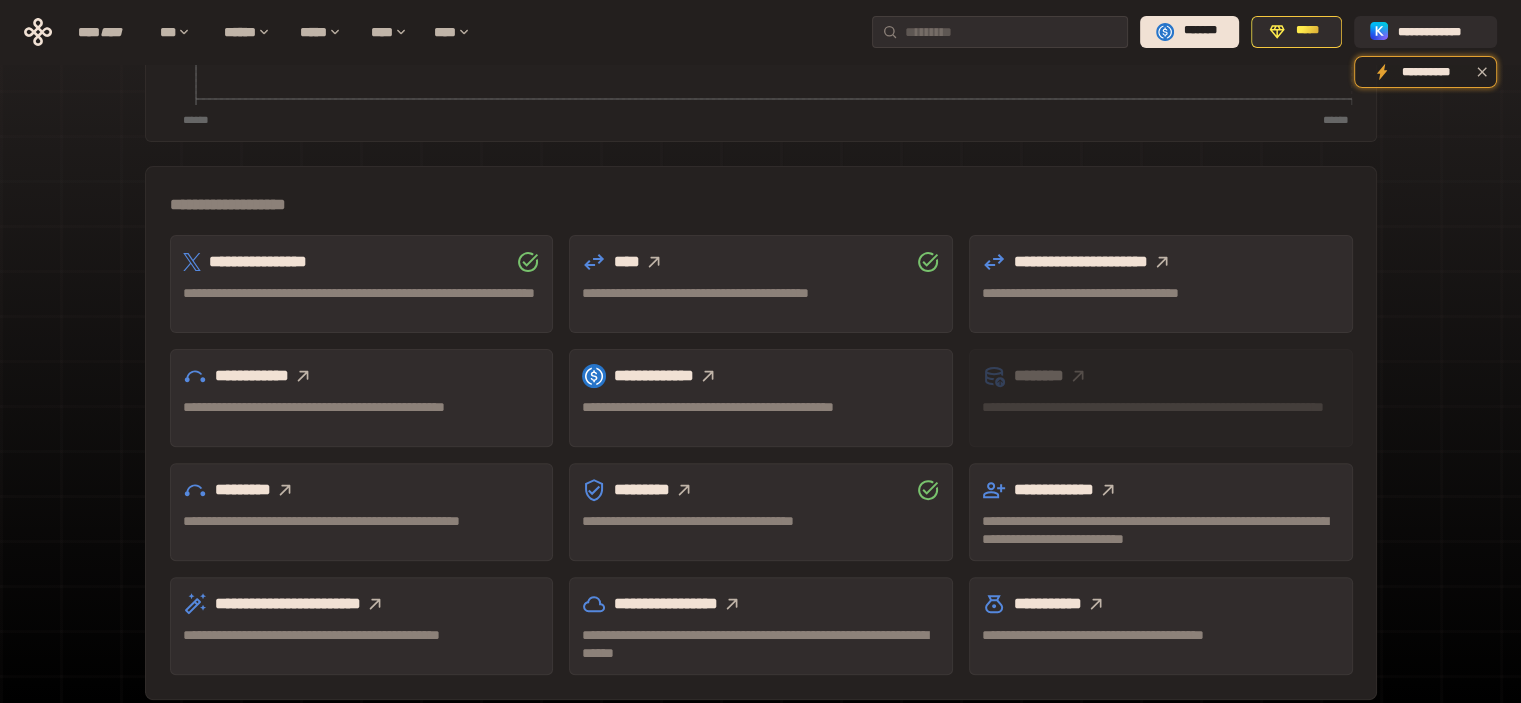 scroll, scrollTop: 581, scrollLeft: 0, axis: vertical 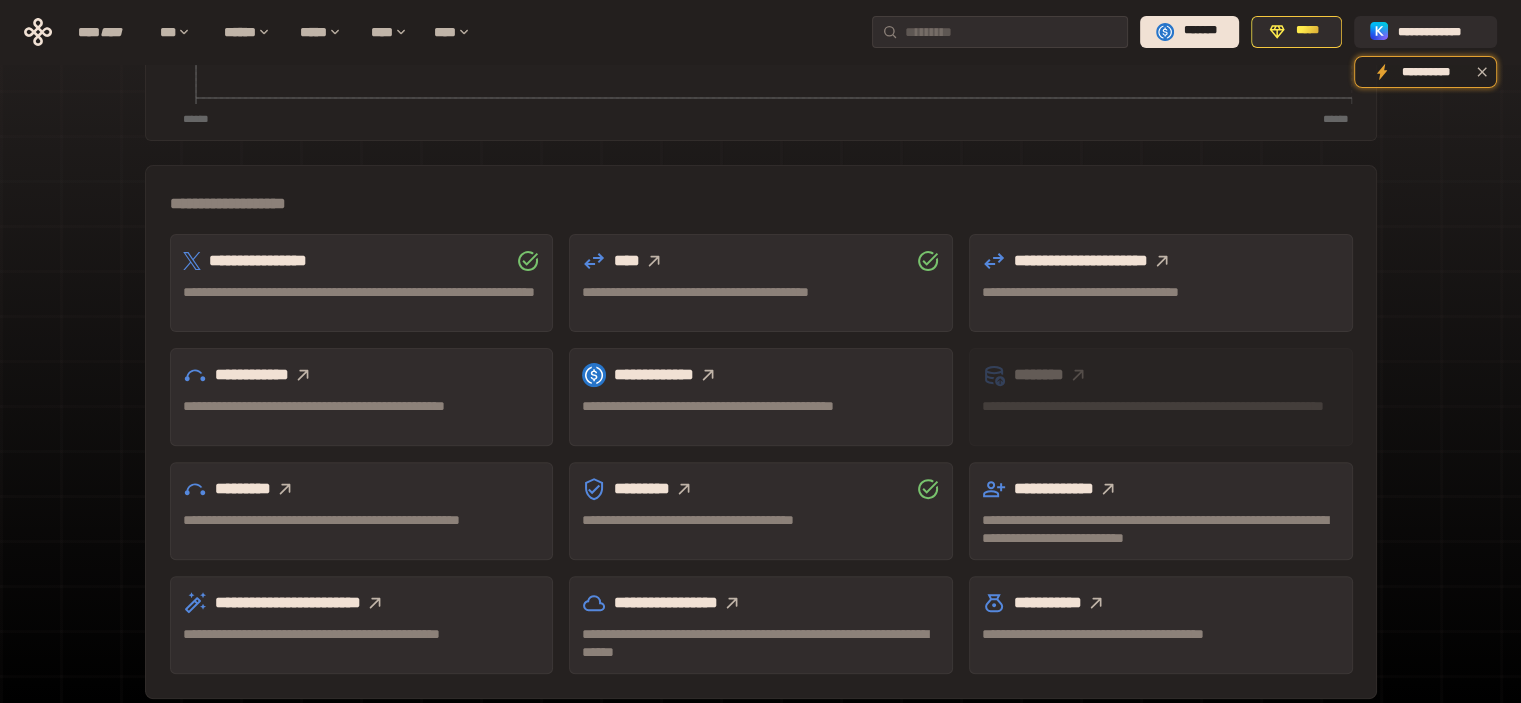 click 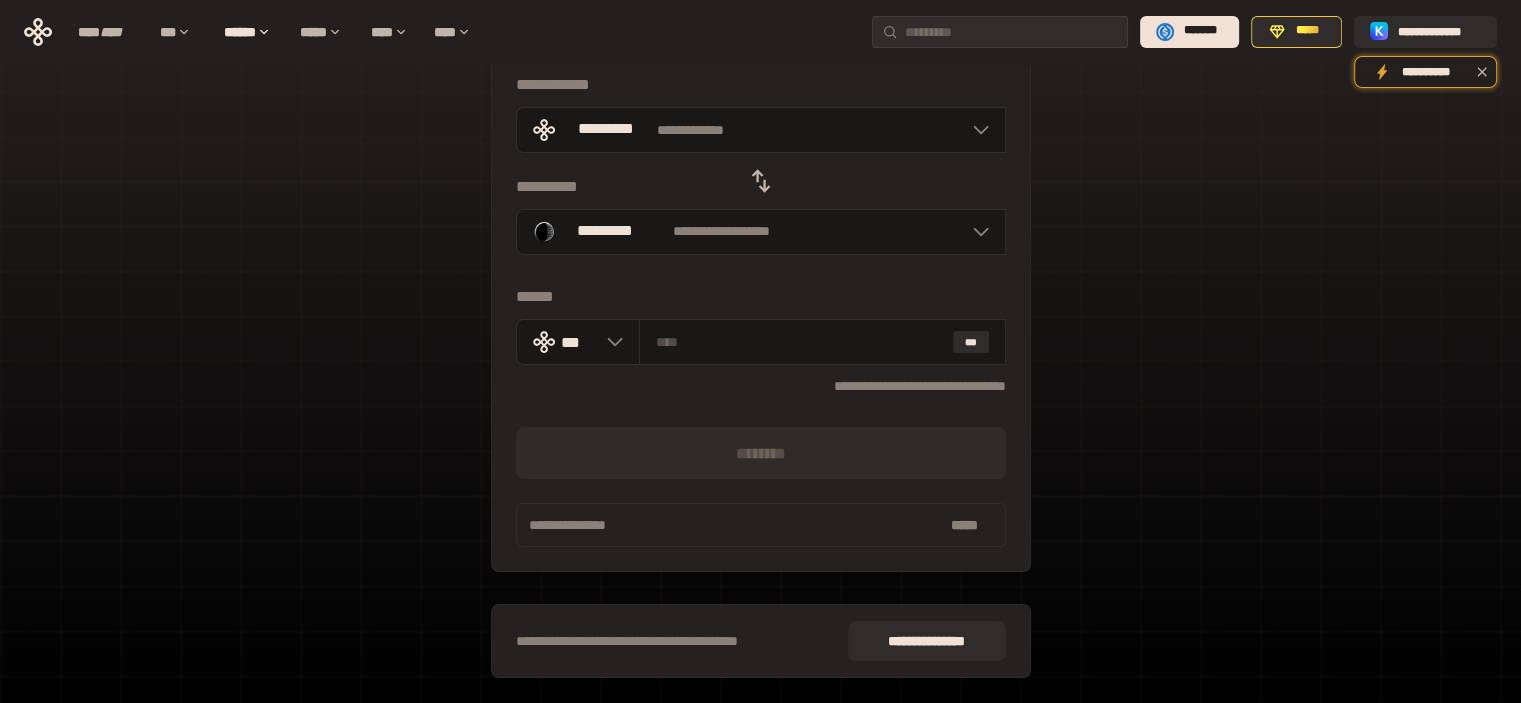 scroll, scrollTop: 69, scrollLeft: 0, axis: vertical 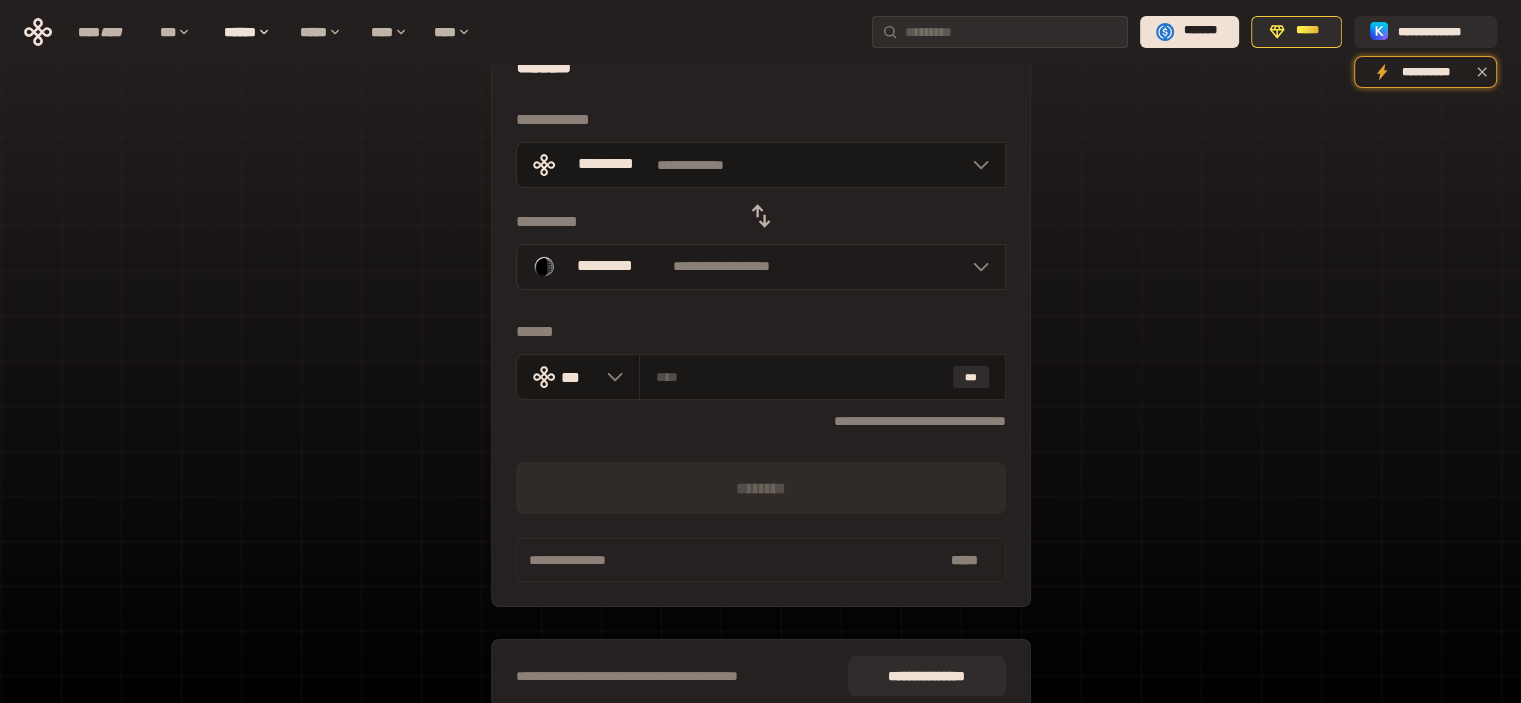 click 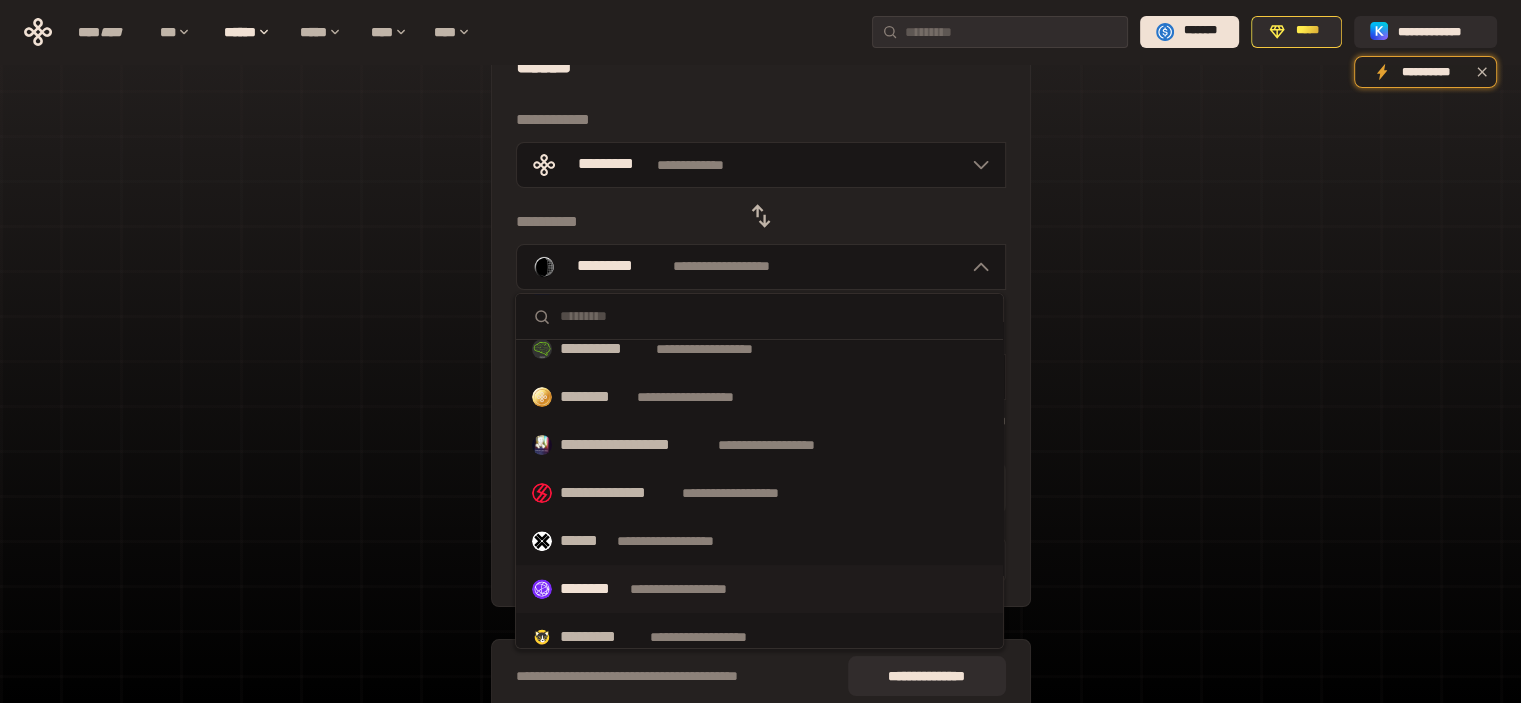 scroll, scrollTop: 700, scrollLeft: 0, axis: vertical 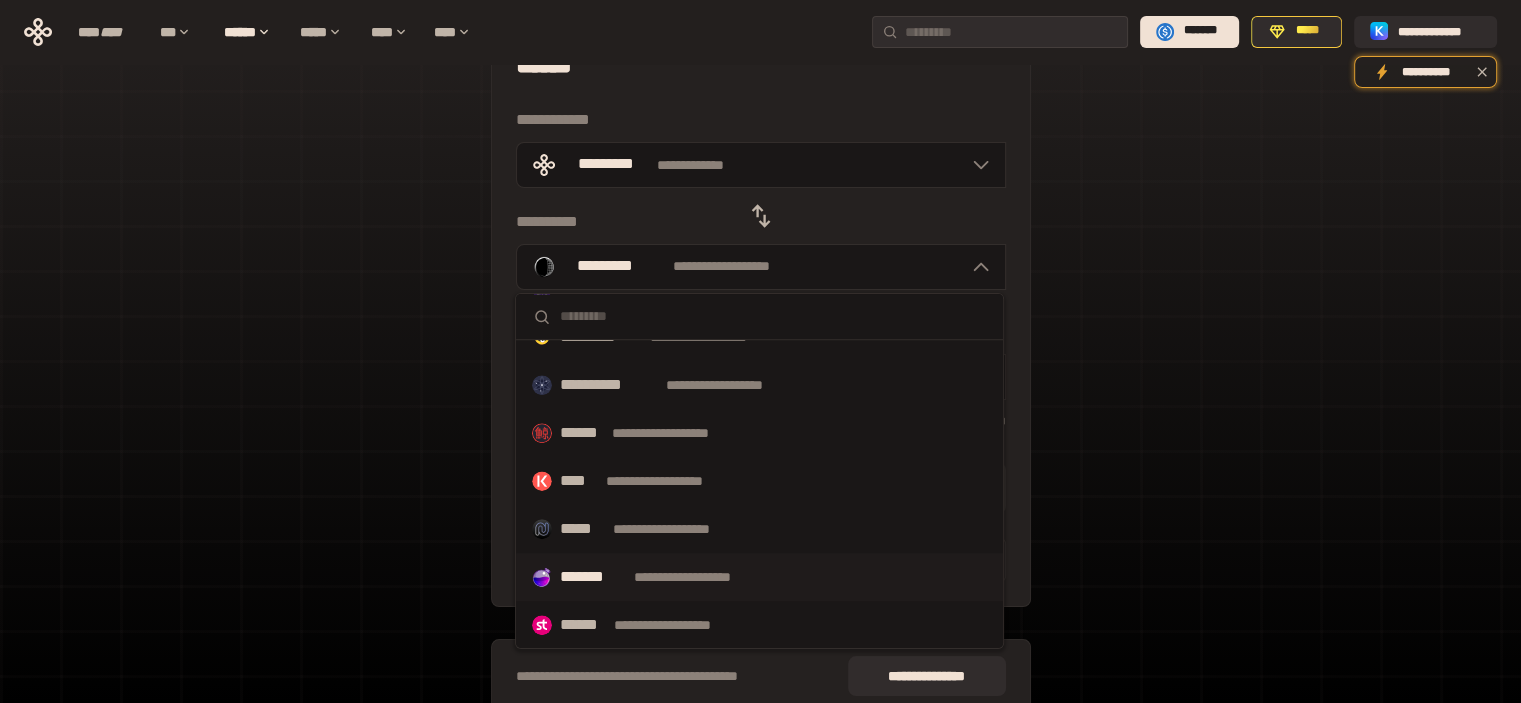 click on "**********" at bounding box center (701, 577) 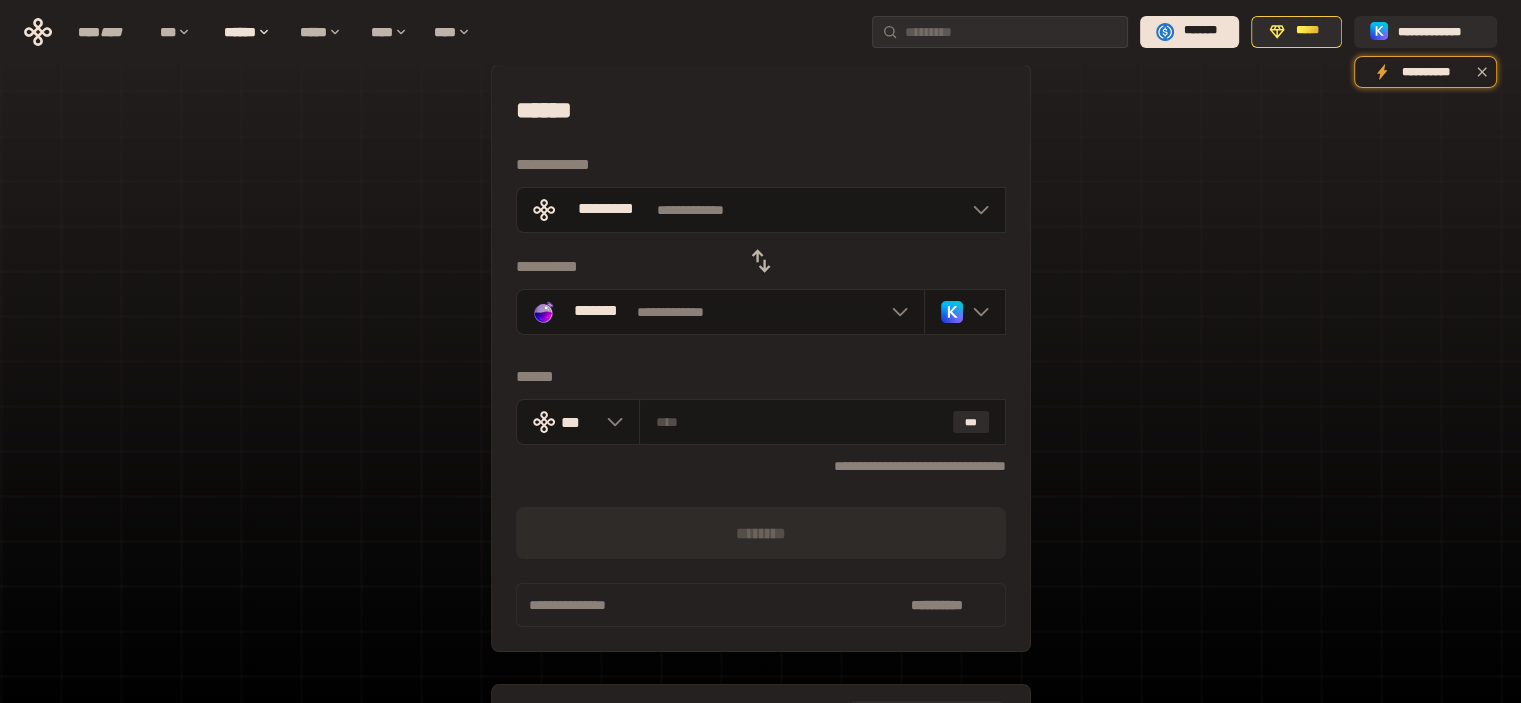 scroll, scrollTop: 0, scrollLeft: 0, axis: both 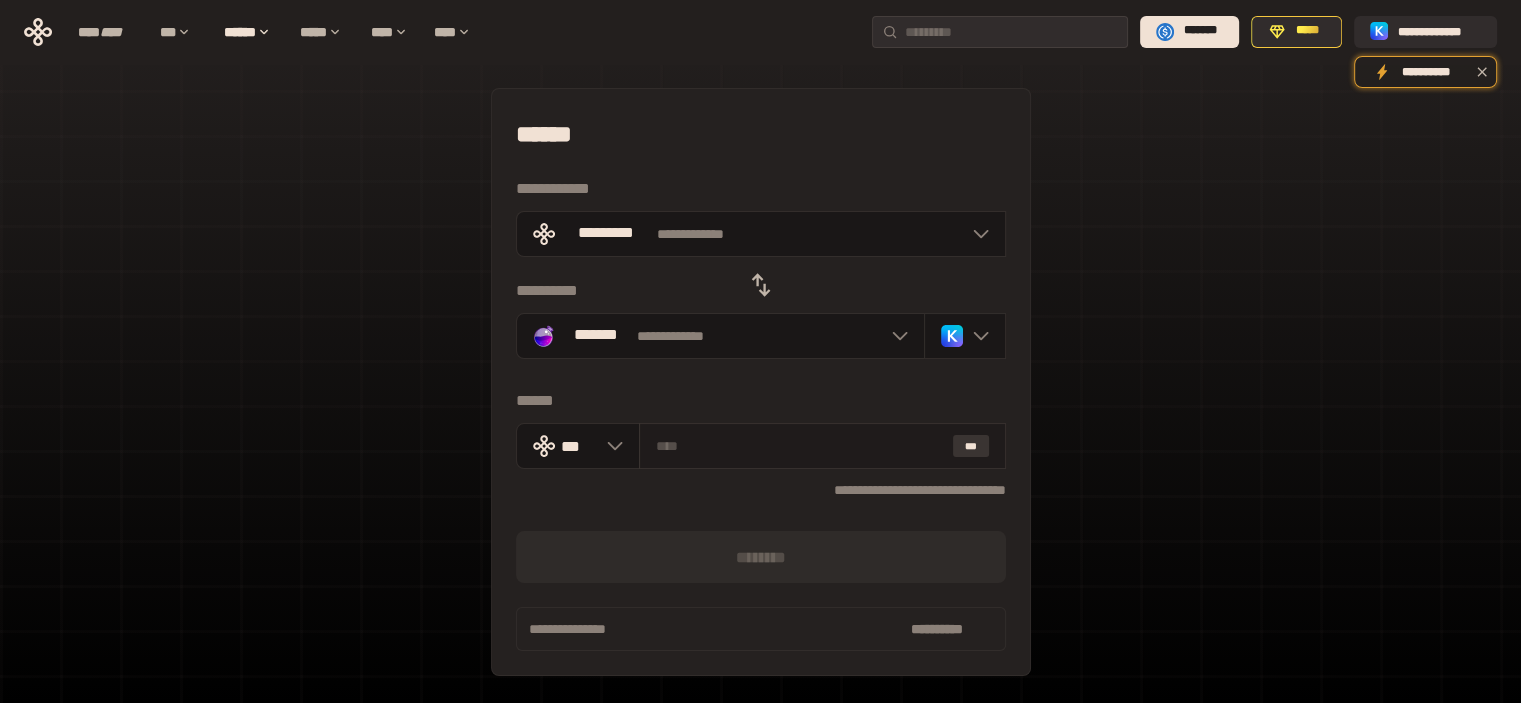click on "***" at bounding box center (971, 446) 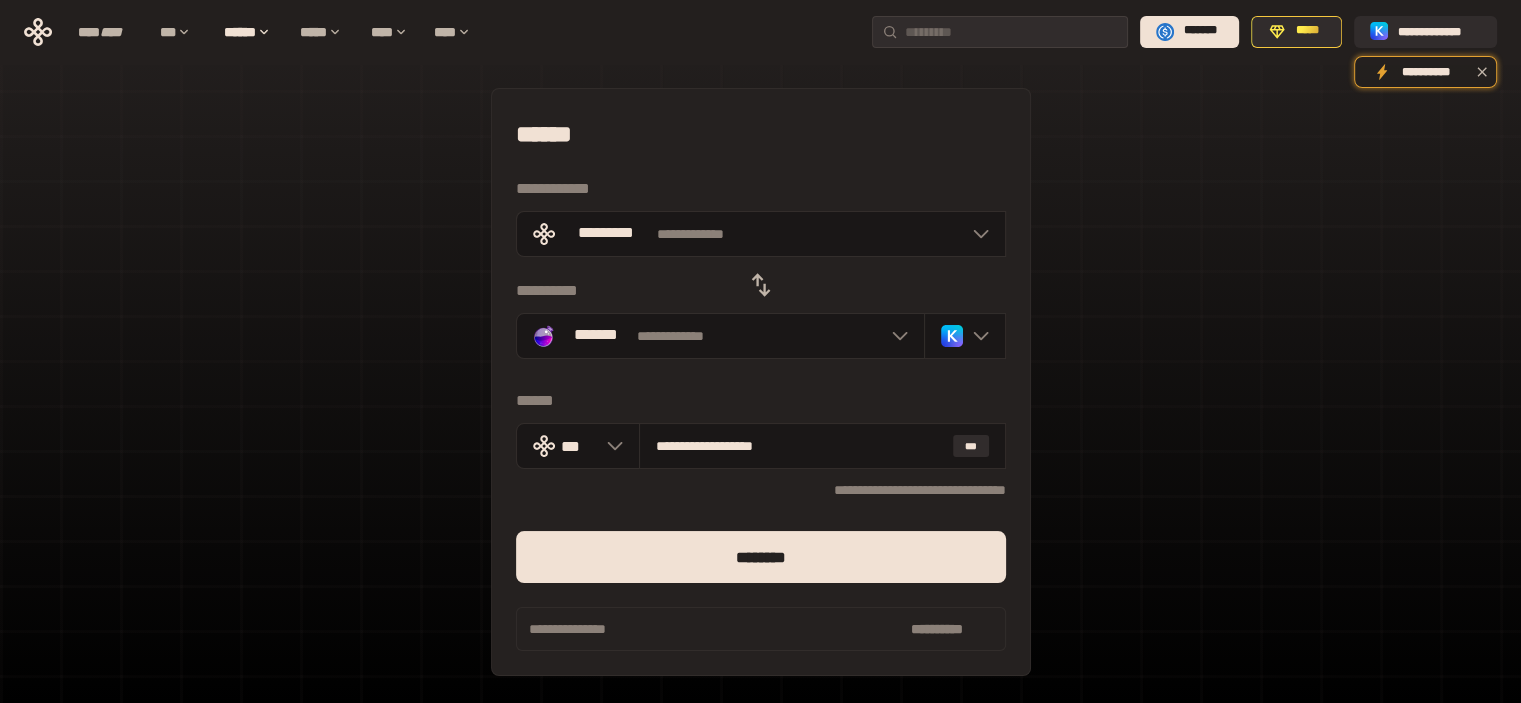 click 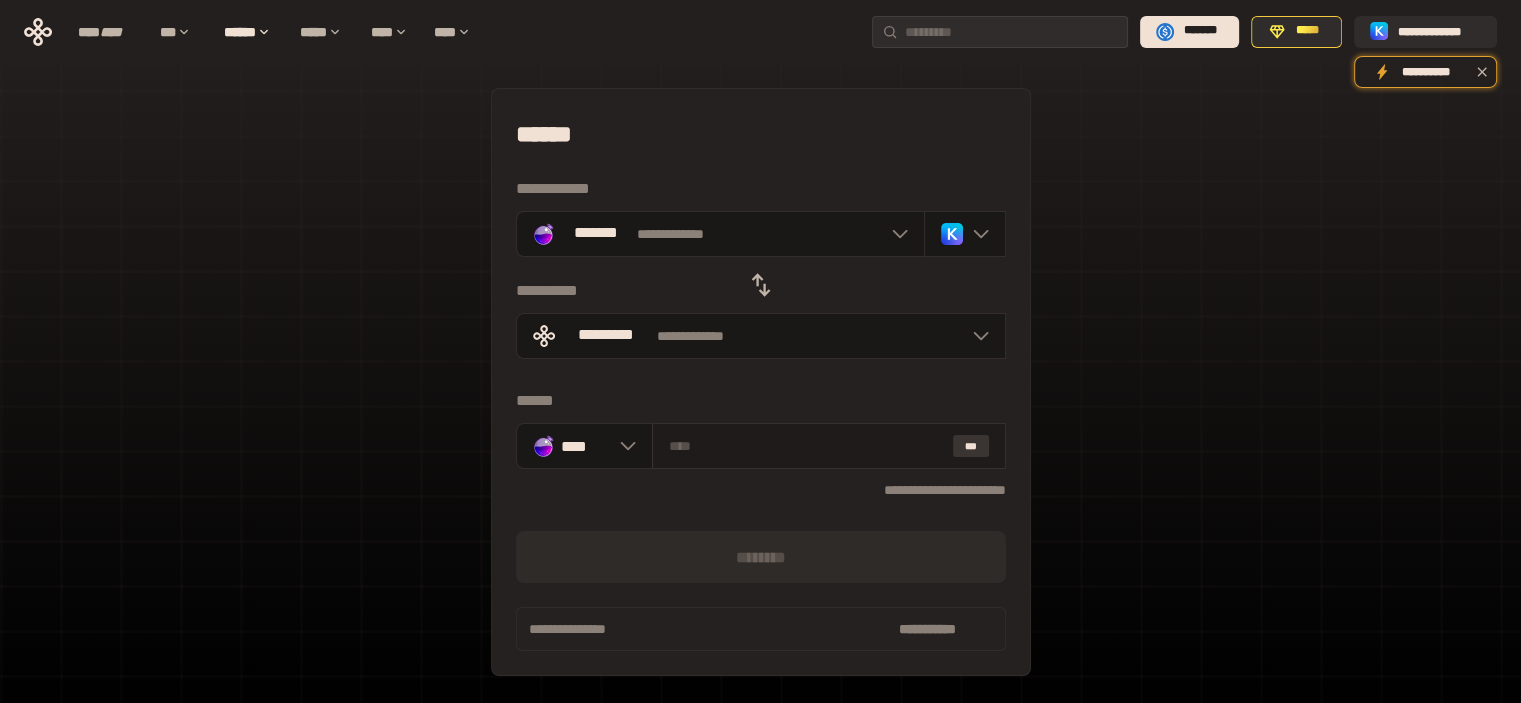 click on "***" at bounding box center (971, 446) 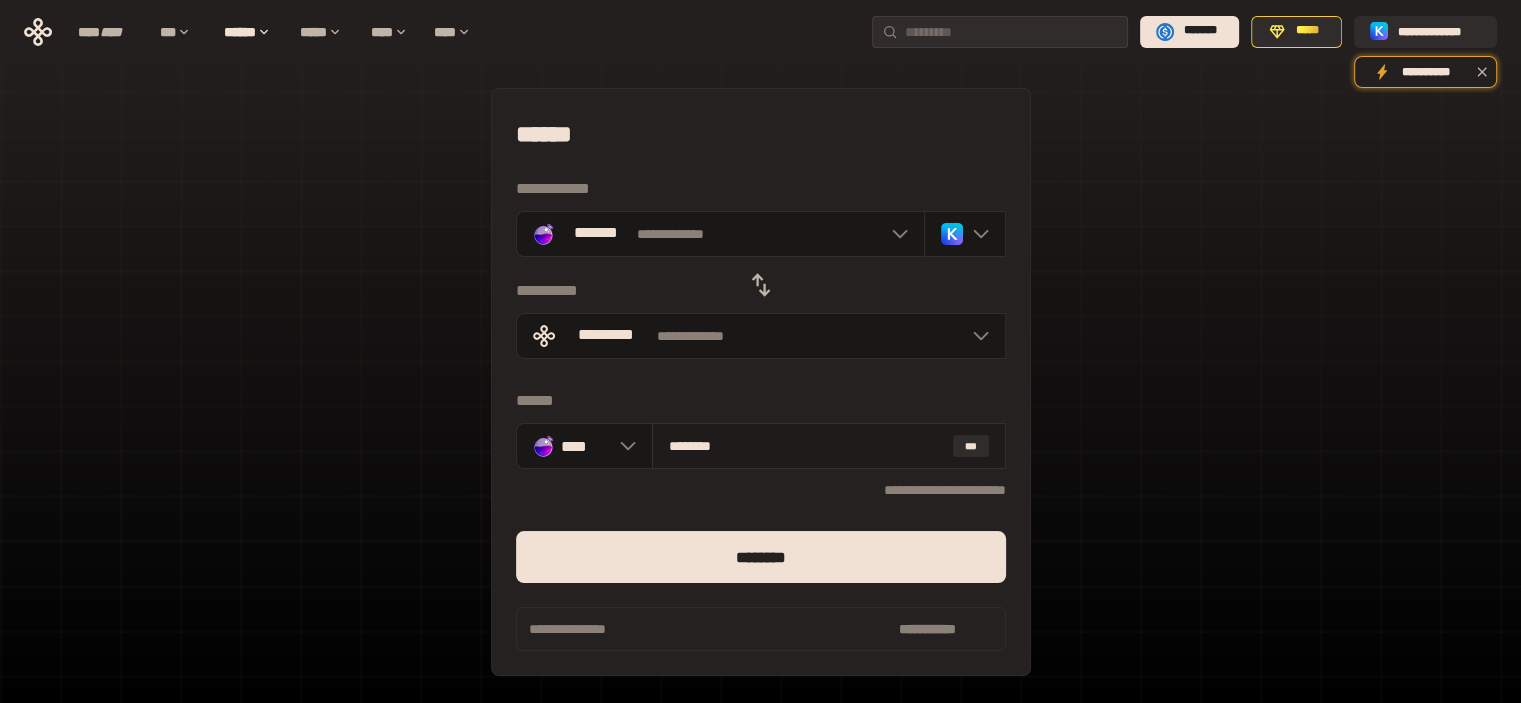 click on "********" at bounding box center (807, 446) 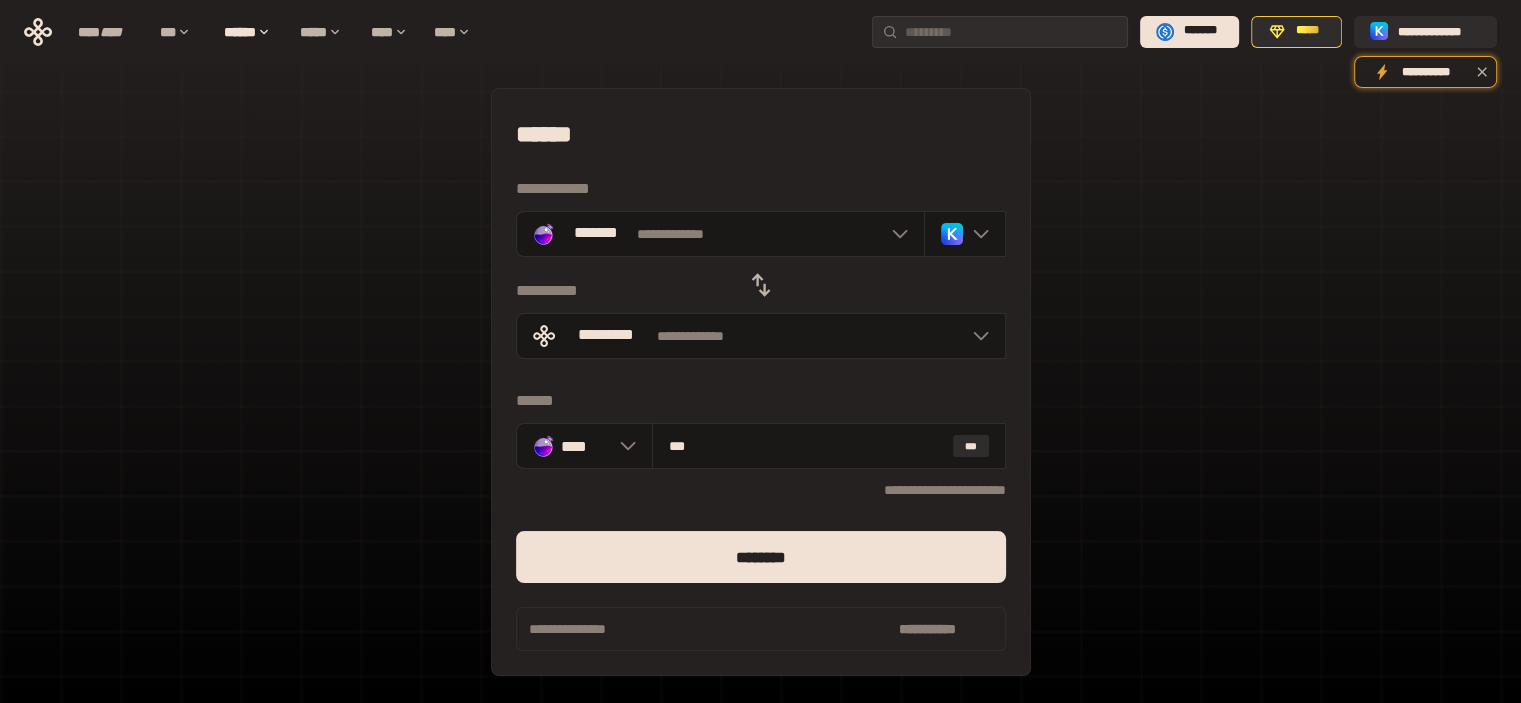 type on "**" 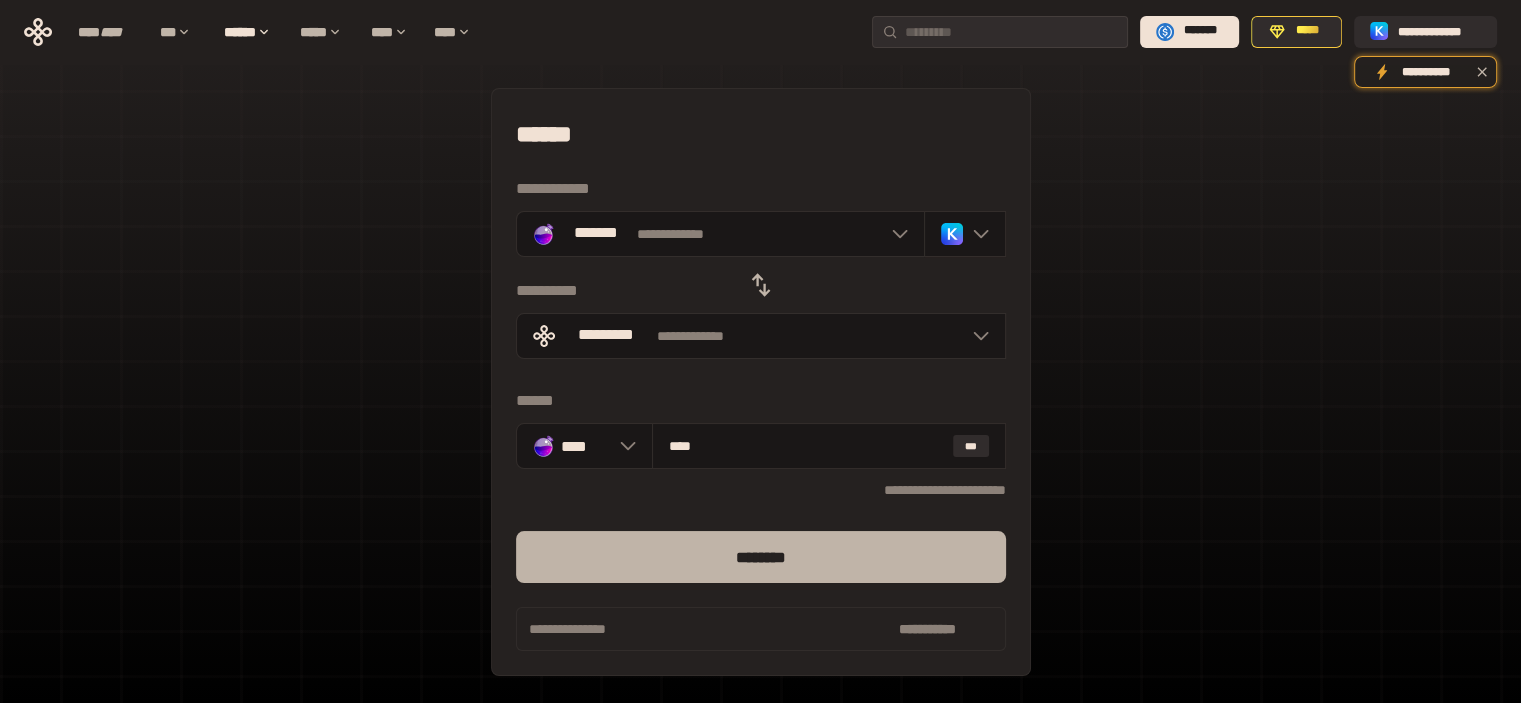 type on "****" 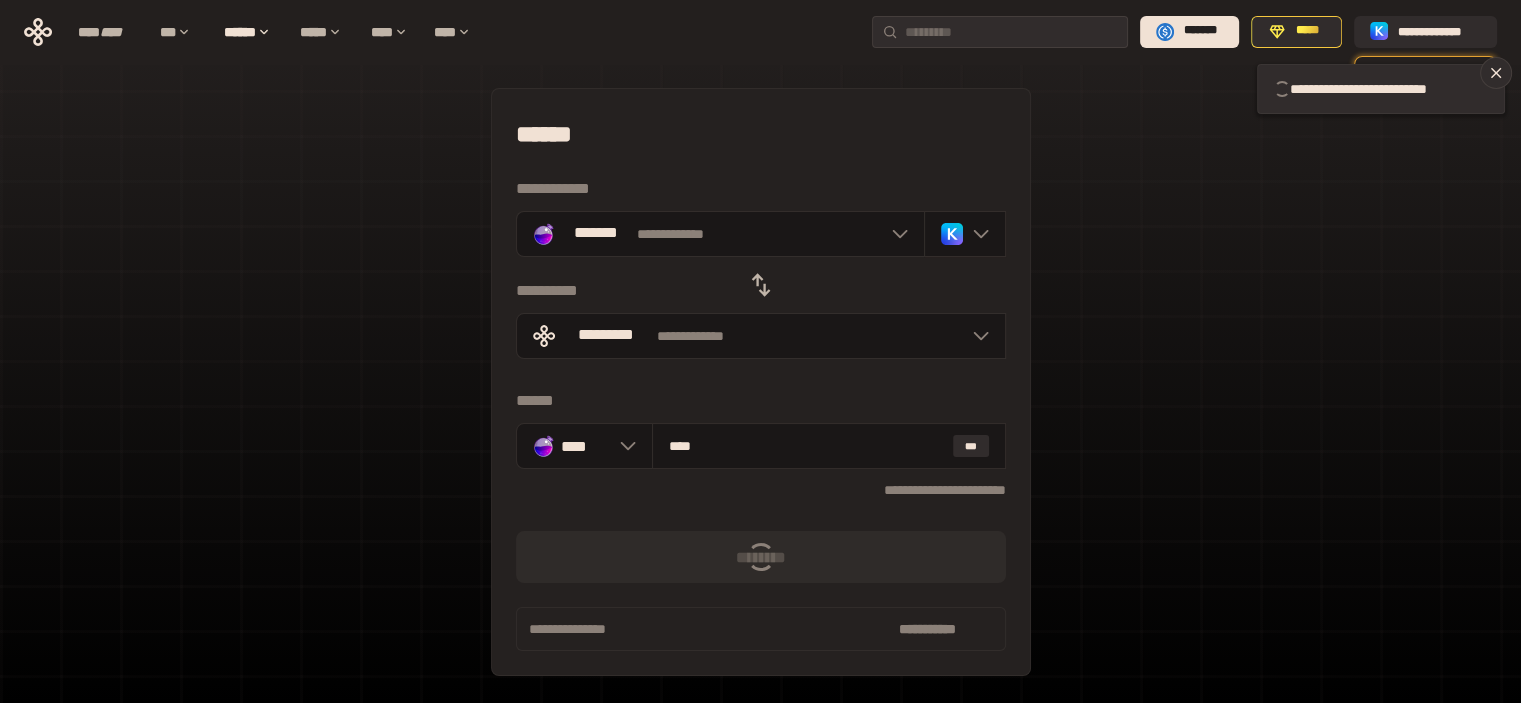 type 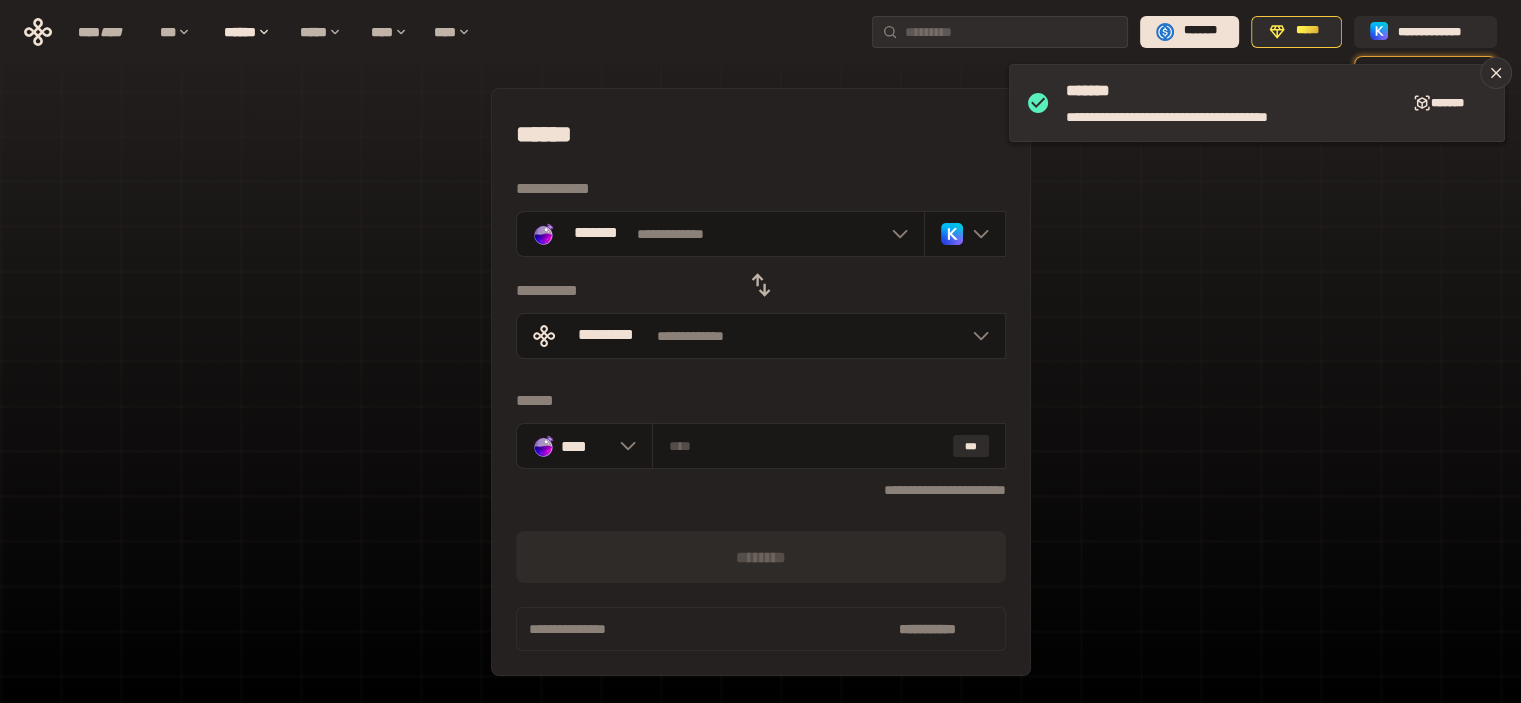 click on "**********" at bounding box center (760, 445) 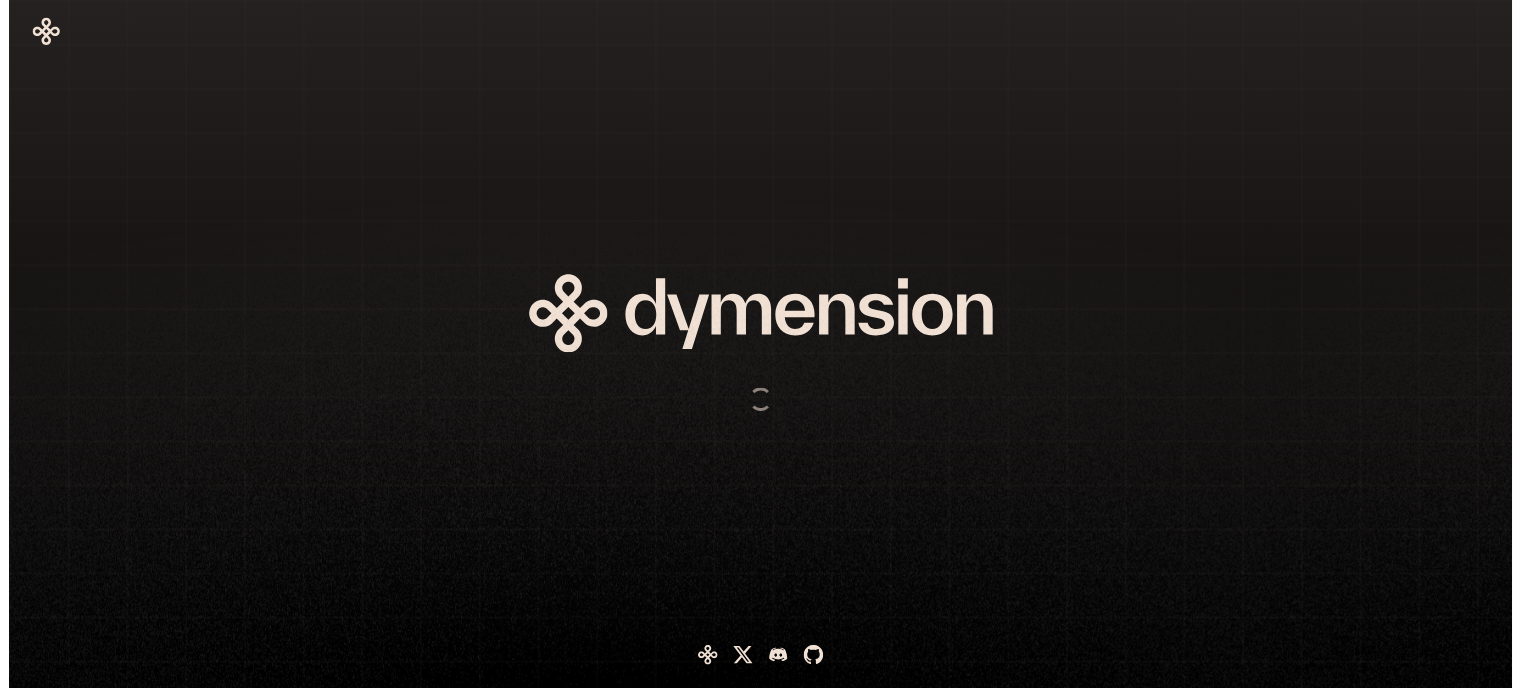 scroll, scrollTop: 0, scrollLeft: 0, axis: both 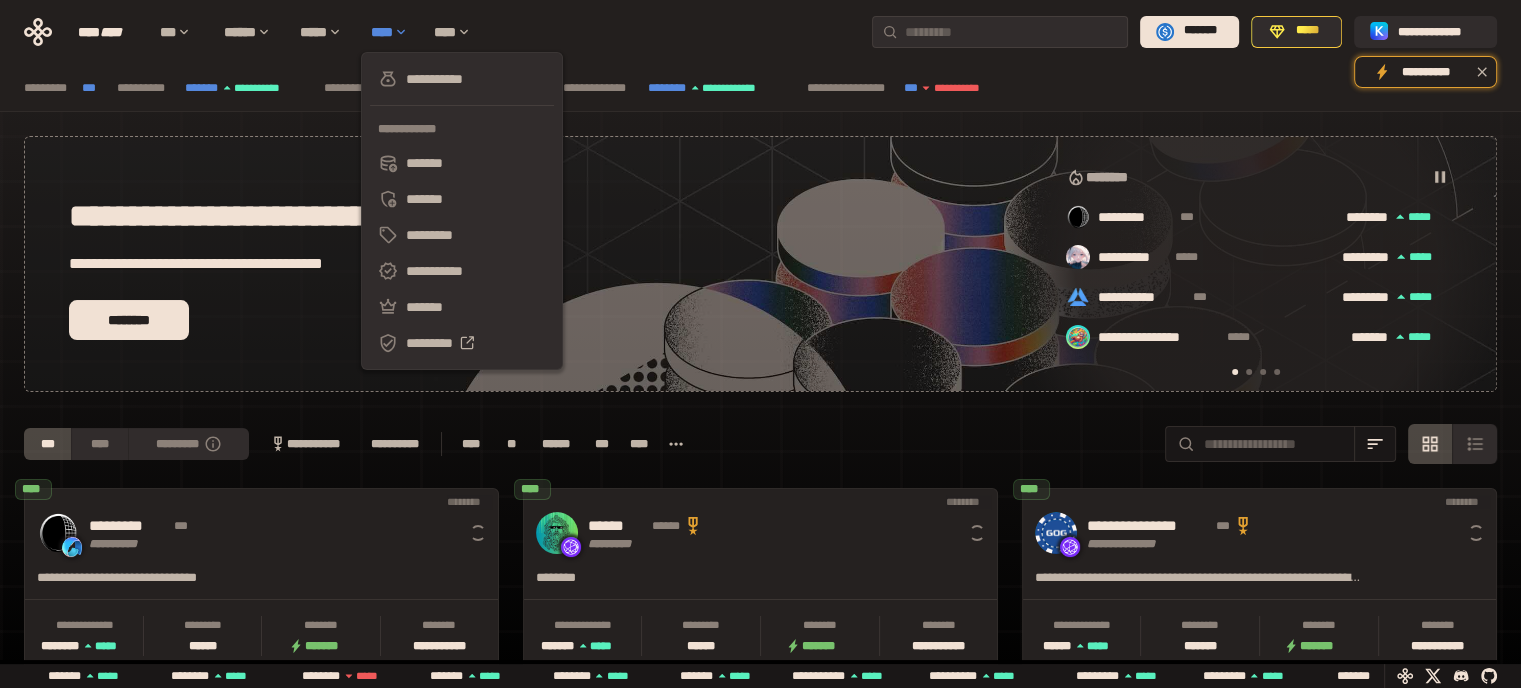 click on "****" at bounding box center [392, 32] 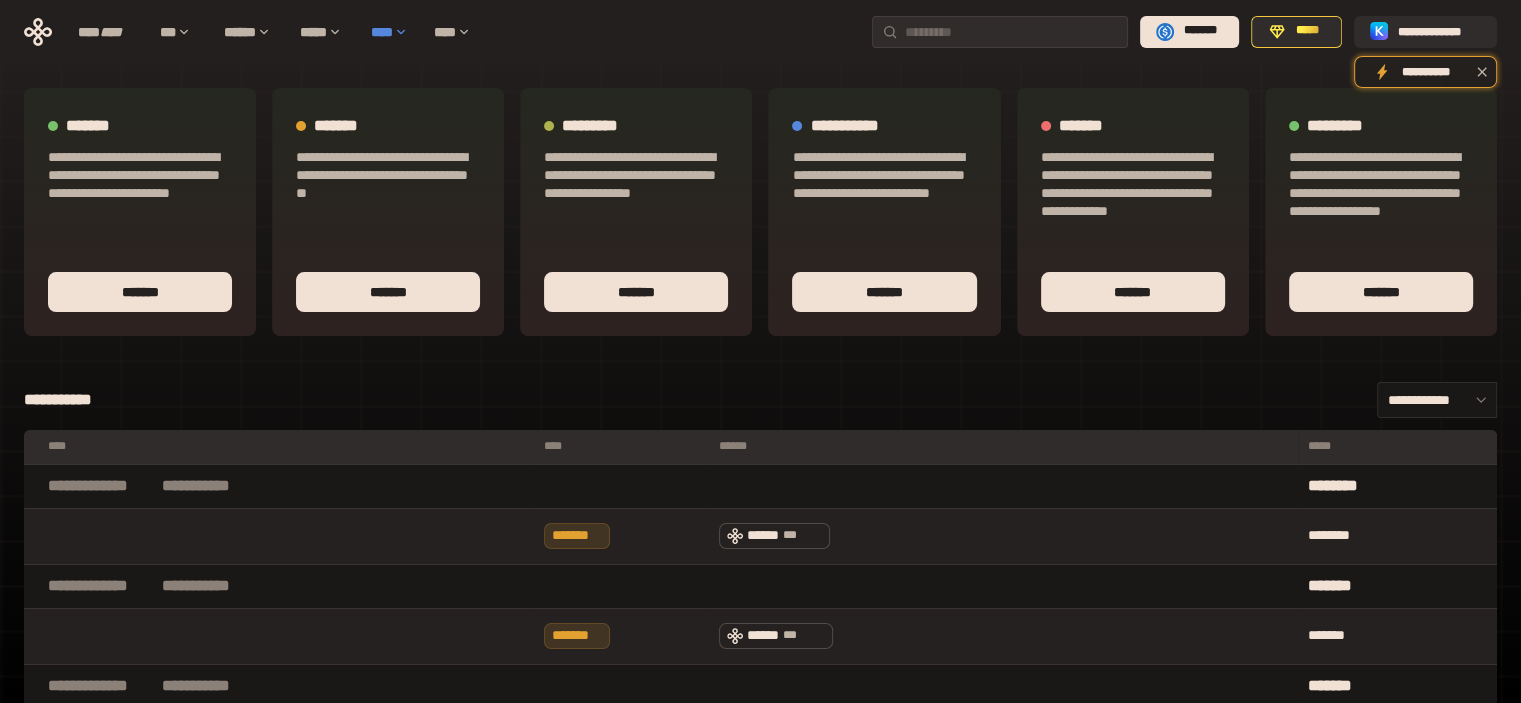 click on "****" at bounding box center [392, 32] 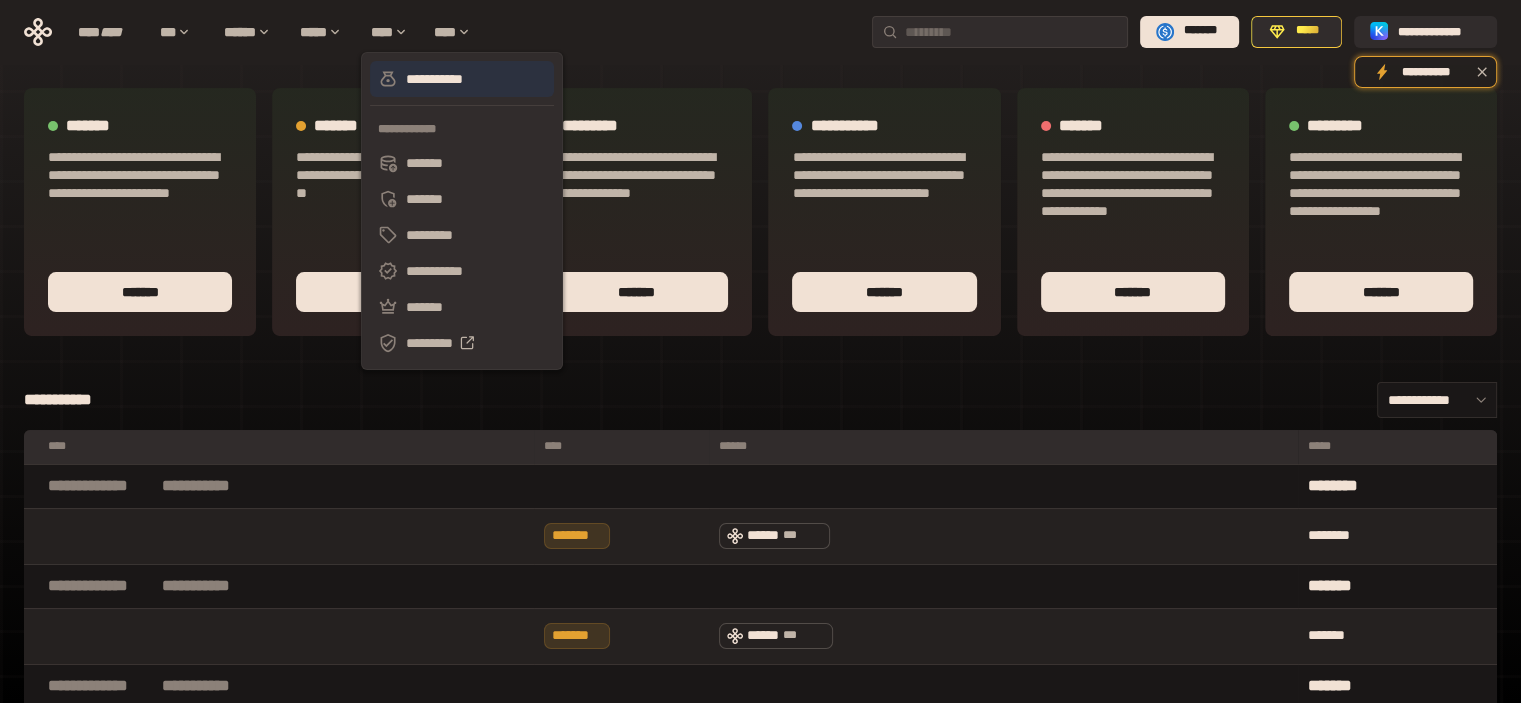 click on "**********" at bounding box center [462, 79] 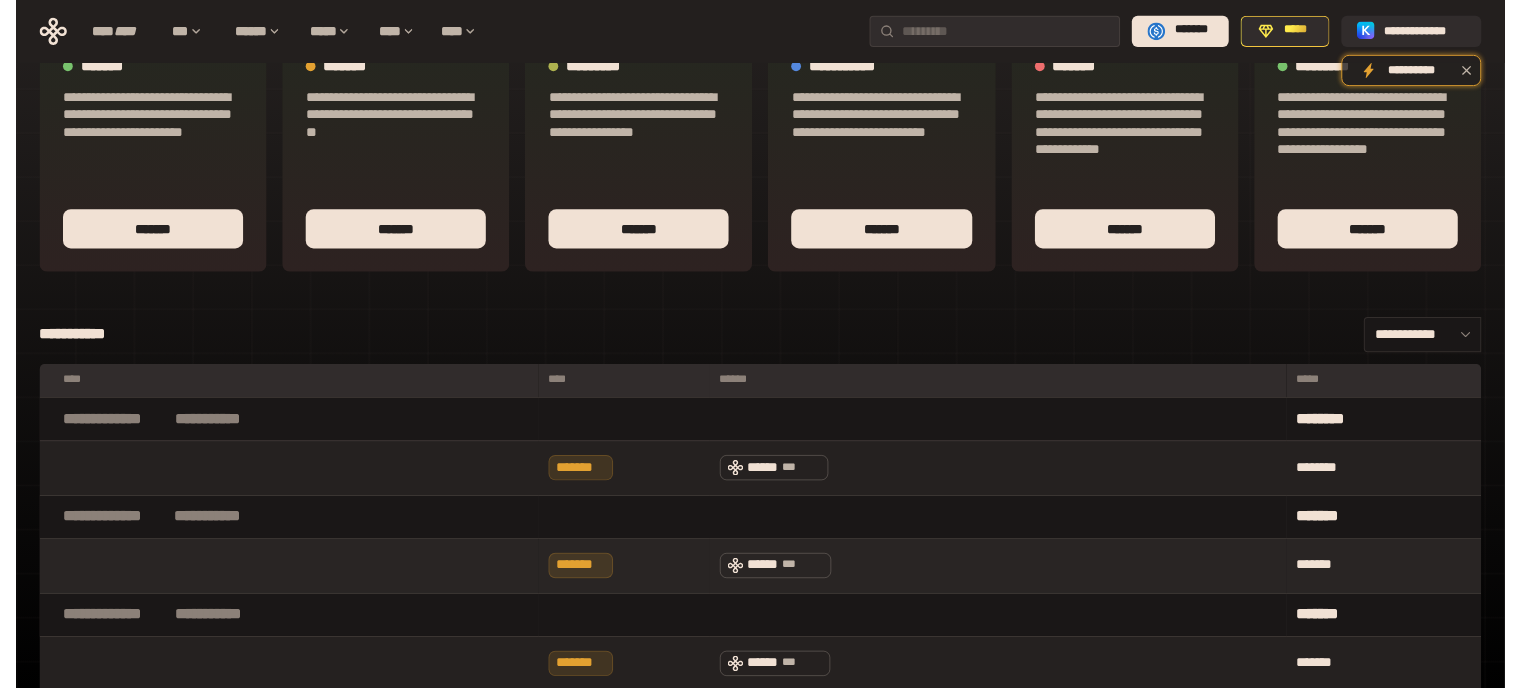 scroll, scrollTop: 0, scrollLeft: 0, axis: both 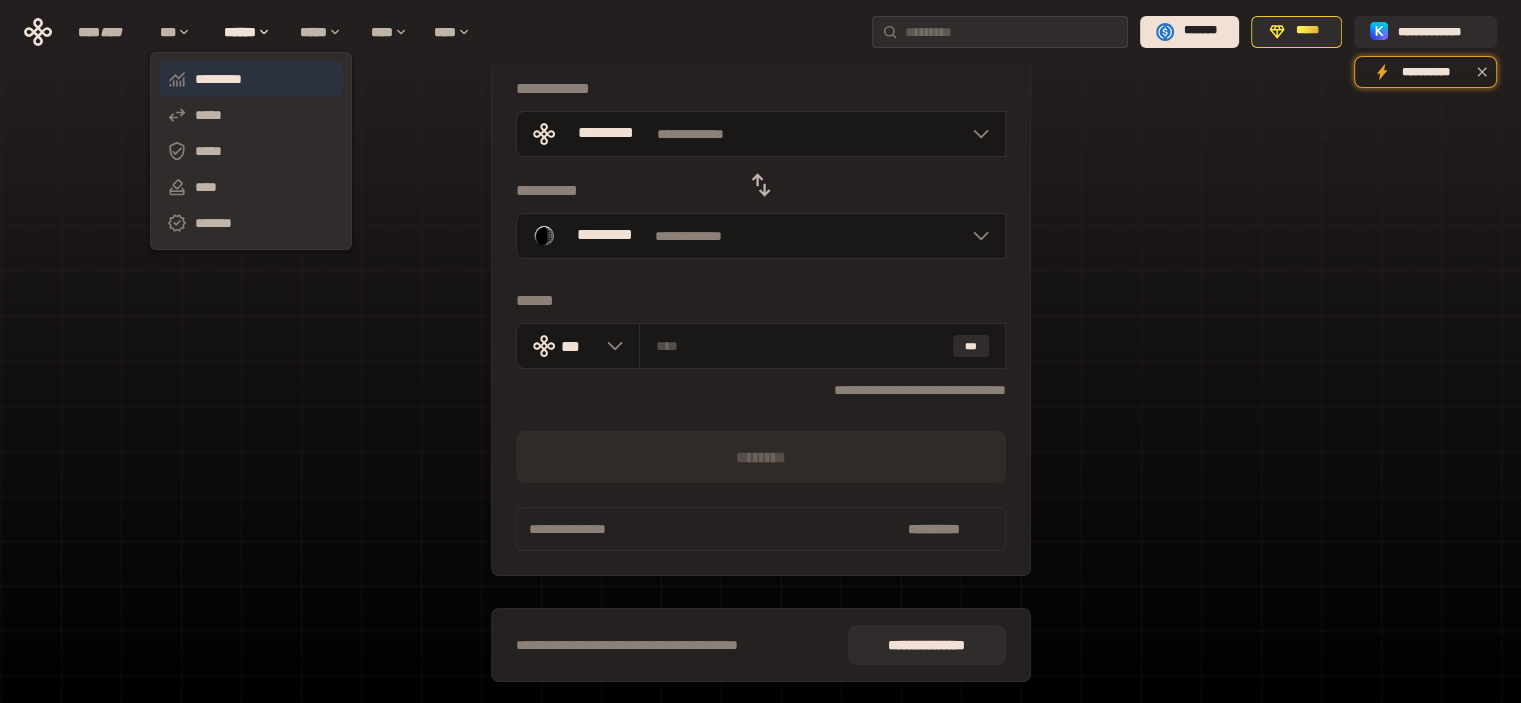 click on "*********" at bounding box center [251, 79] 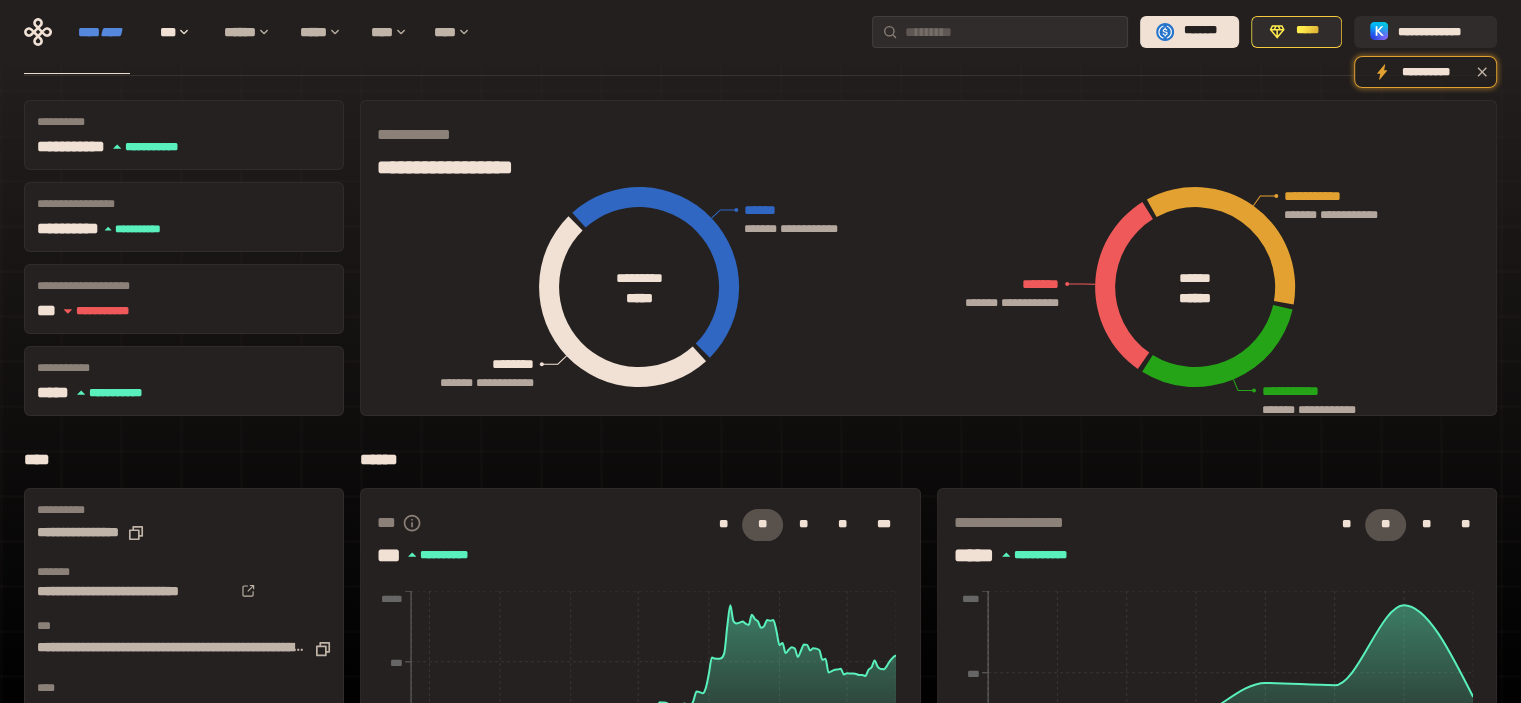 click on "****" at bounding box center [111, 32] 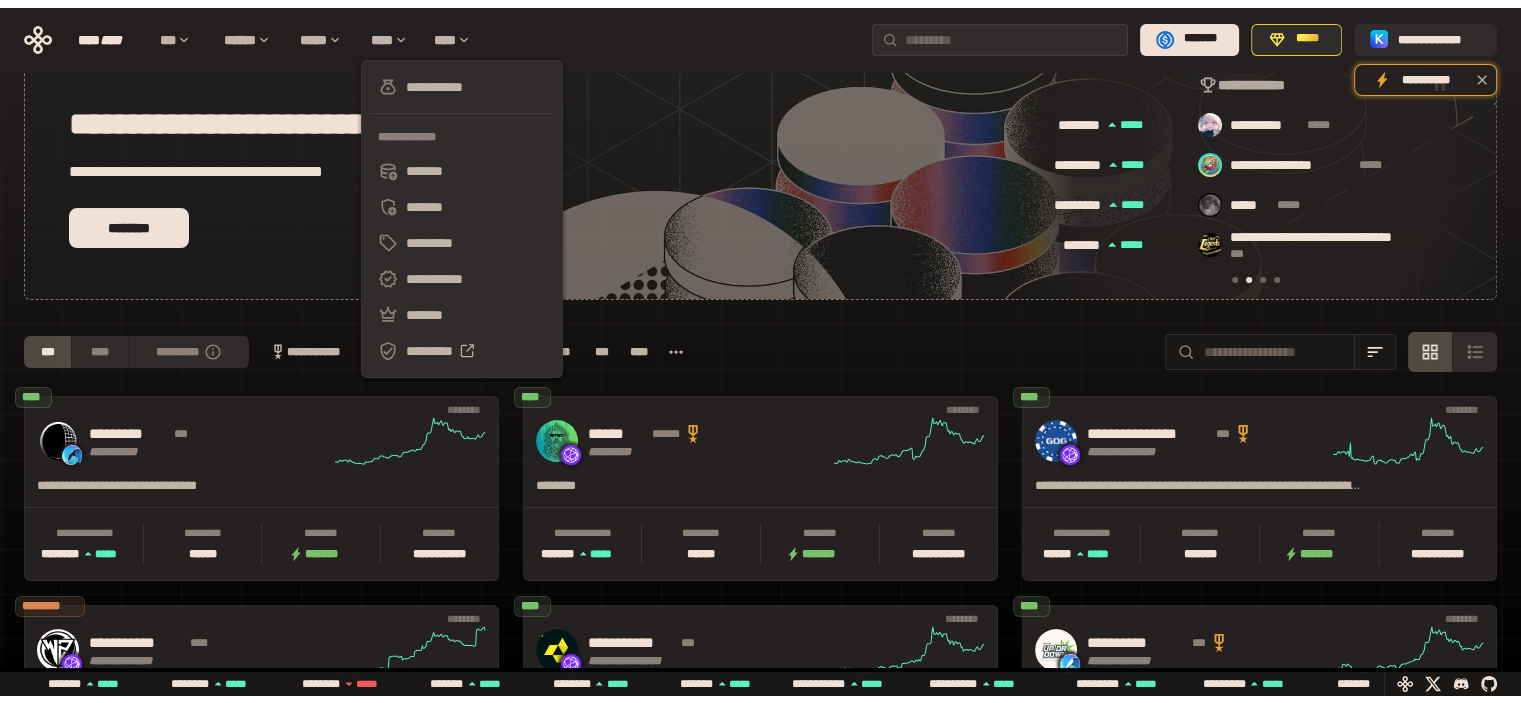scroll, scrollTop: 0, scrollLeft: 436, axis: horizontal 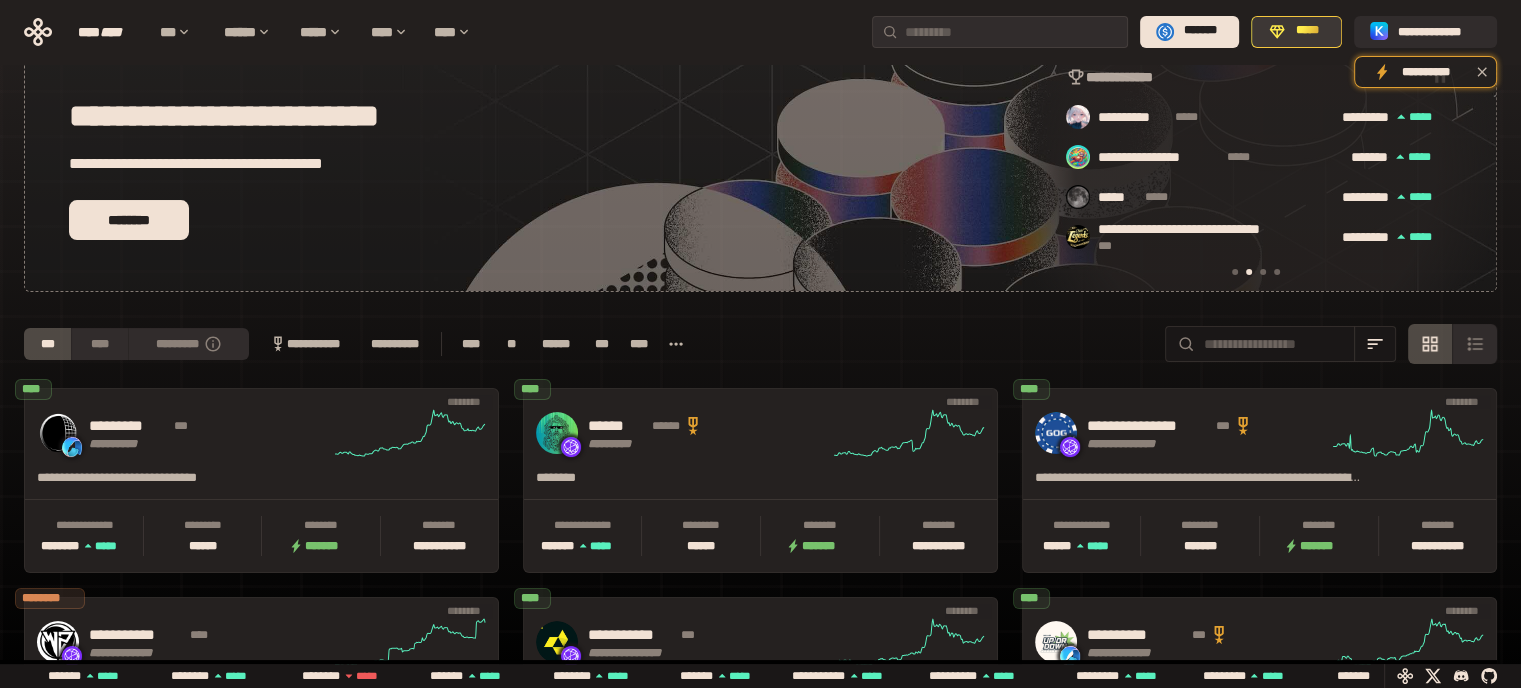 click on "*****" at bounding box center (1307, 31) 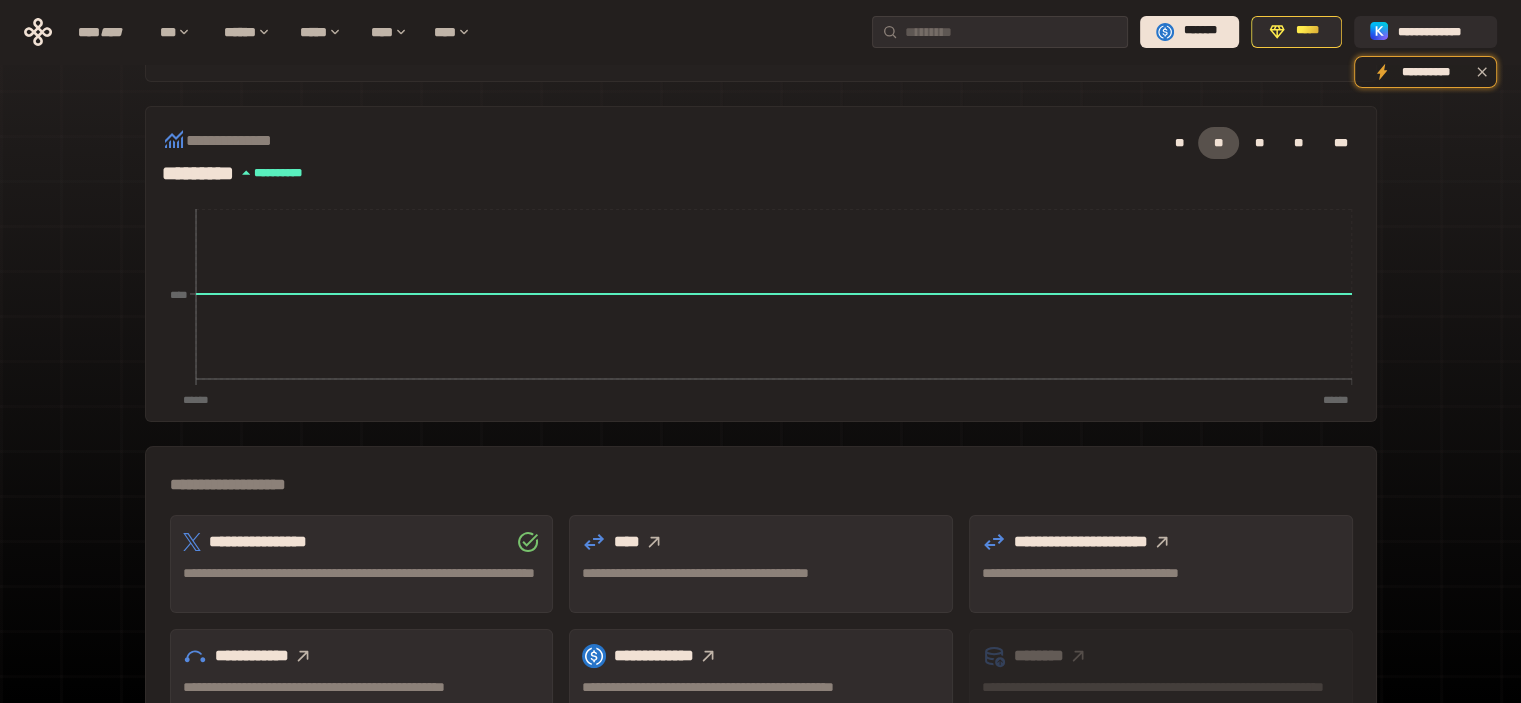 scroll, scrollTop: 581, scrollLeft: 0, axis: vertical 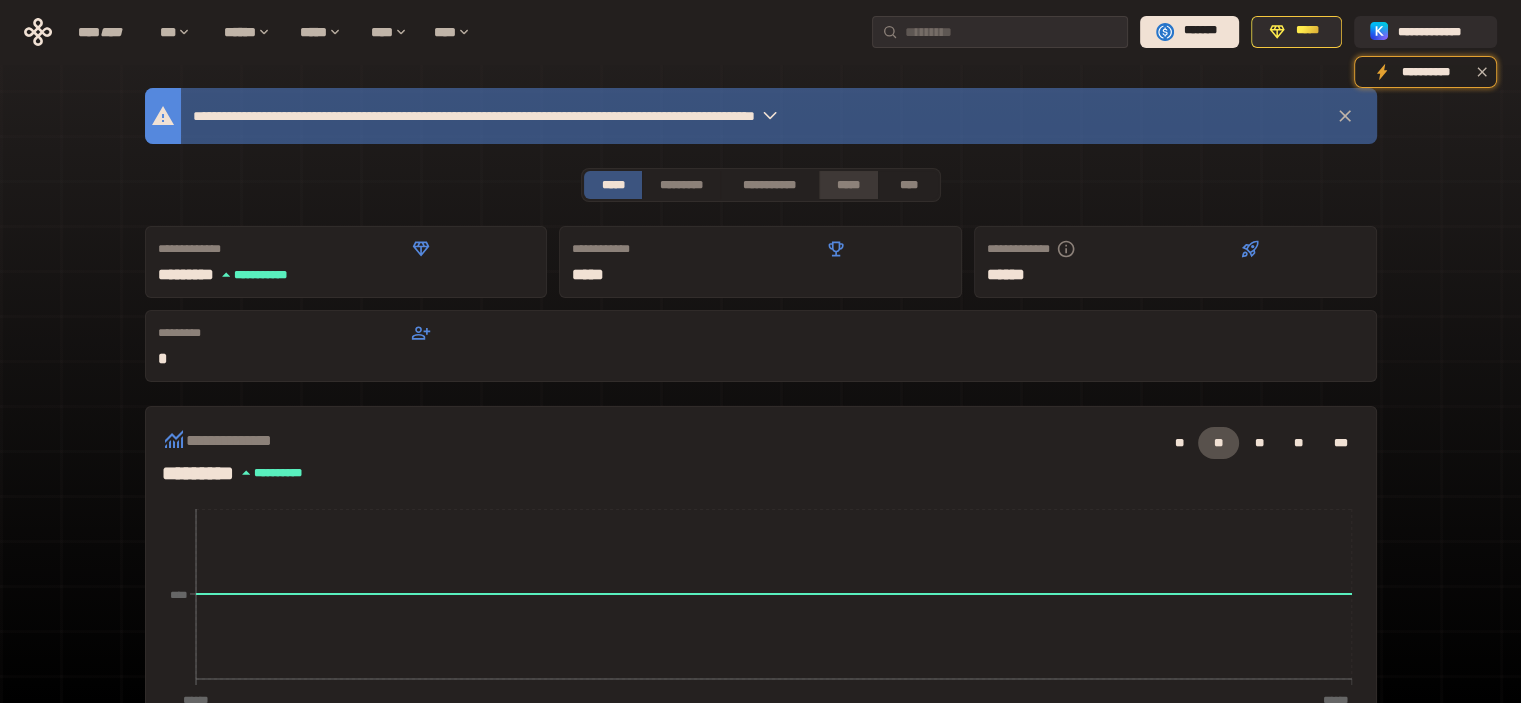 click on "*****" at bounding box center (849, 185) 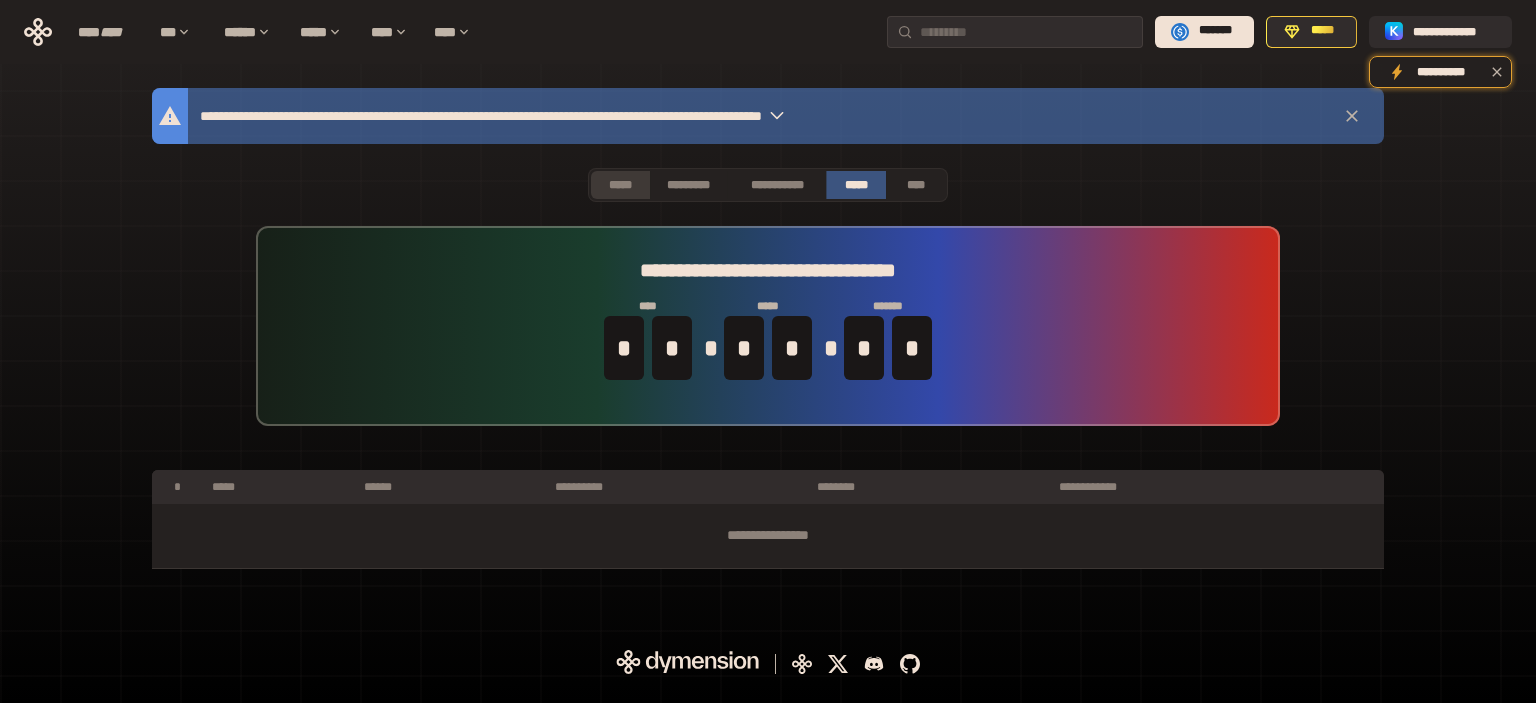 click on "*****" at bounding box center (620, 185) 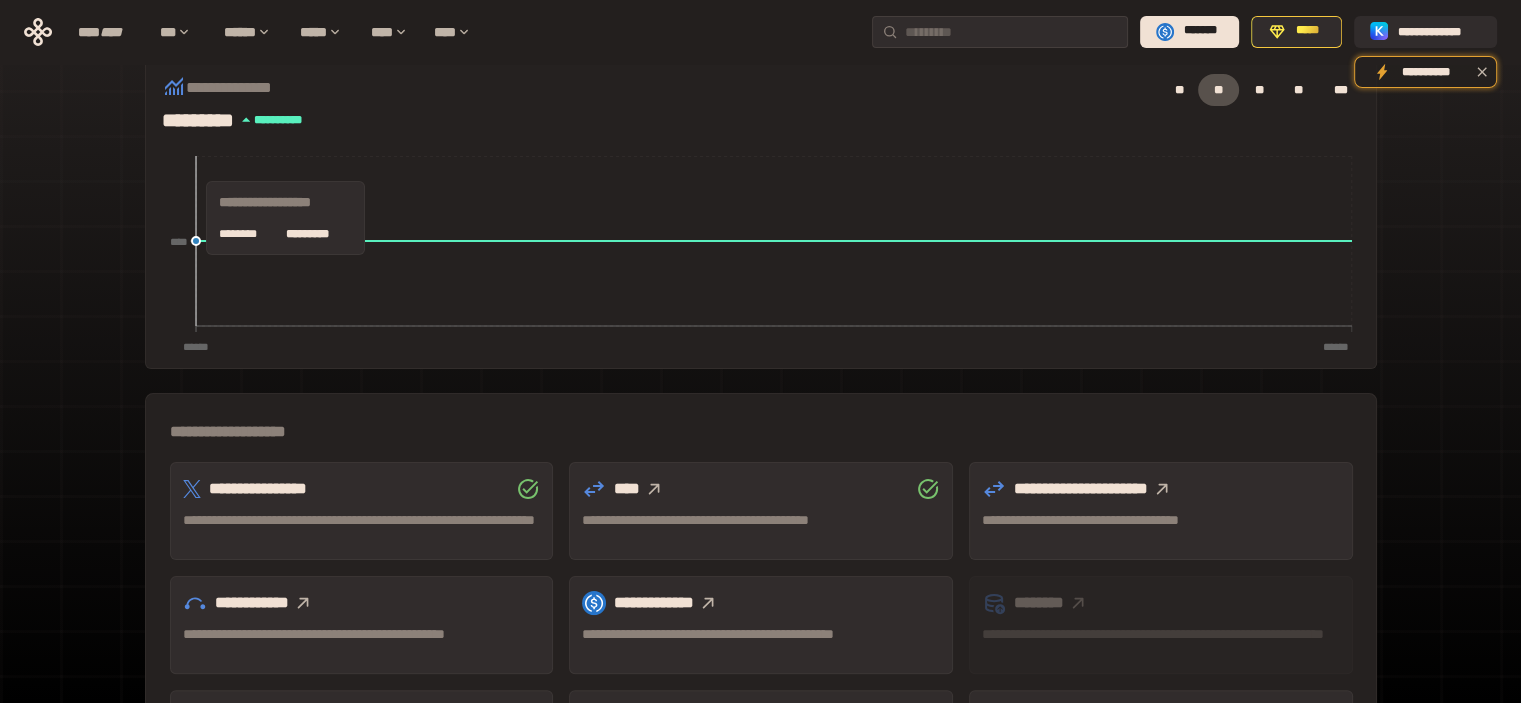 scroll, scrollTop: 500, scrollLeft: 0, axis: vertical 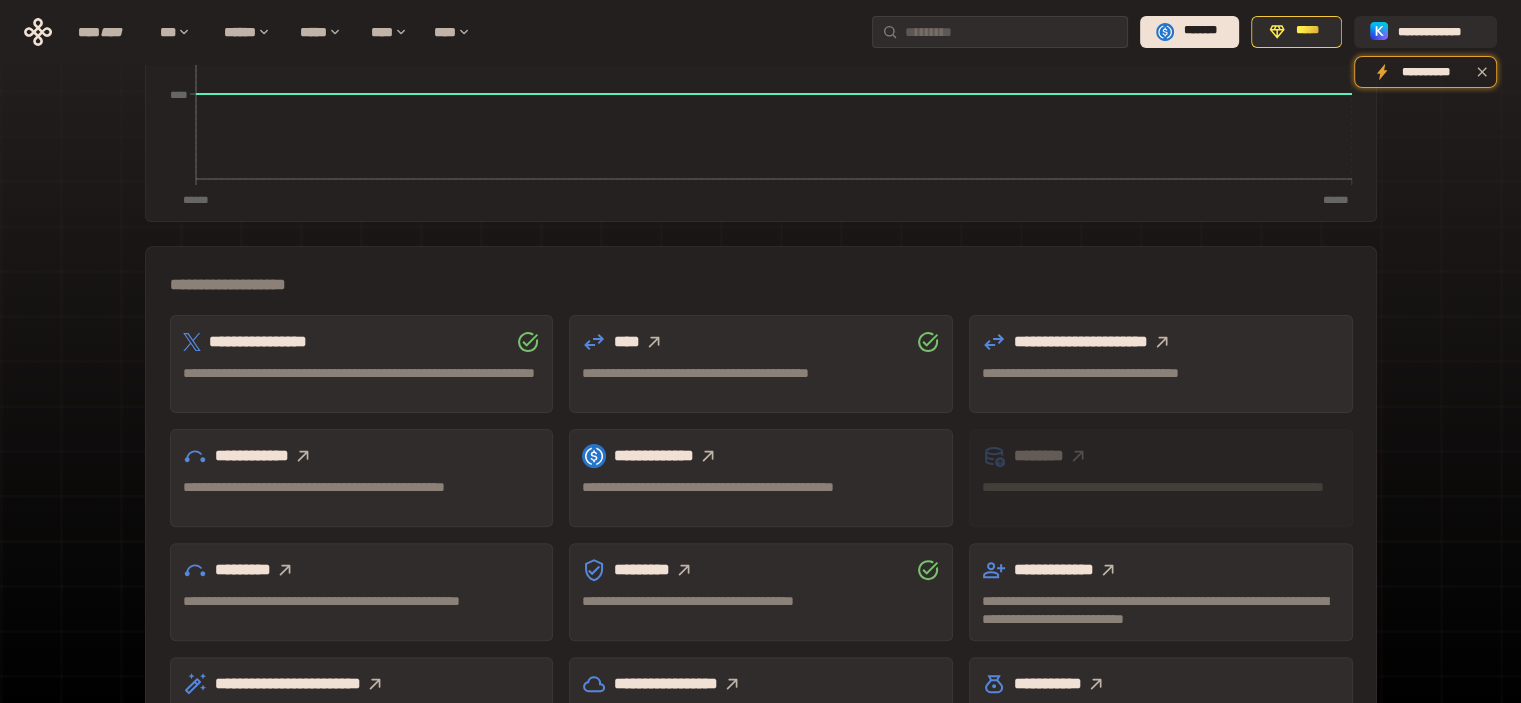 click 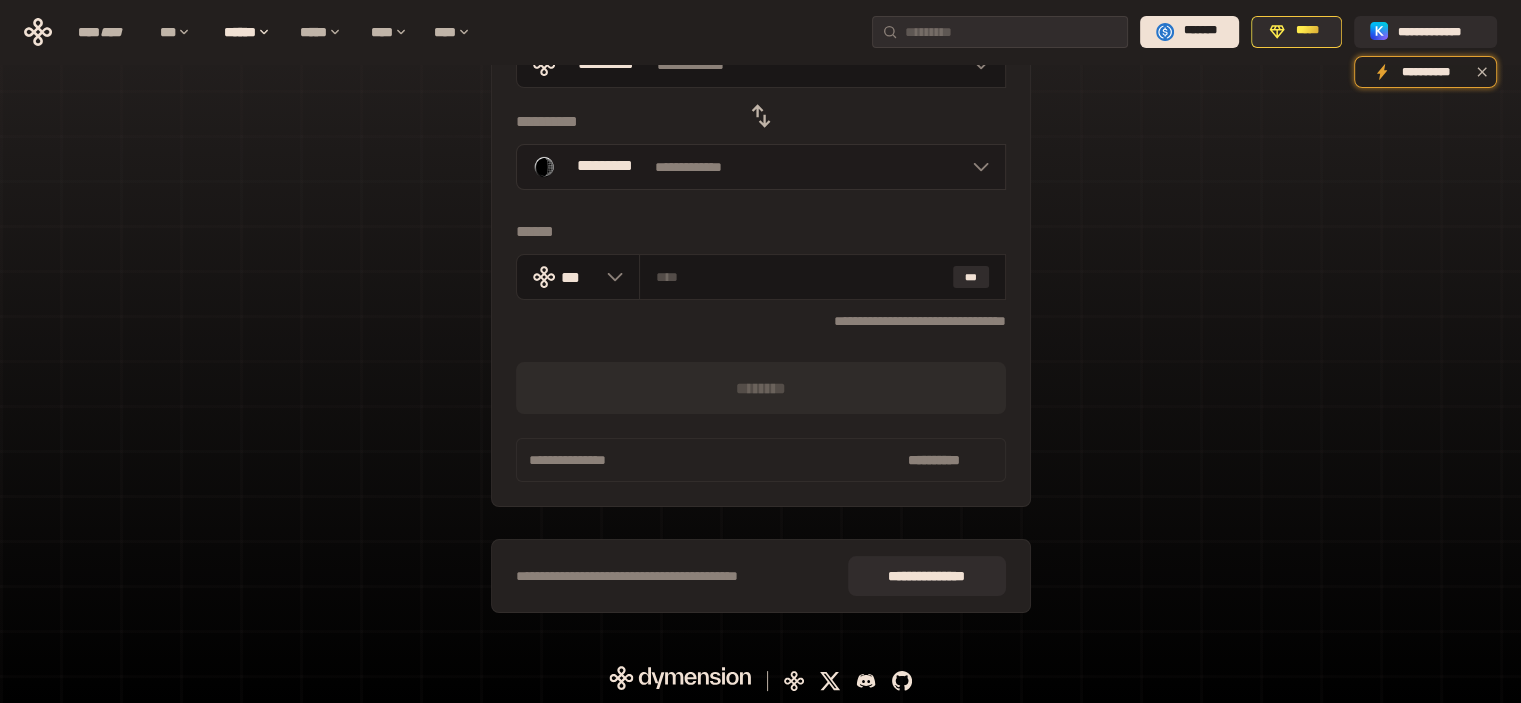 click at bounding box center [976, 167] 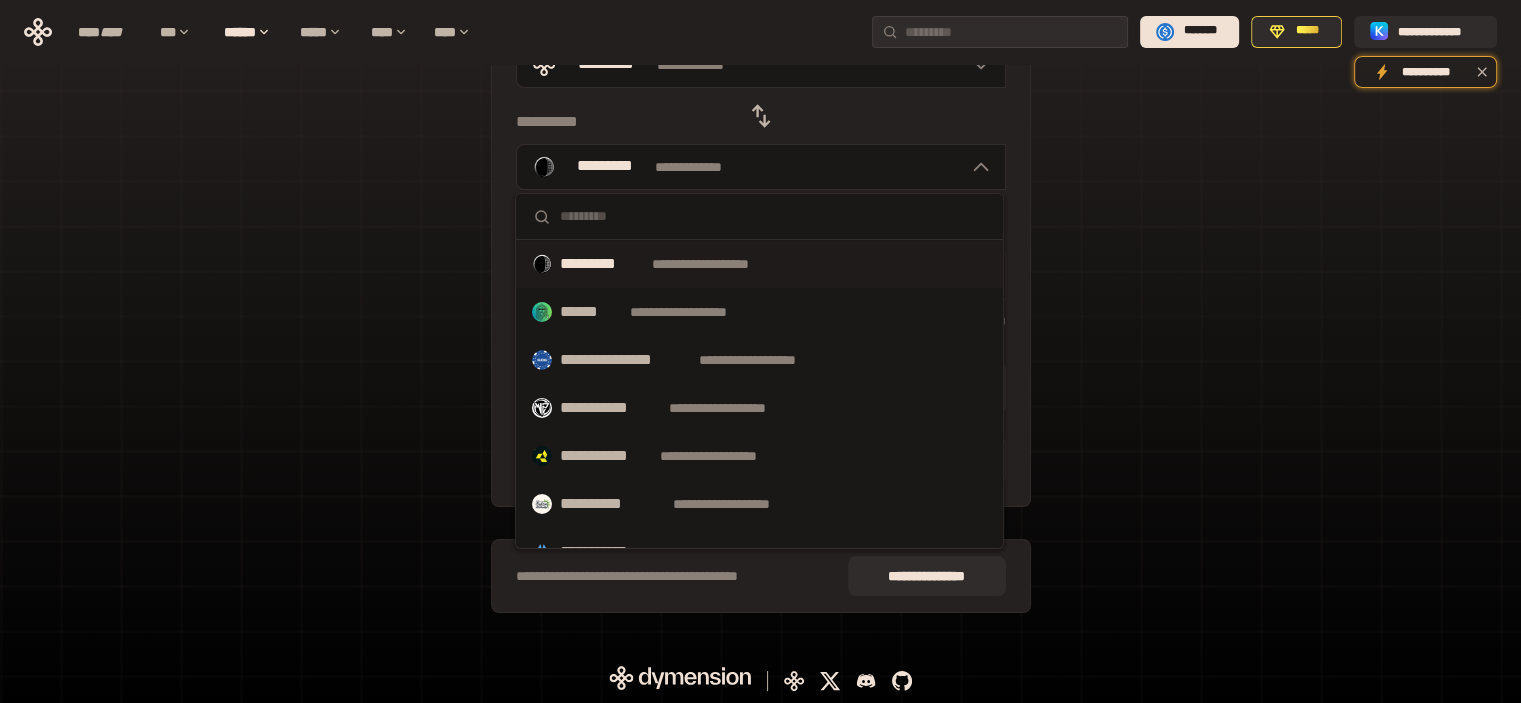 scroll, scrollTop: 0, scrollLeft: 0, axis: both 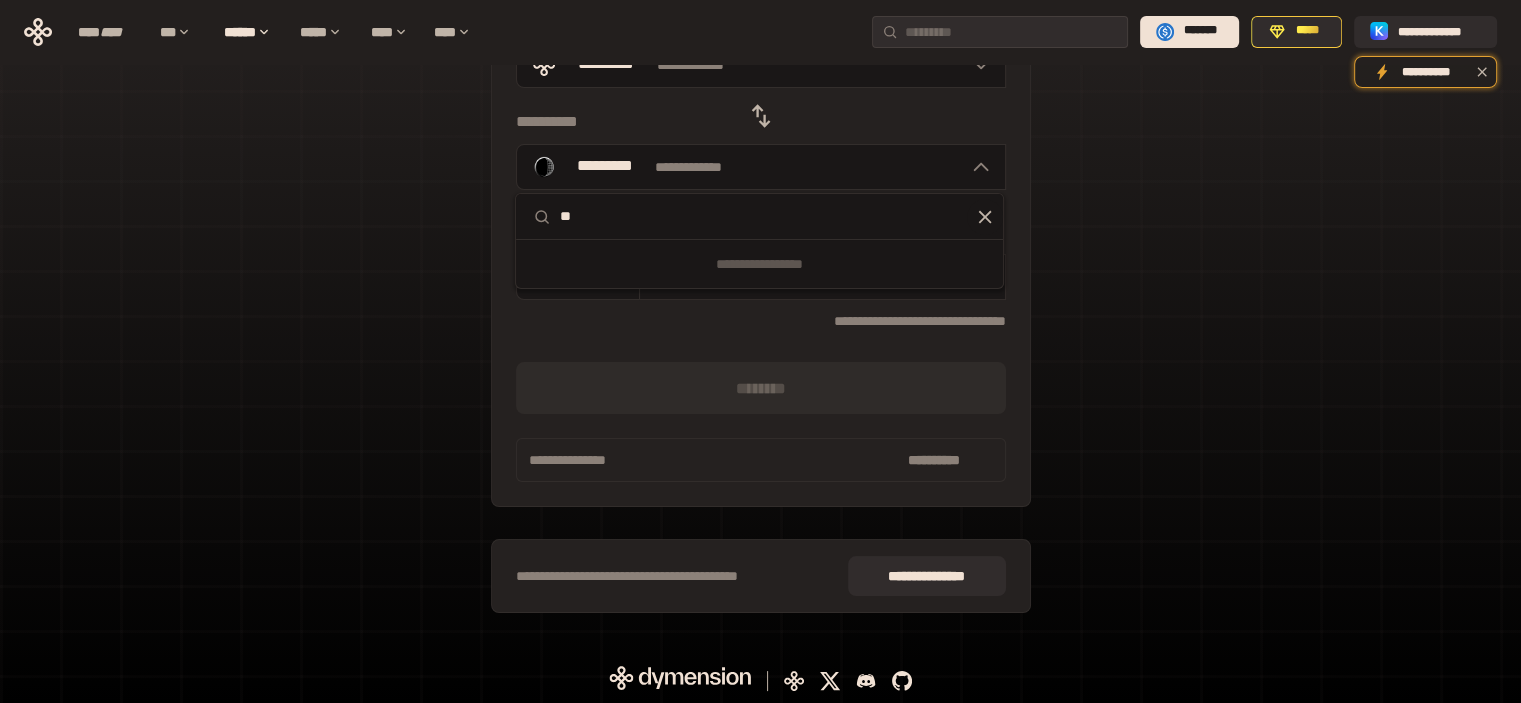 type on "*" 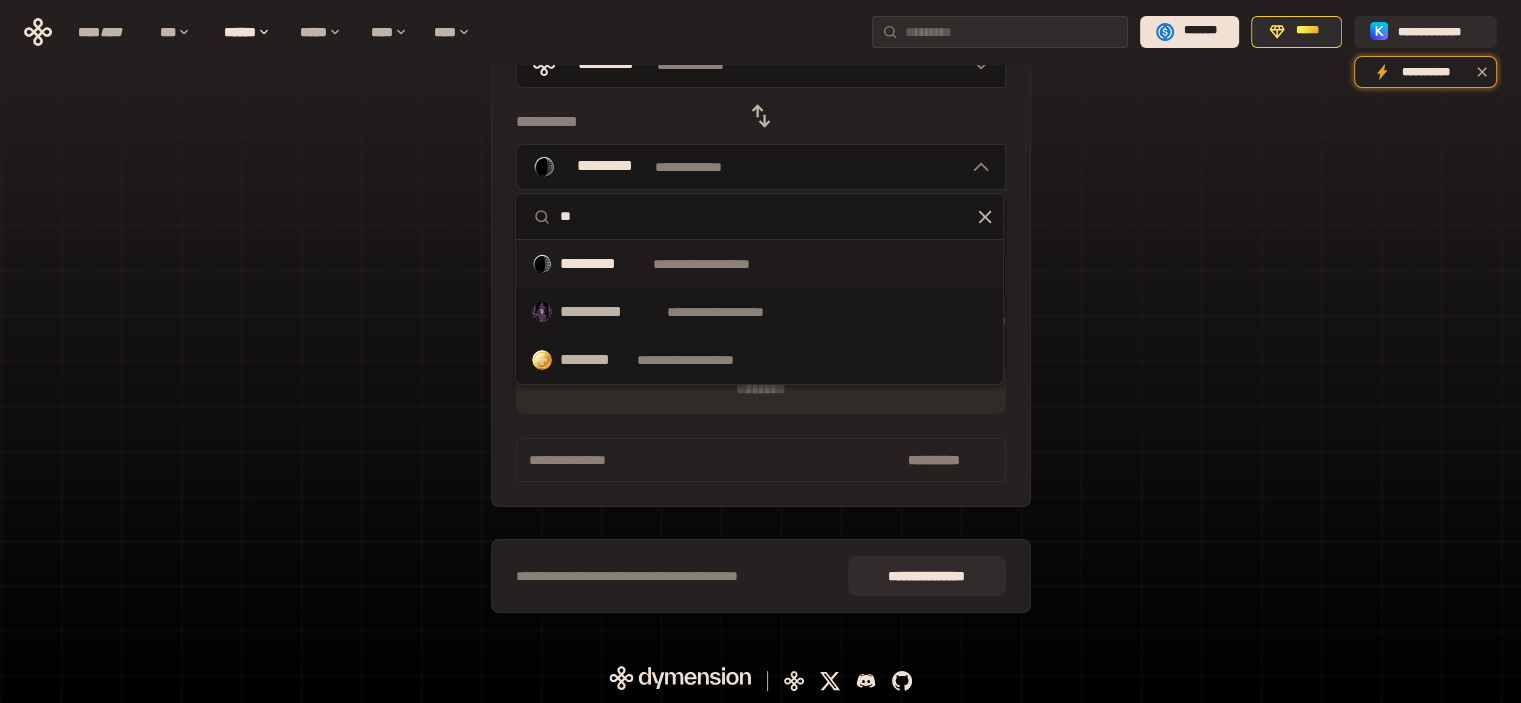 type on "*" 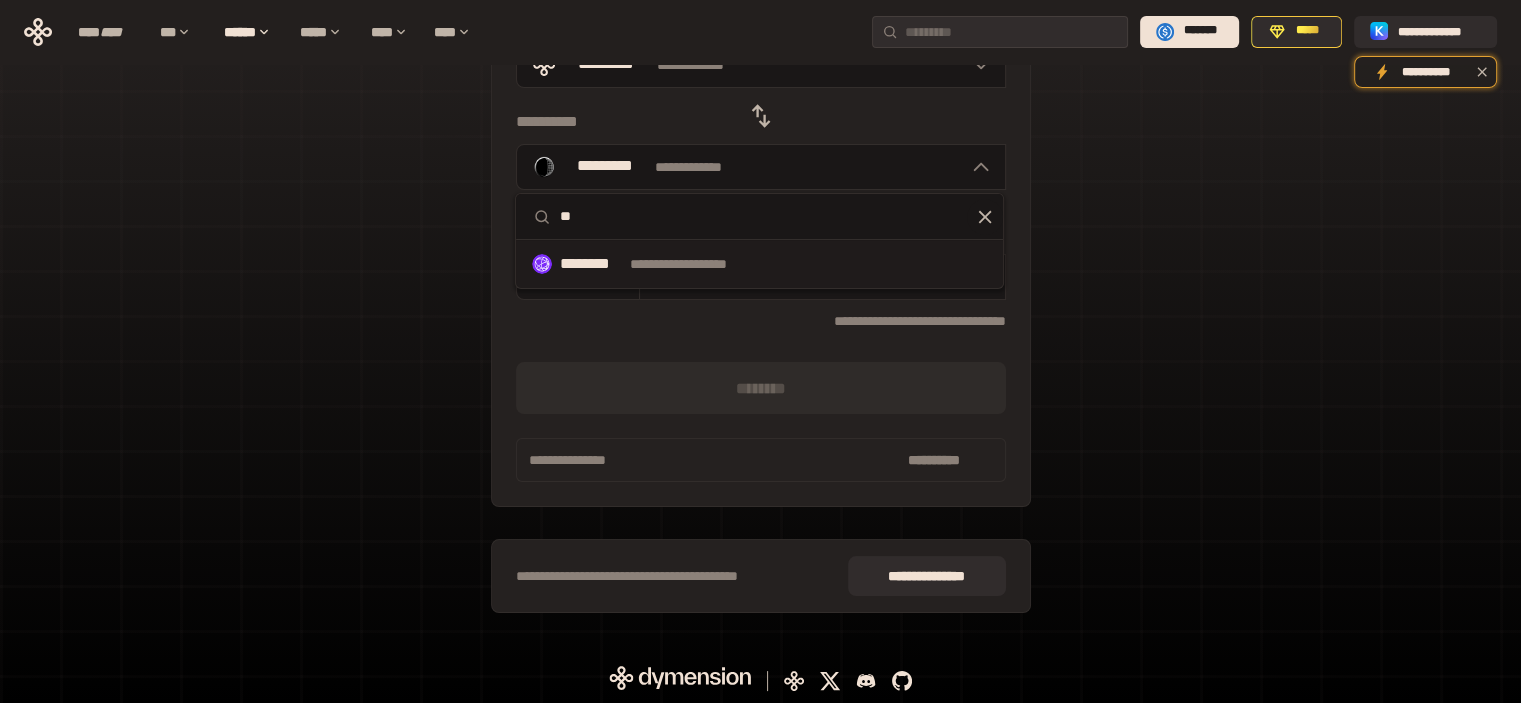 type on "**" 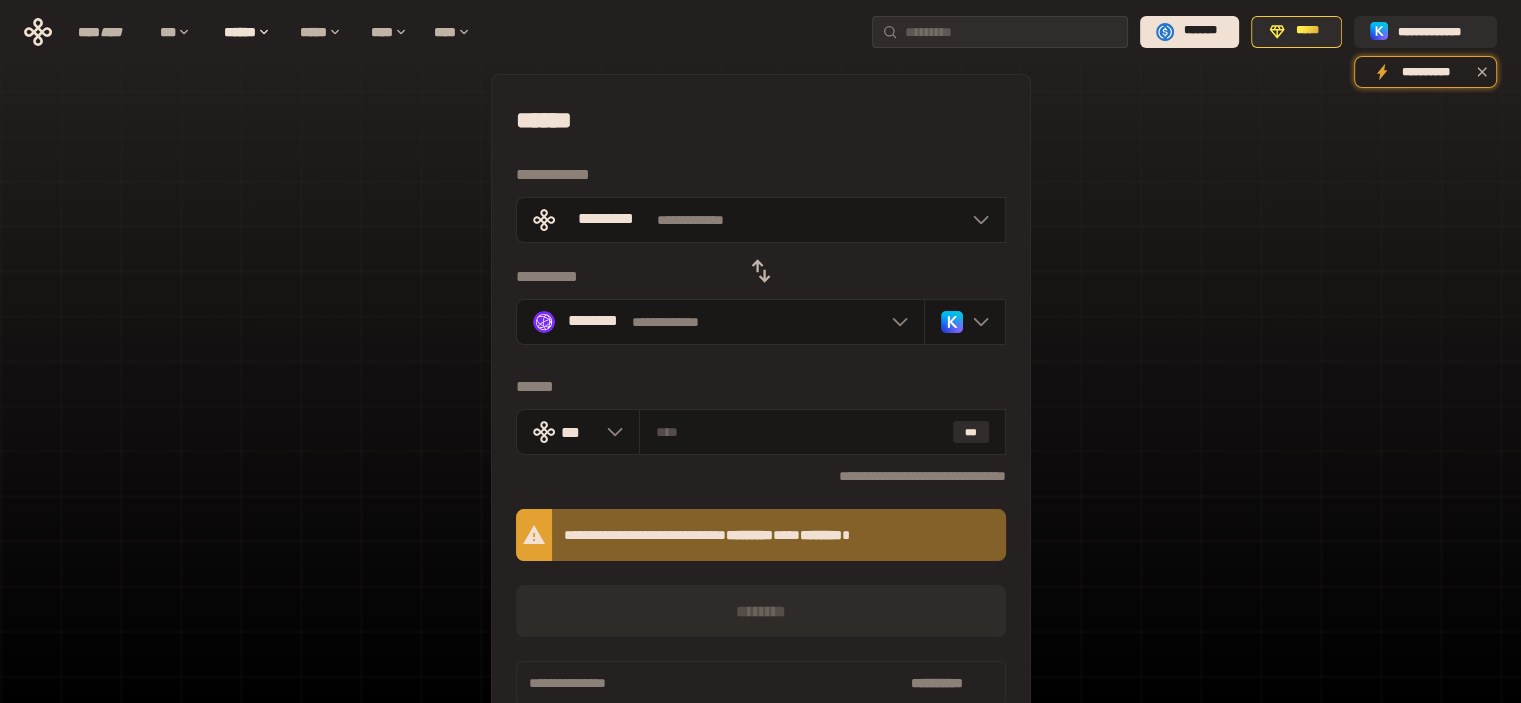 scroll, scrollTop: 0, scrollLeft: 0, axis: both 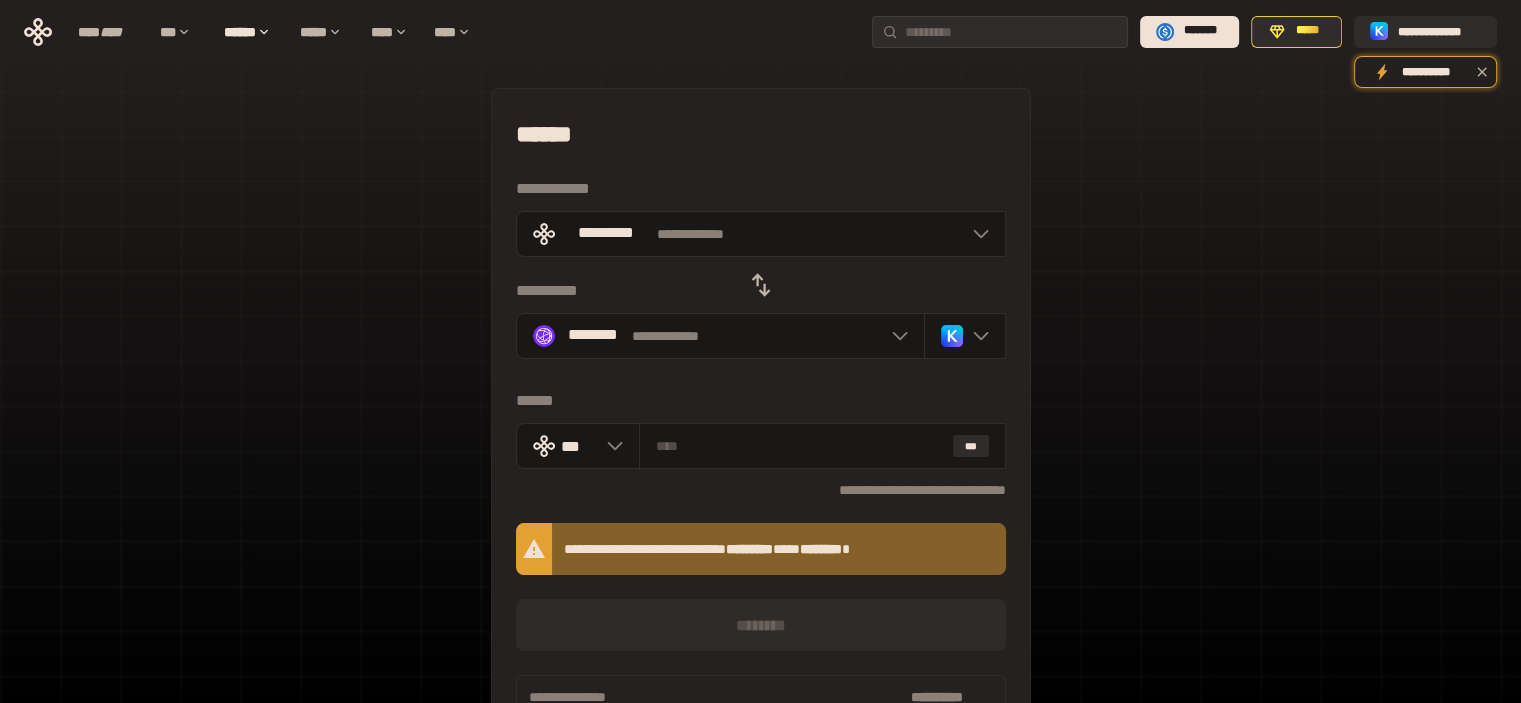 click 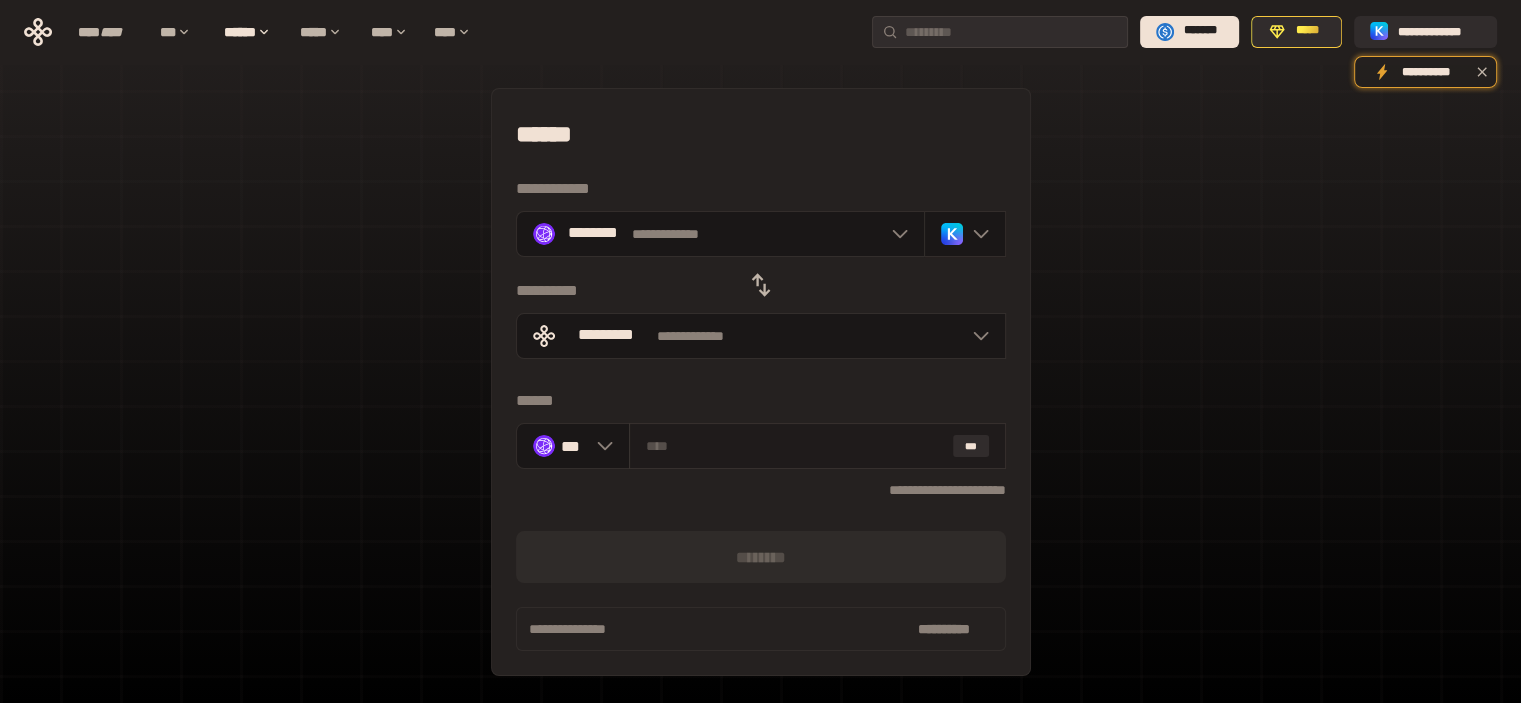 click at bounding box center [795, 446] 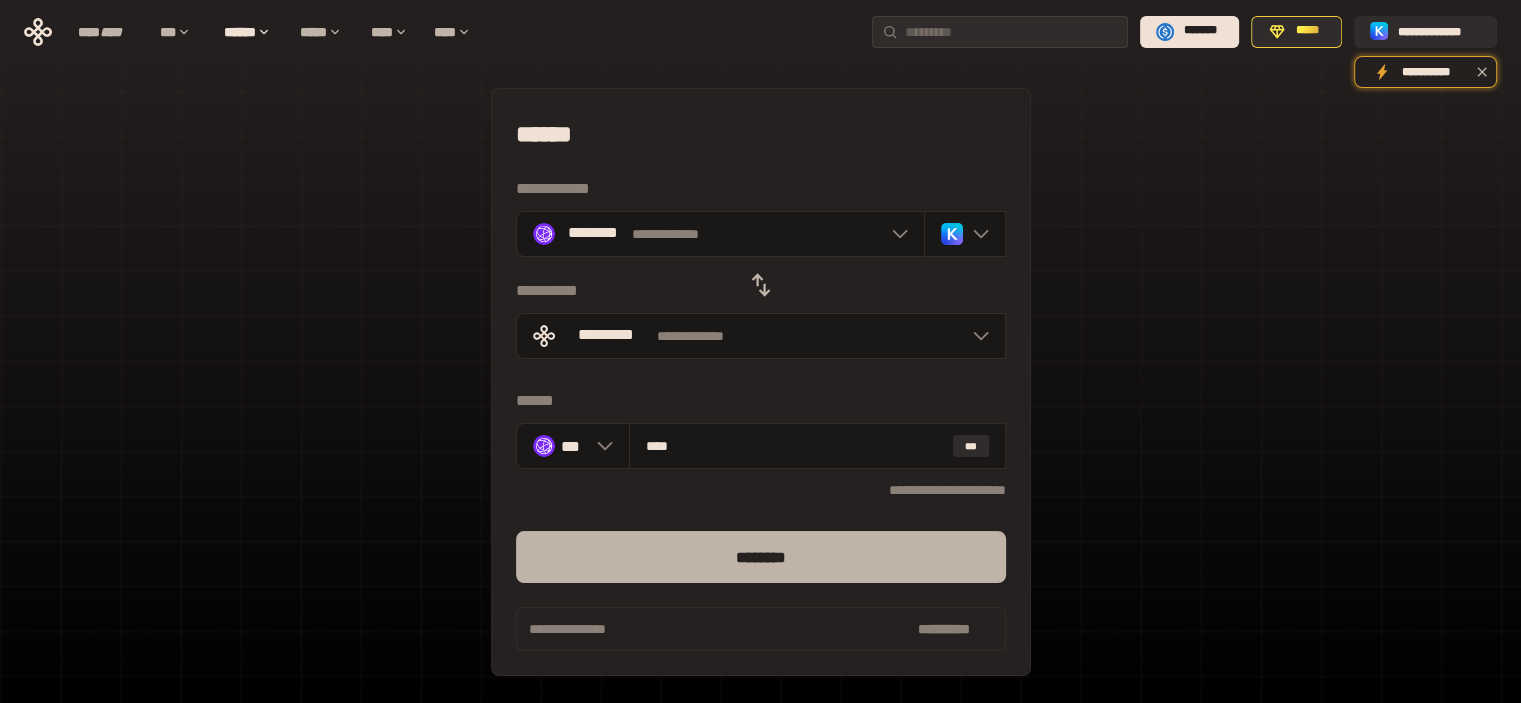 type on "****" 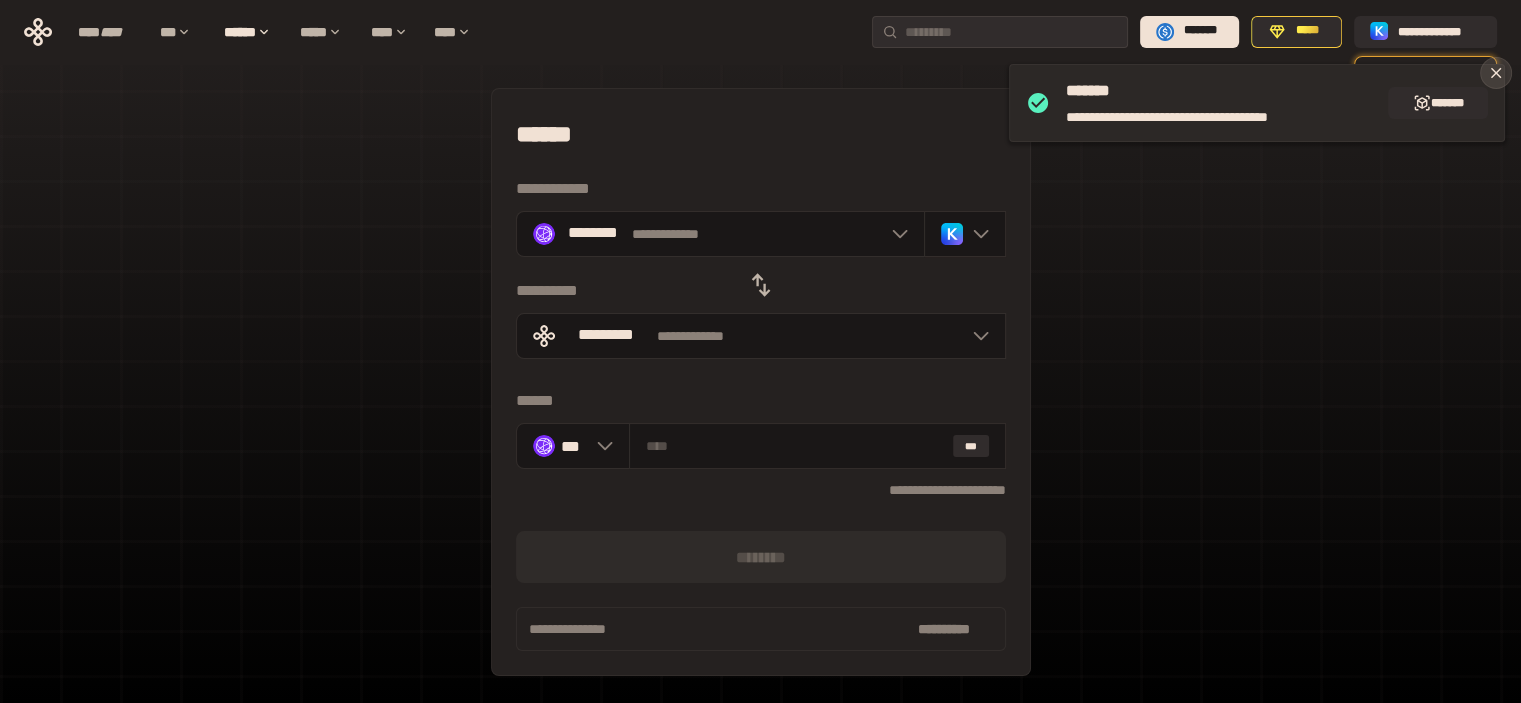 click 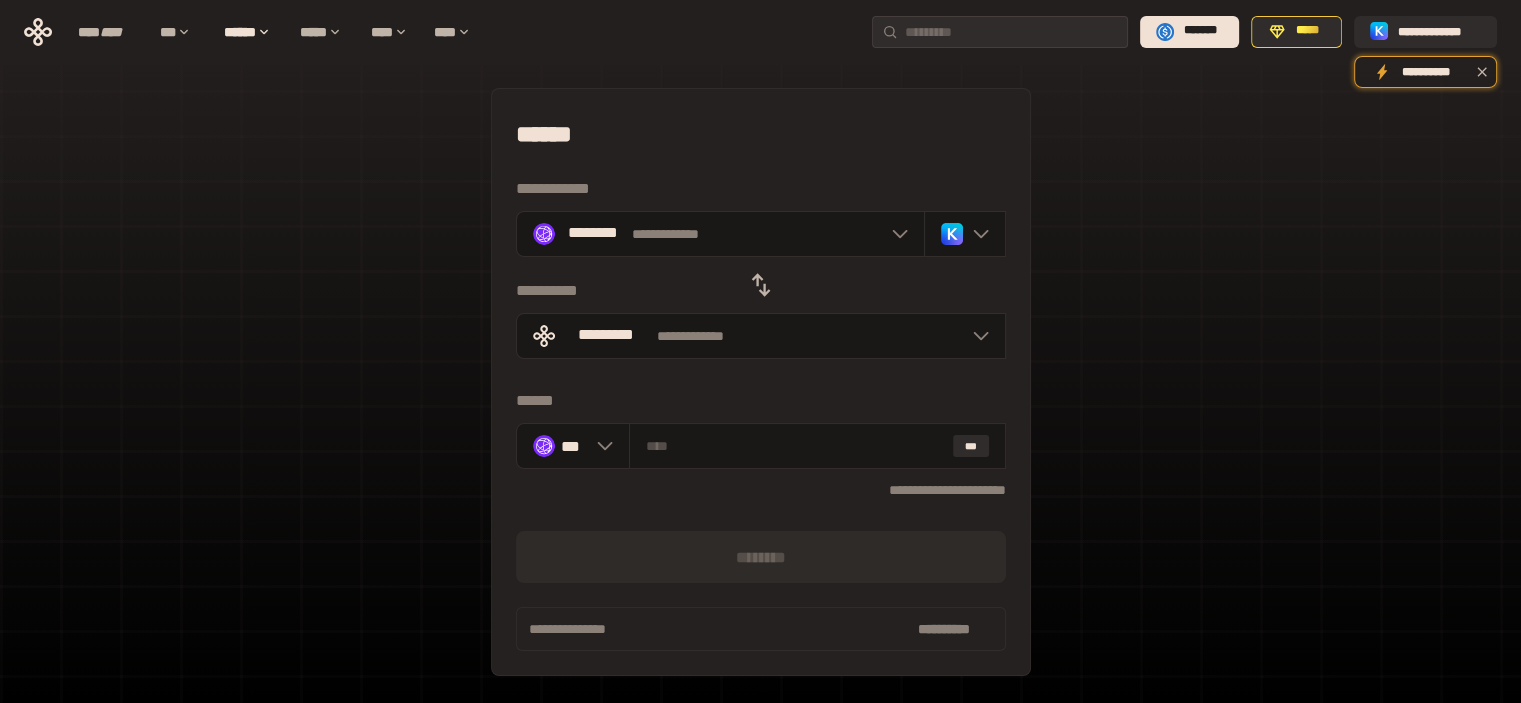 click 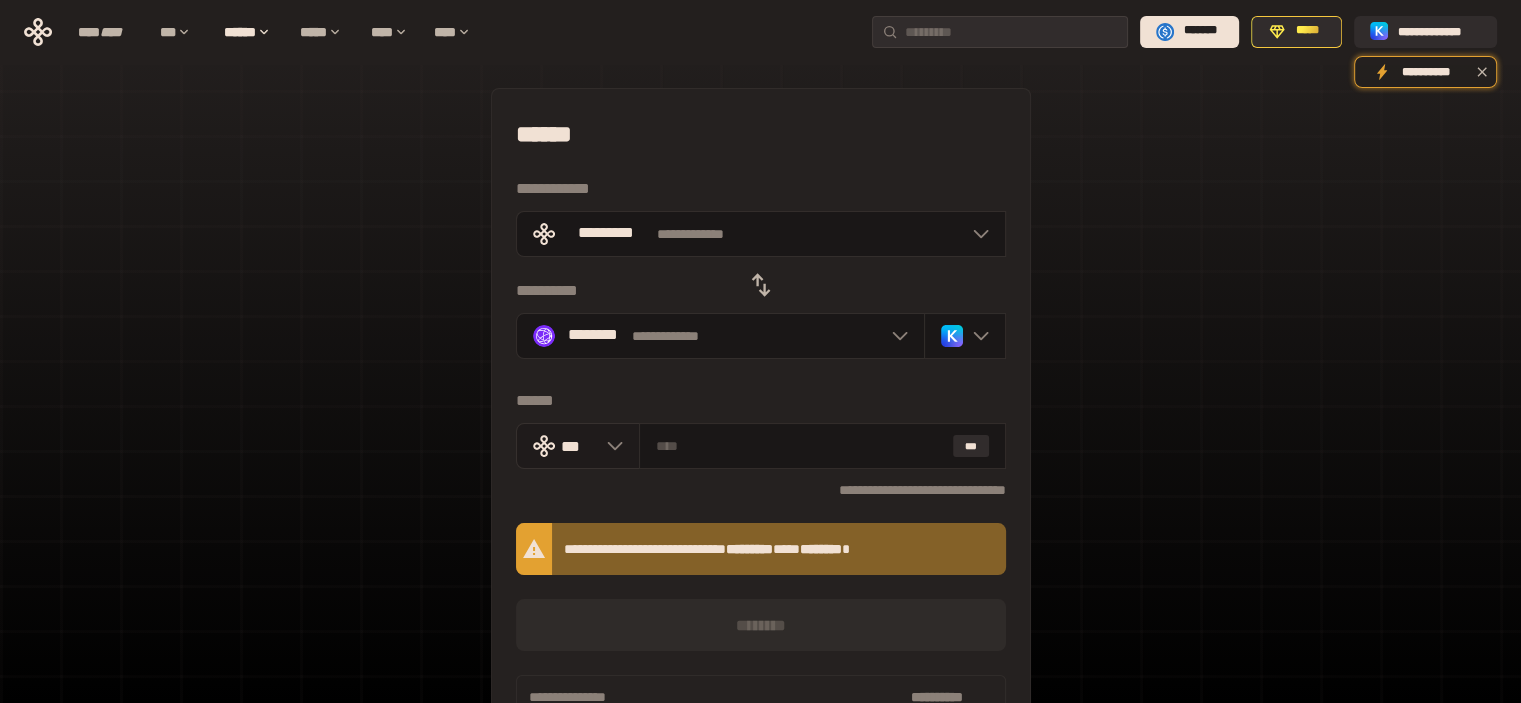 click 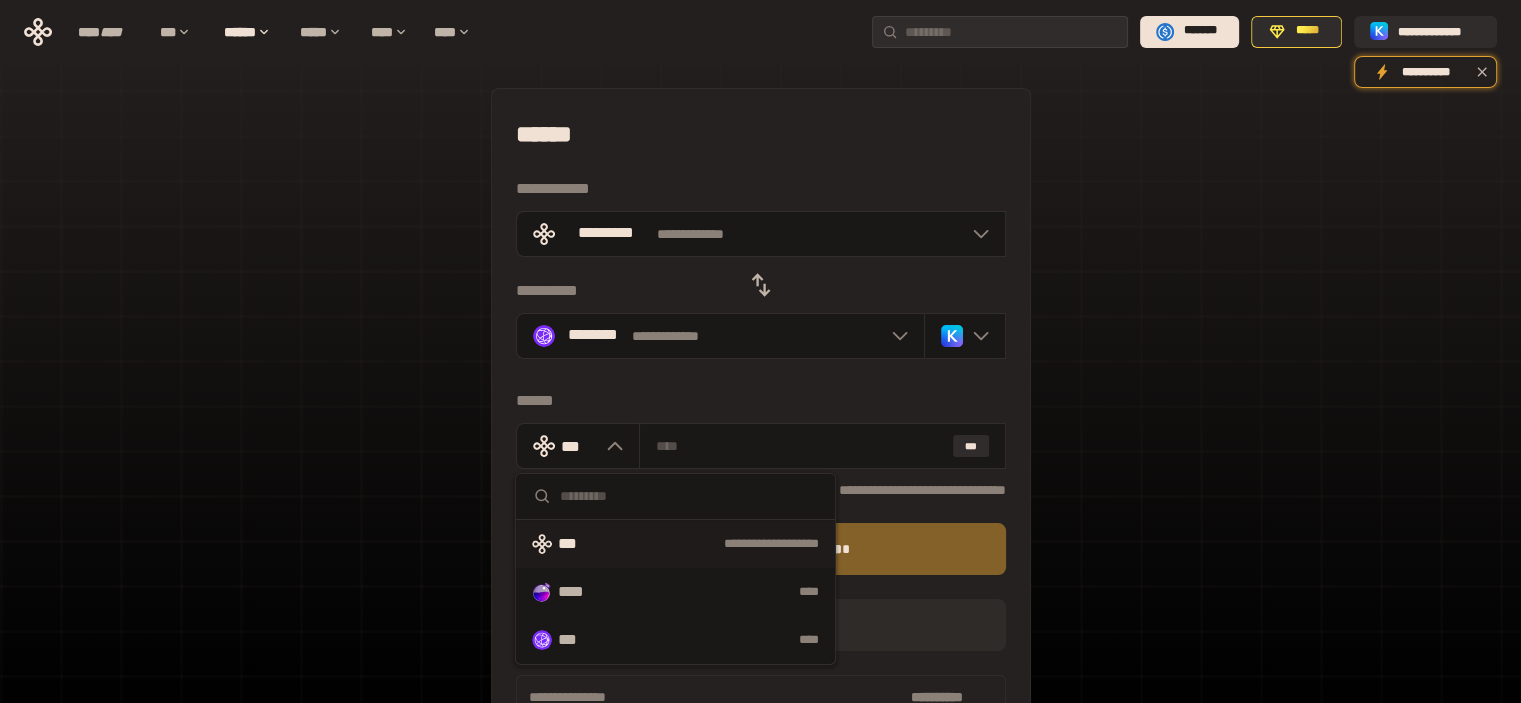 click on "*** ****" at bounding box center (675, 640) 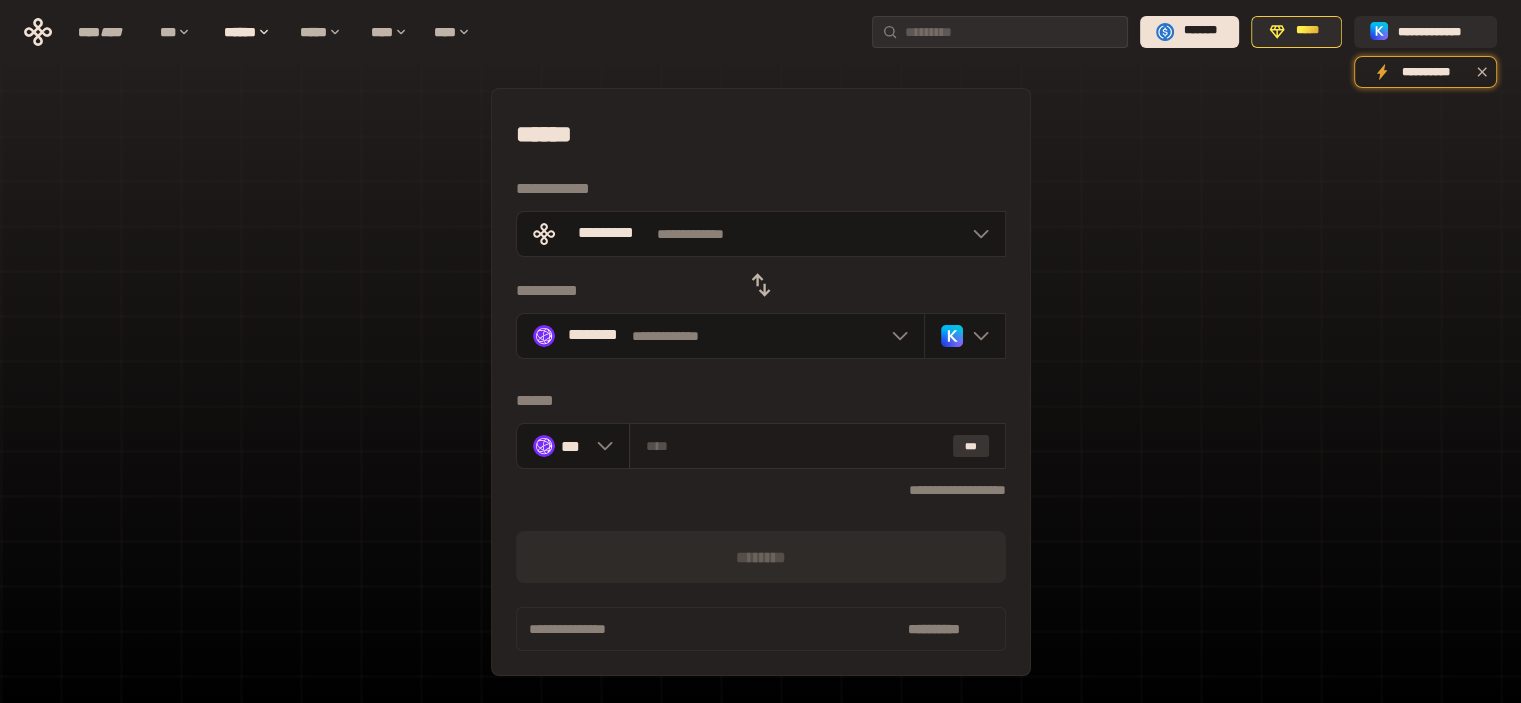 click on "***" at bounding box center [971, 446] 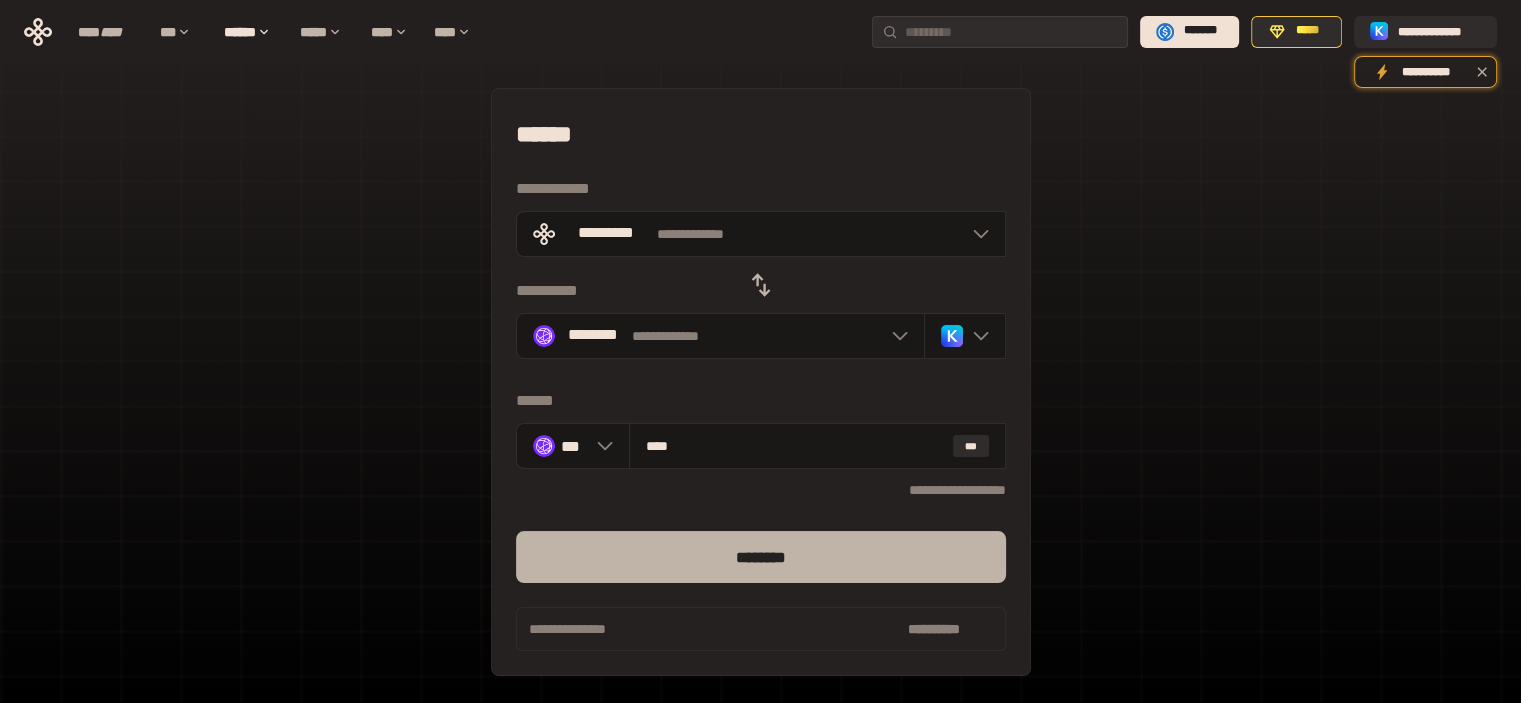 click on "********" at bounding box center (761, 557) 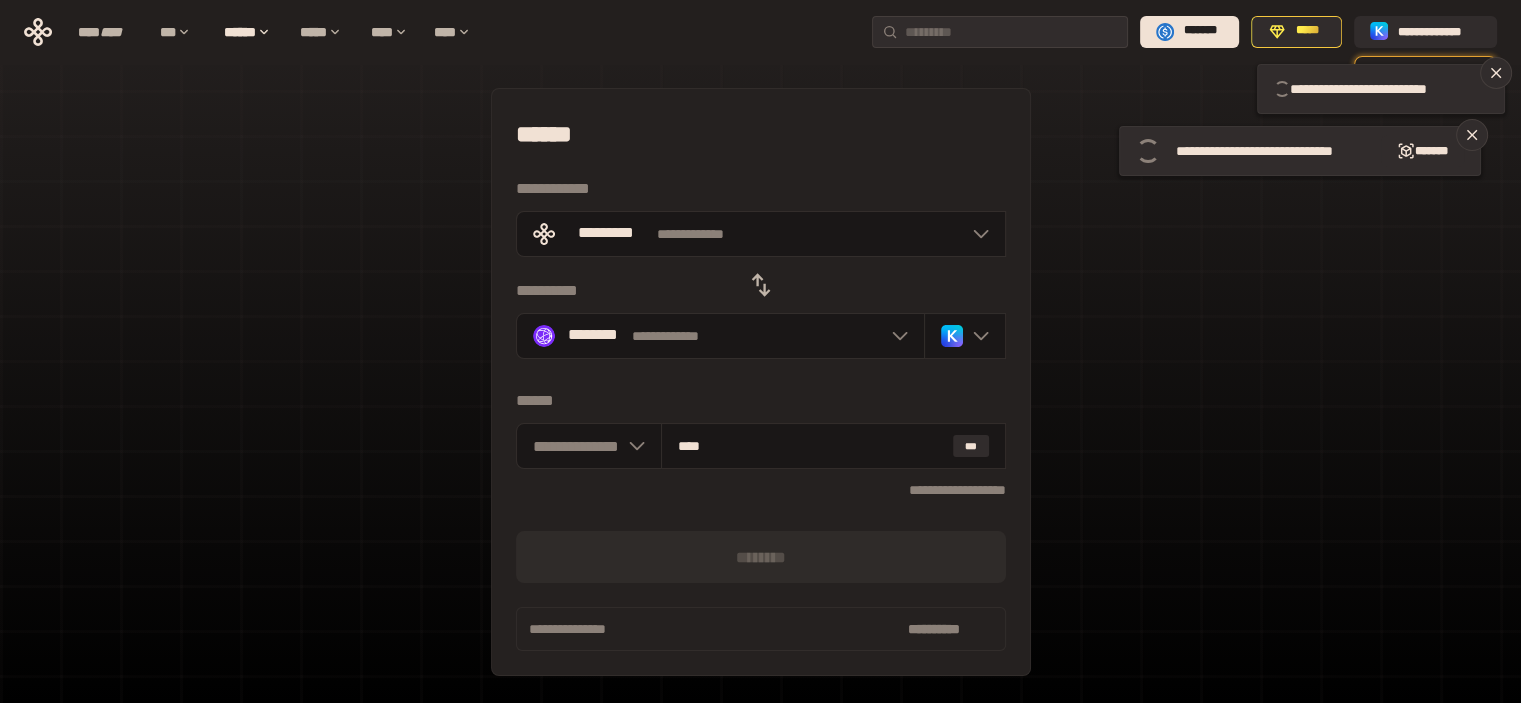 type 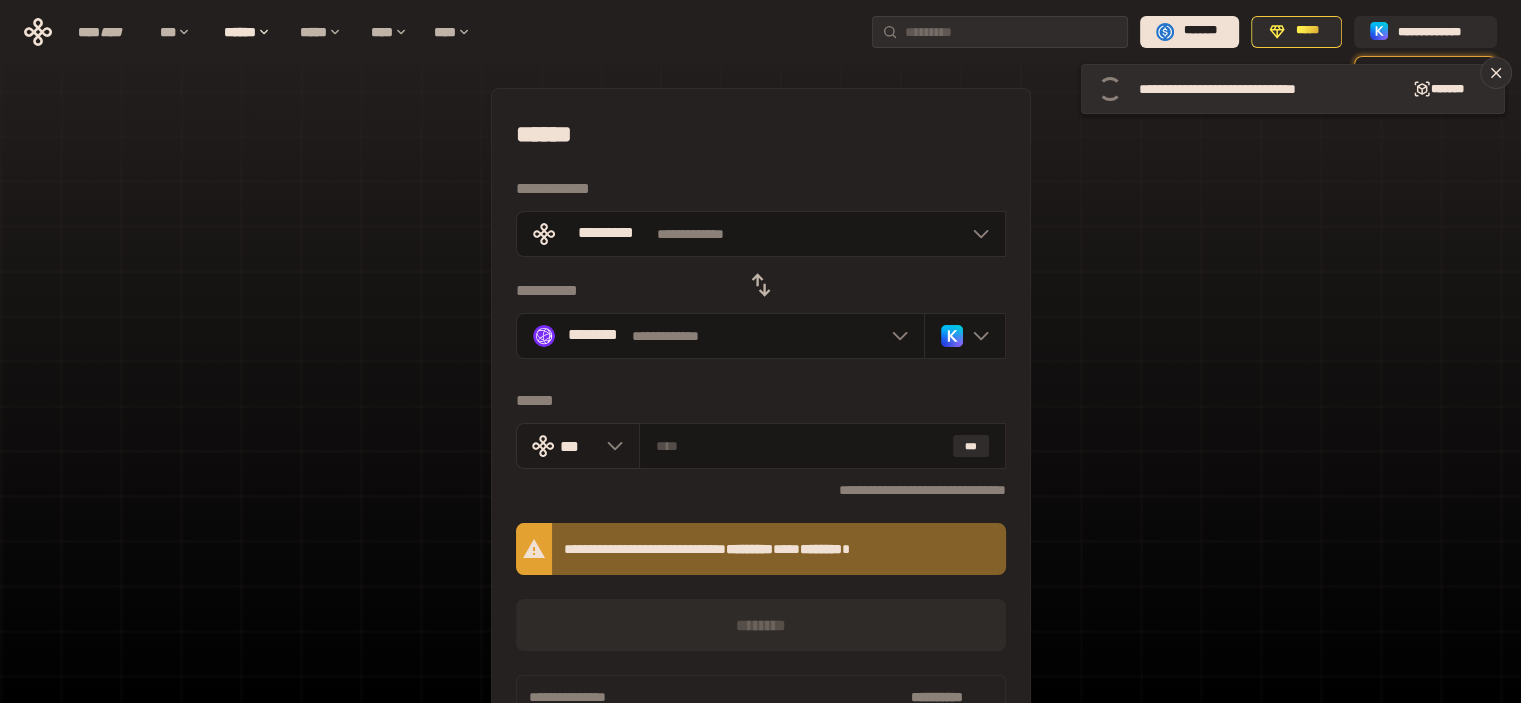 click 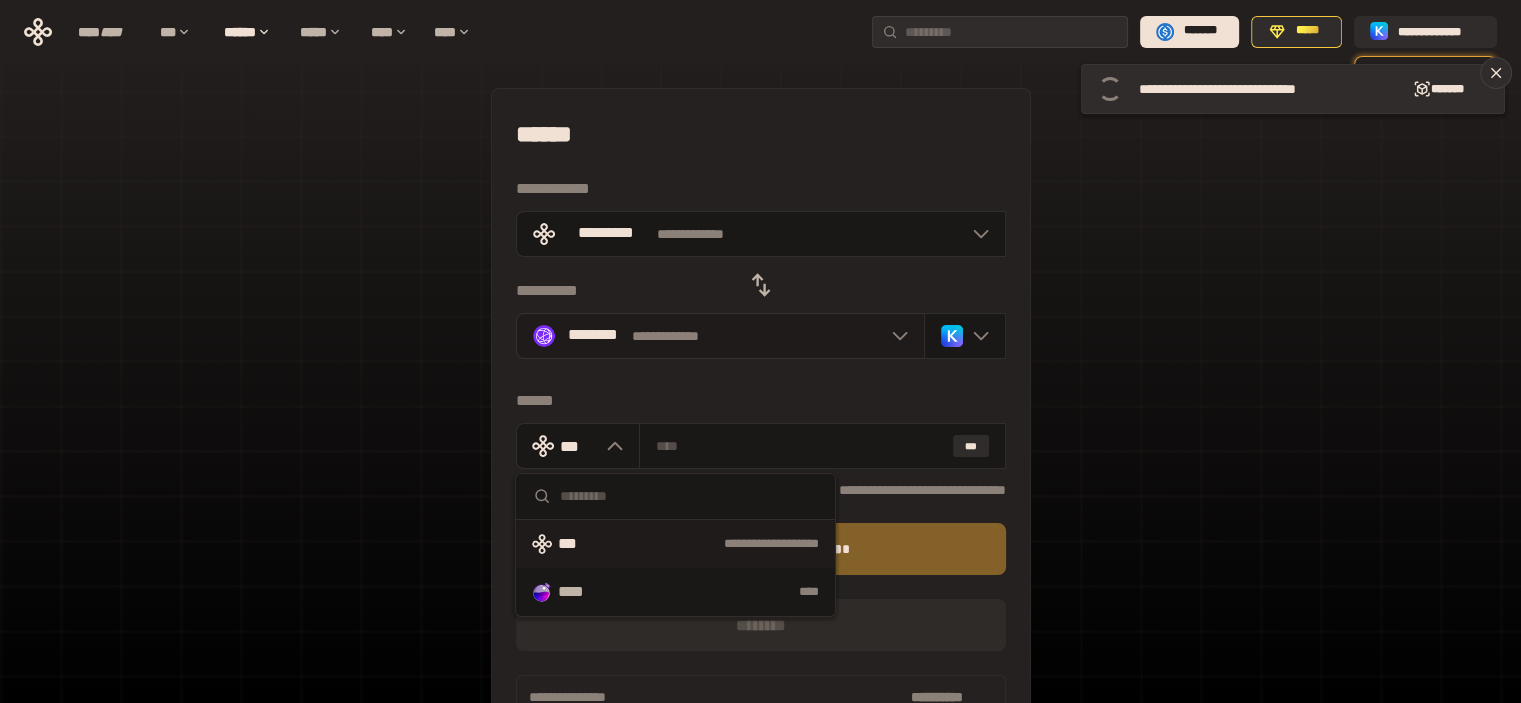 click 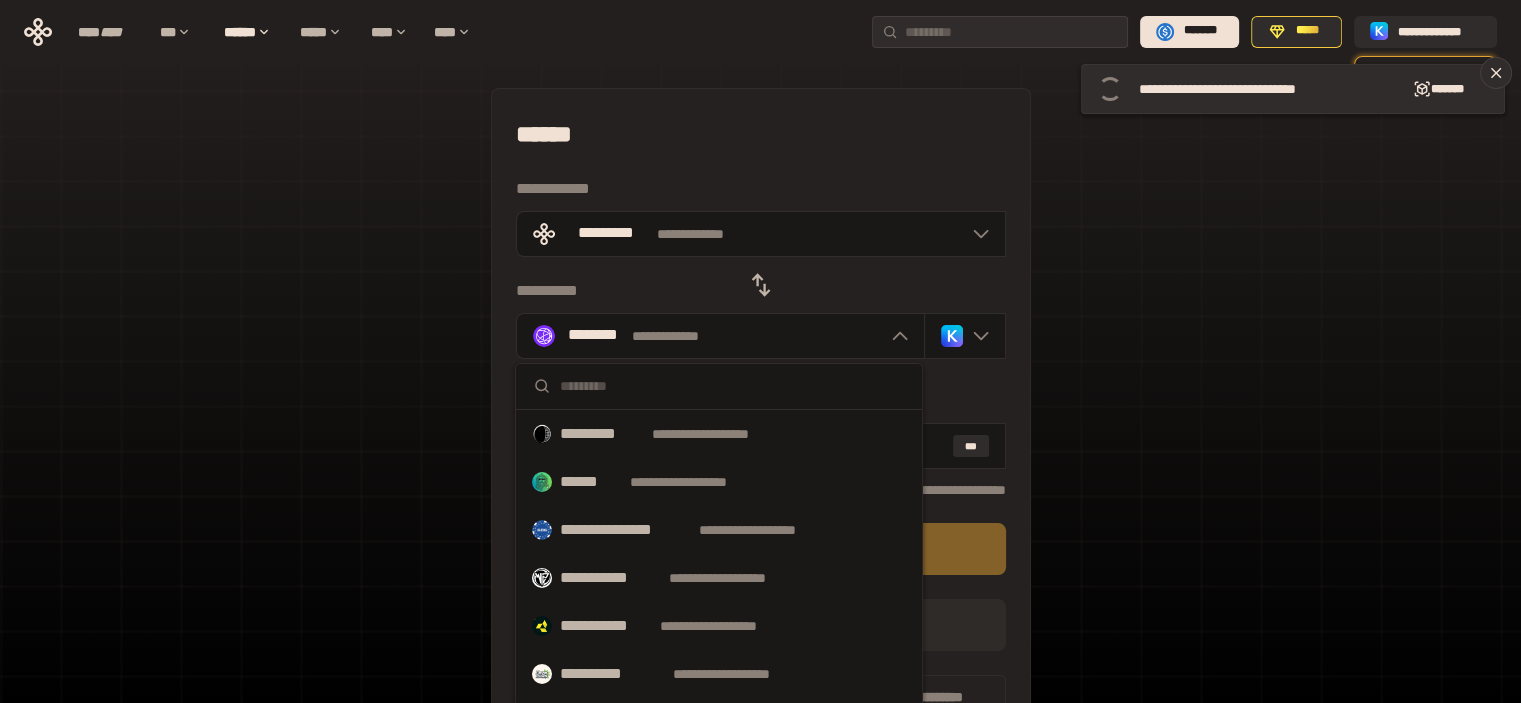 click at bounding box center (733, 386) 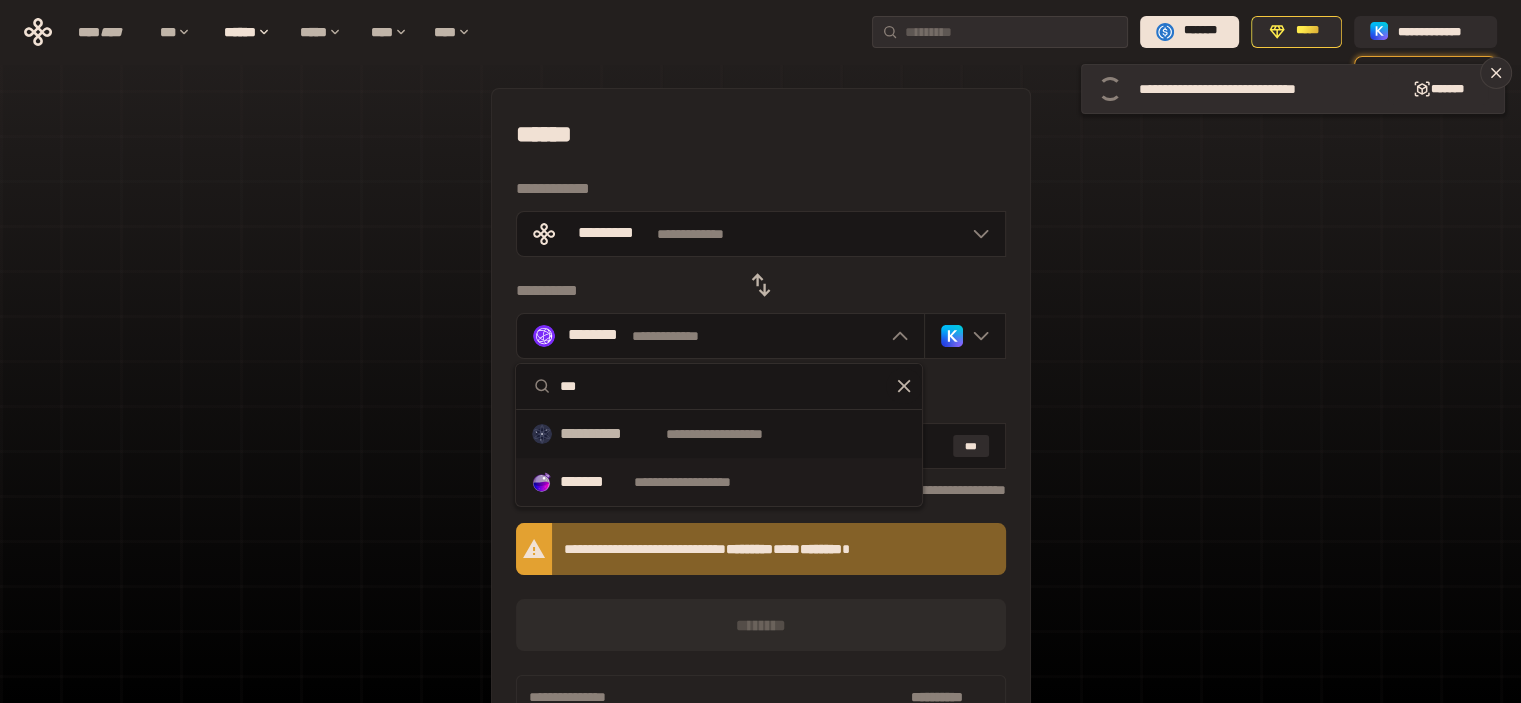 type on "***" 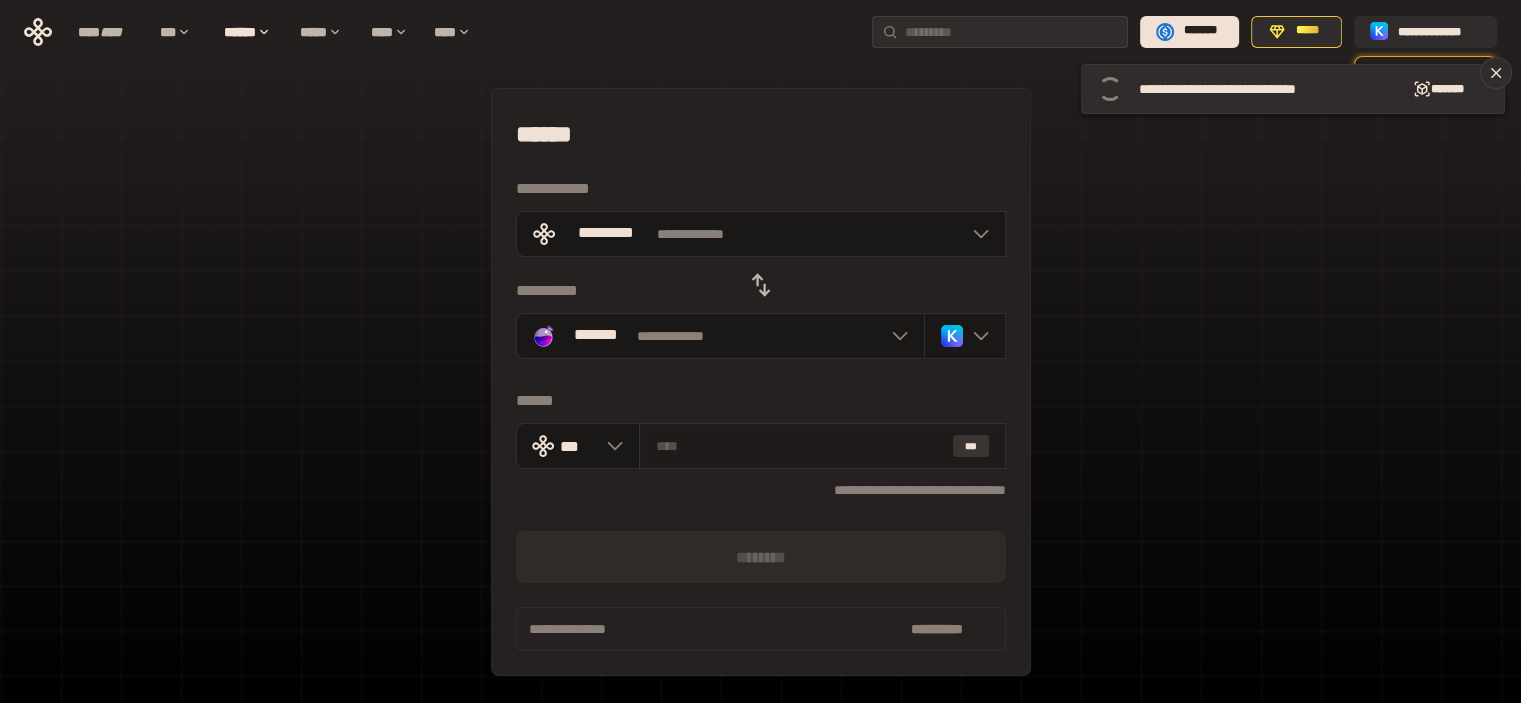 click on "***" at bounding box center (971, 446) 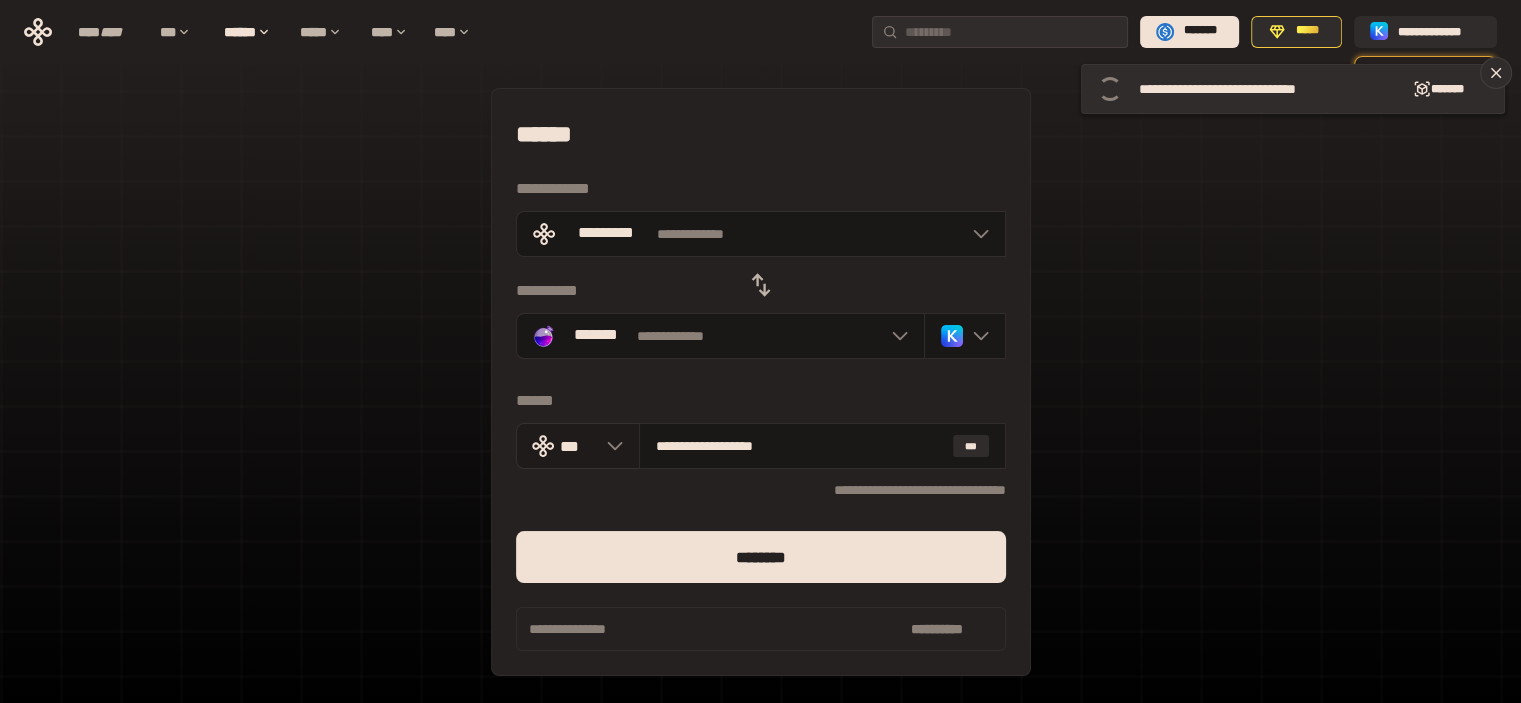 click 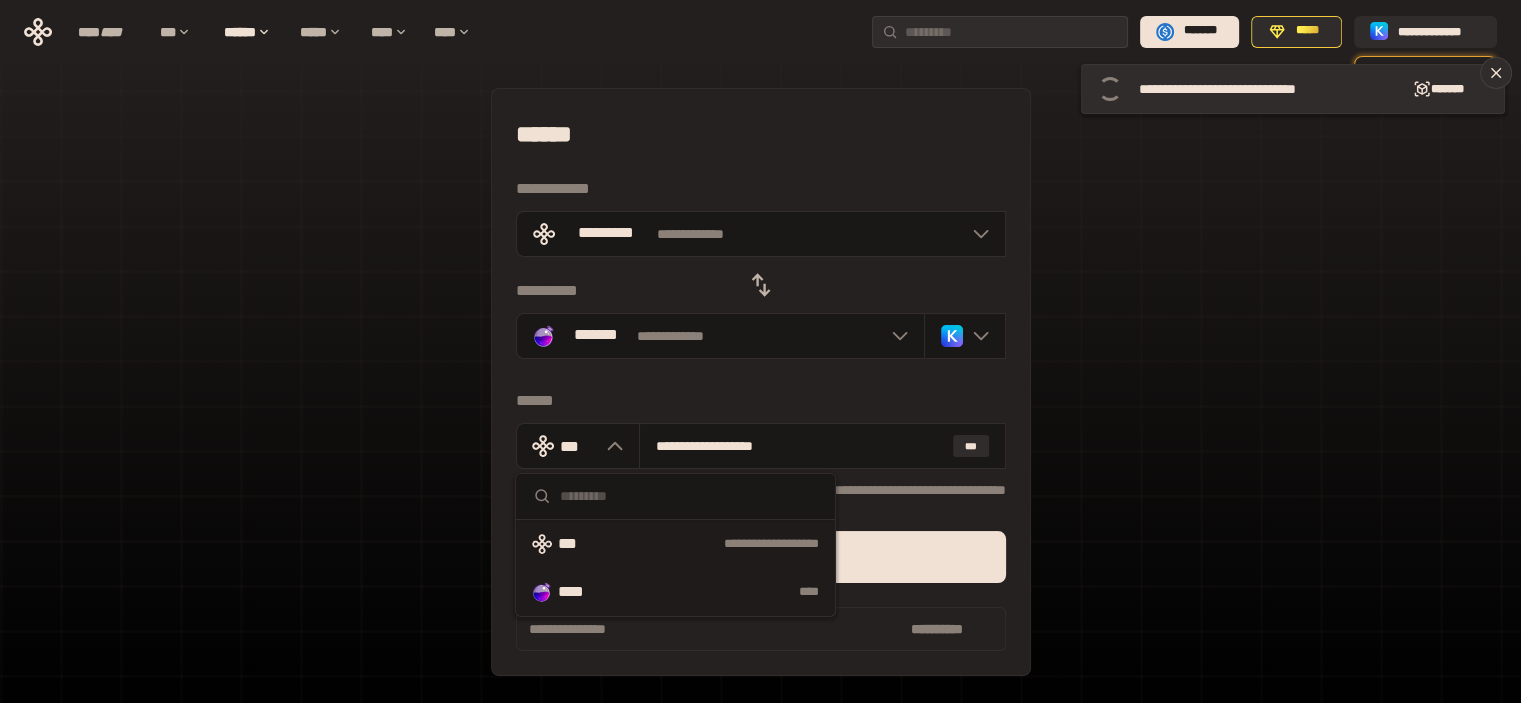 click on "****" at bounding box center [582, 592] 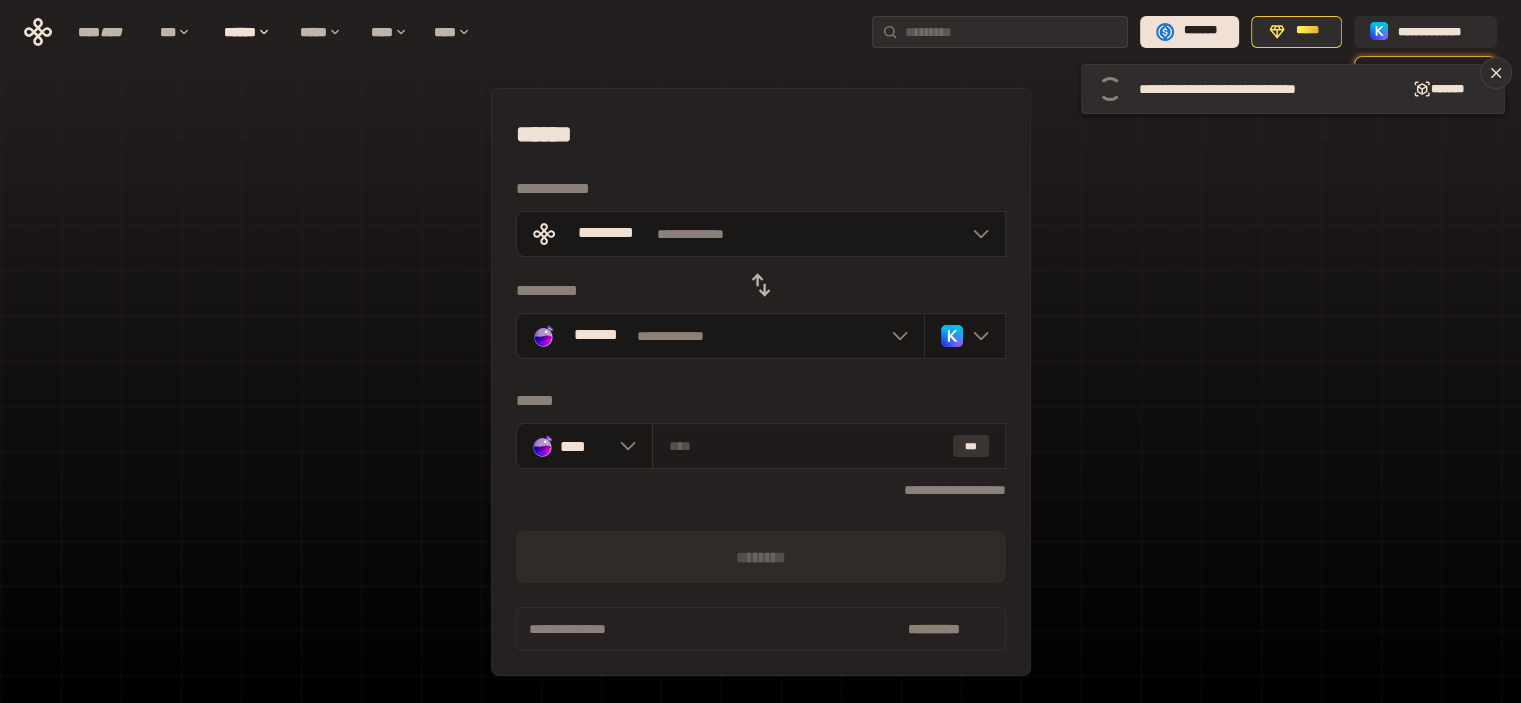 click on "***" at bounding box center [971, 446] 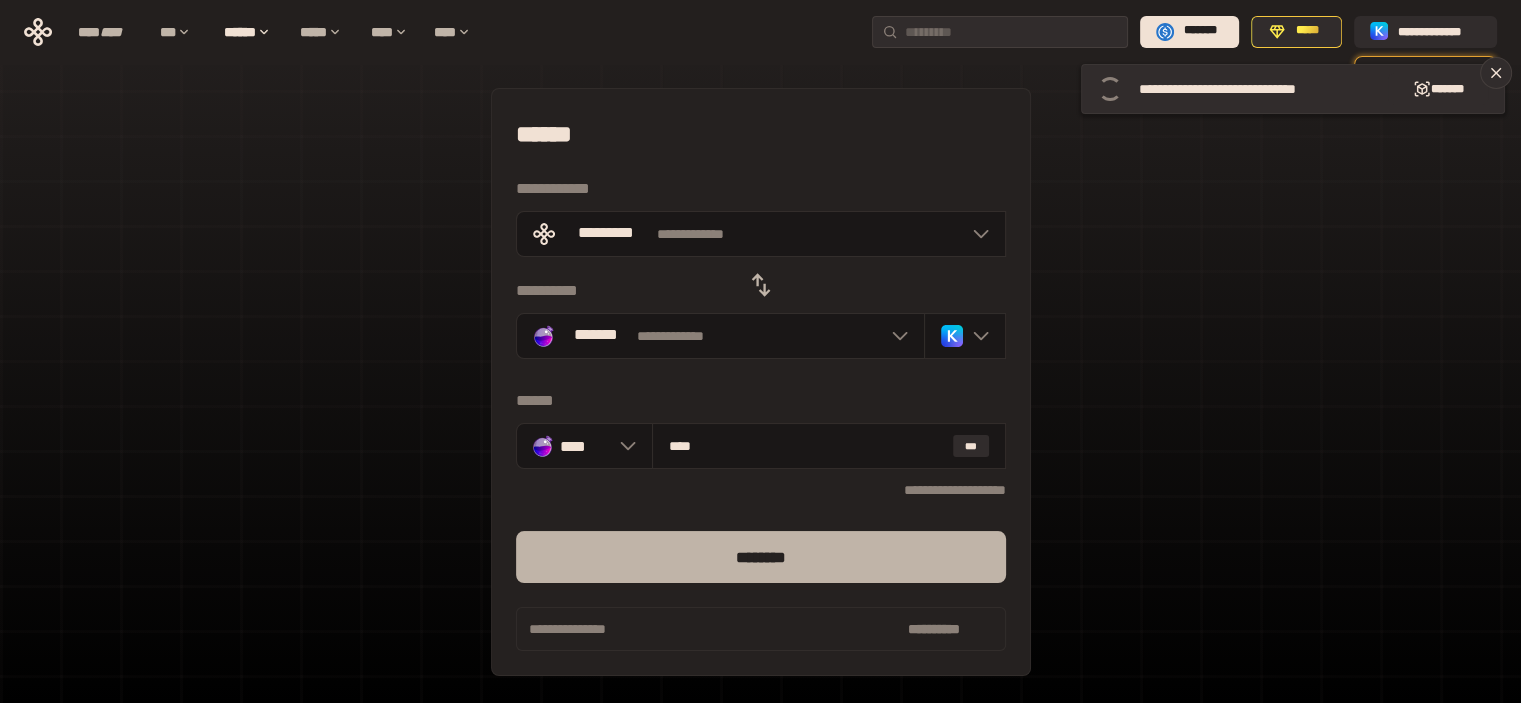 click on "********" at bounding box center (761, 557) 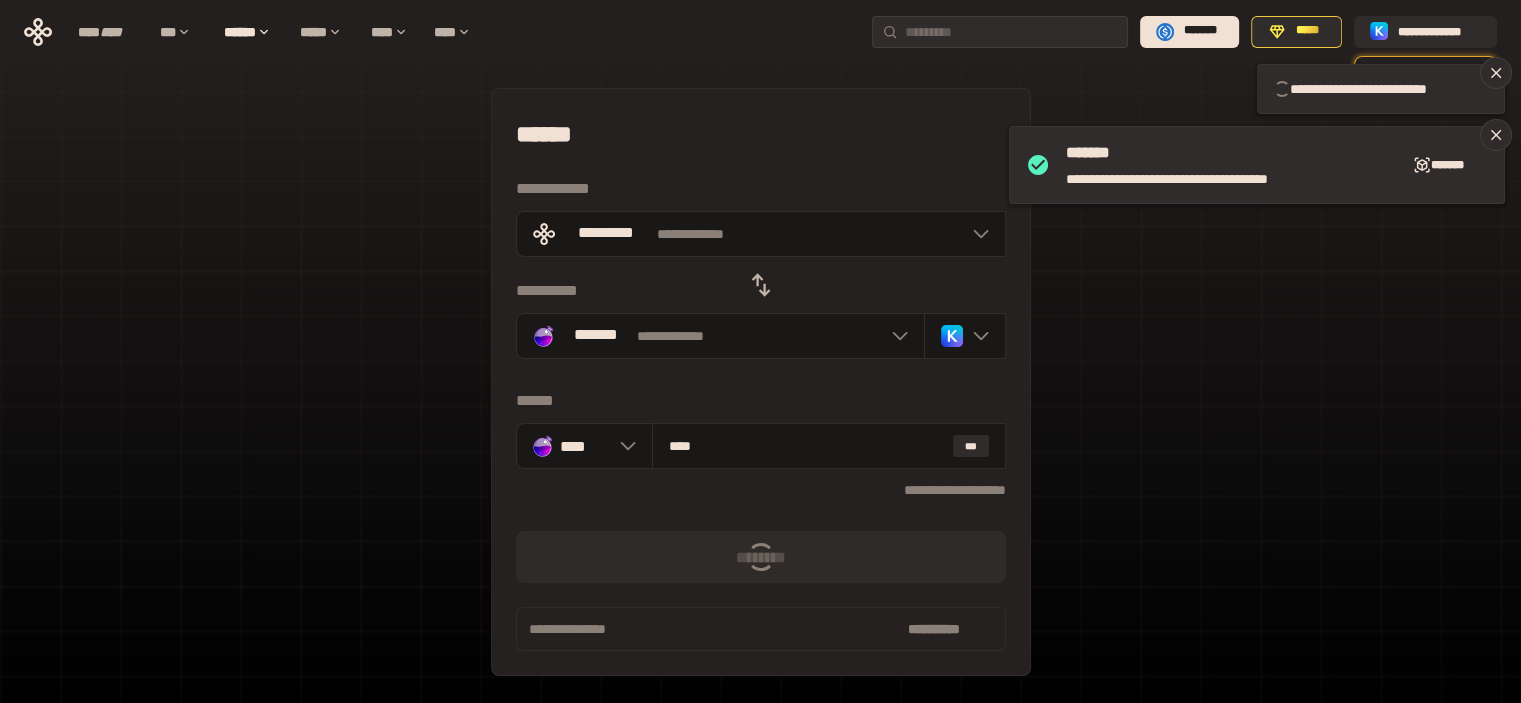 type 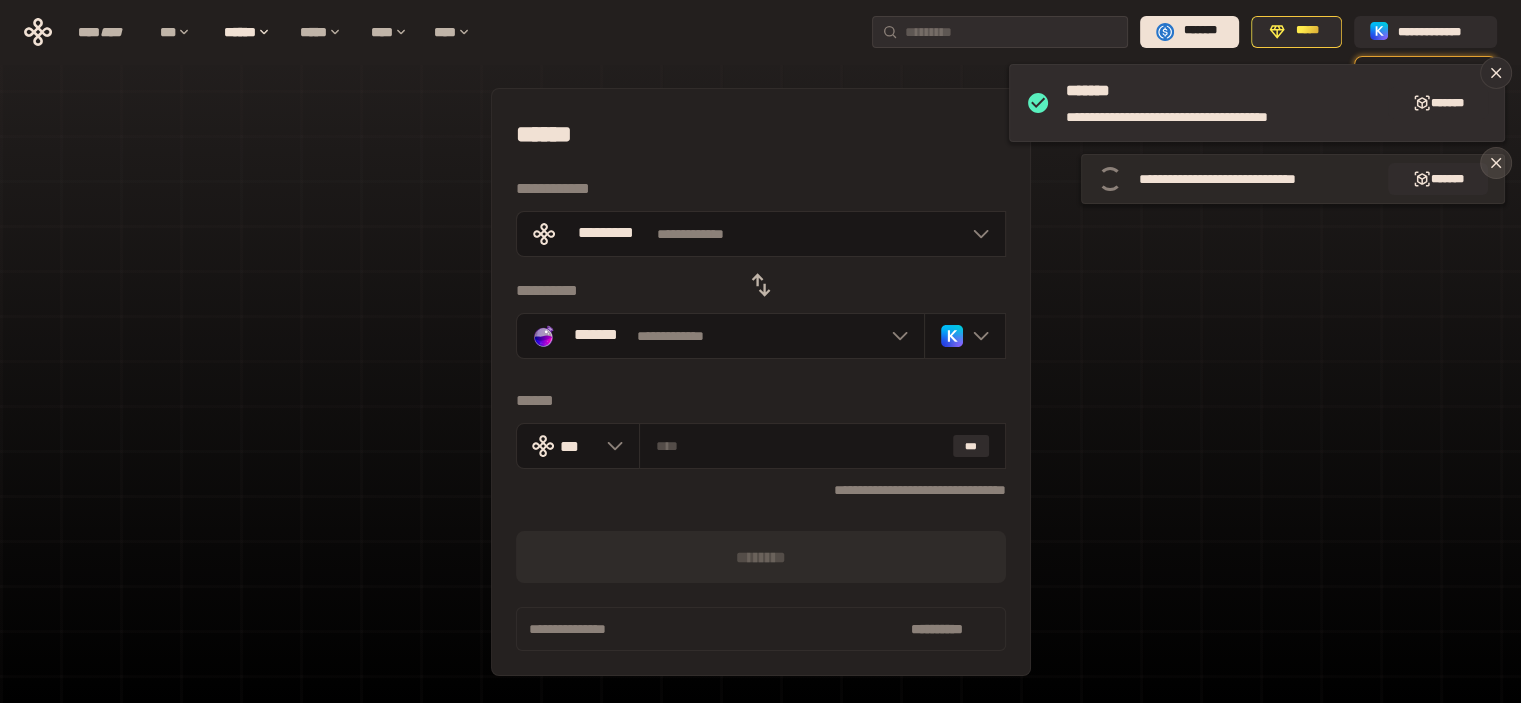 click 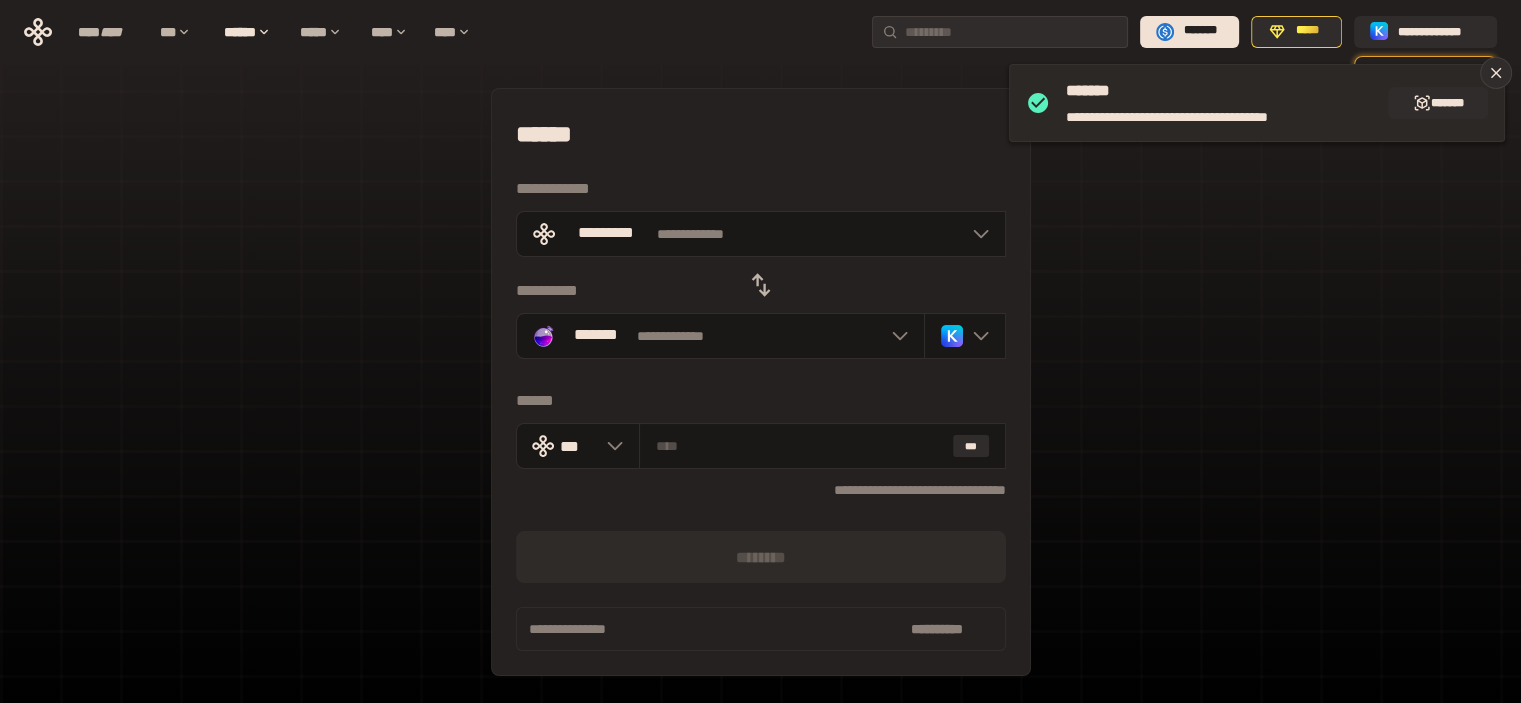 drag, startPoint x: 1489, startPoint y: 75, endPoint x: 1480, endPoint y: 82, distance: 11.401754 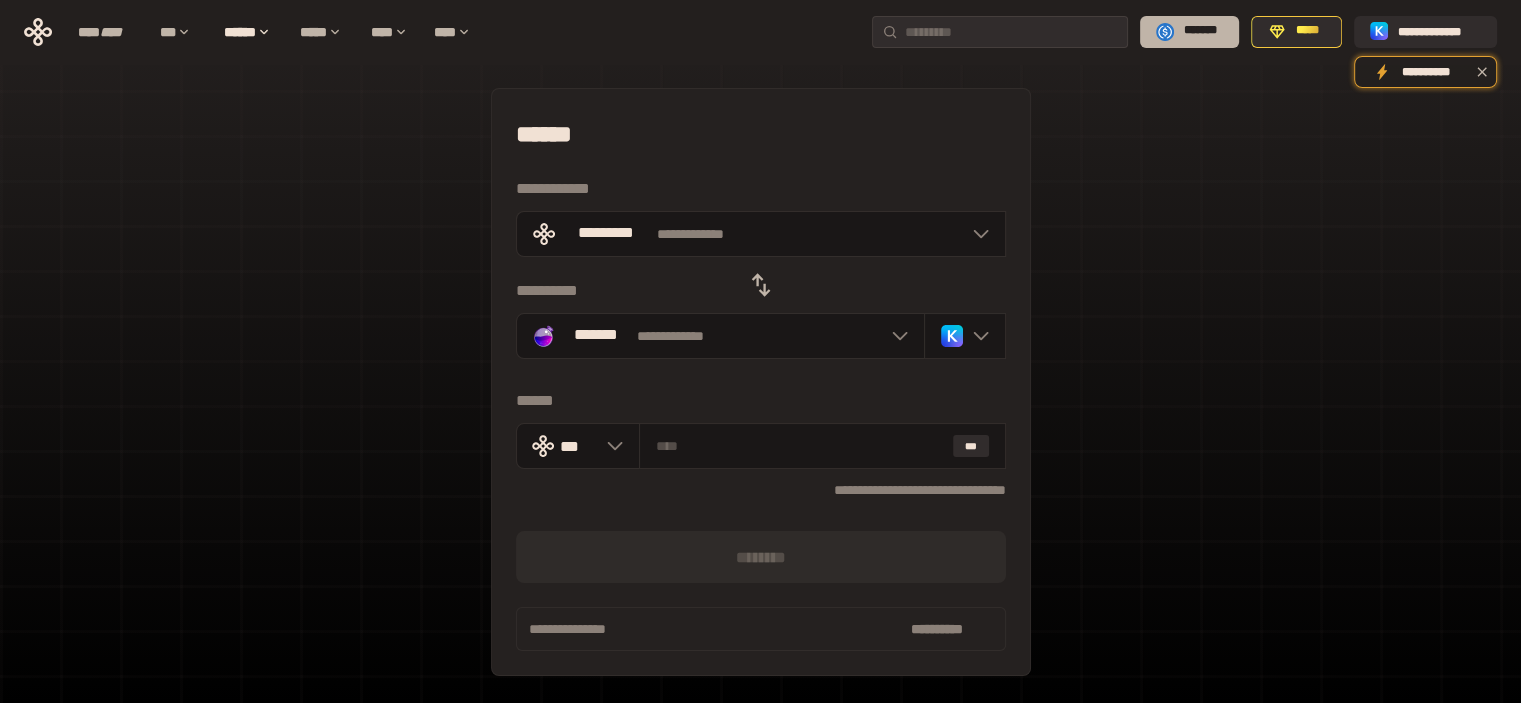 click on "*******" at bounding box center (1200, 31) 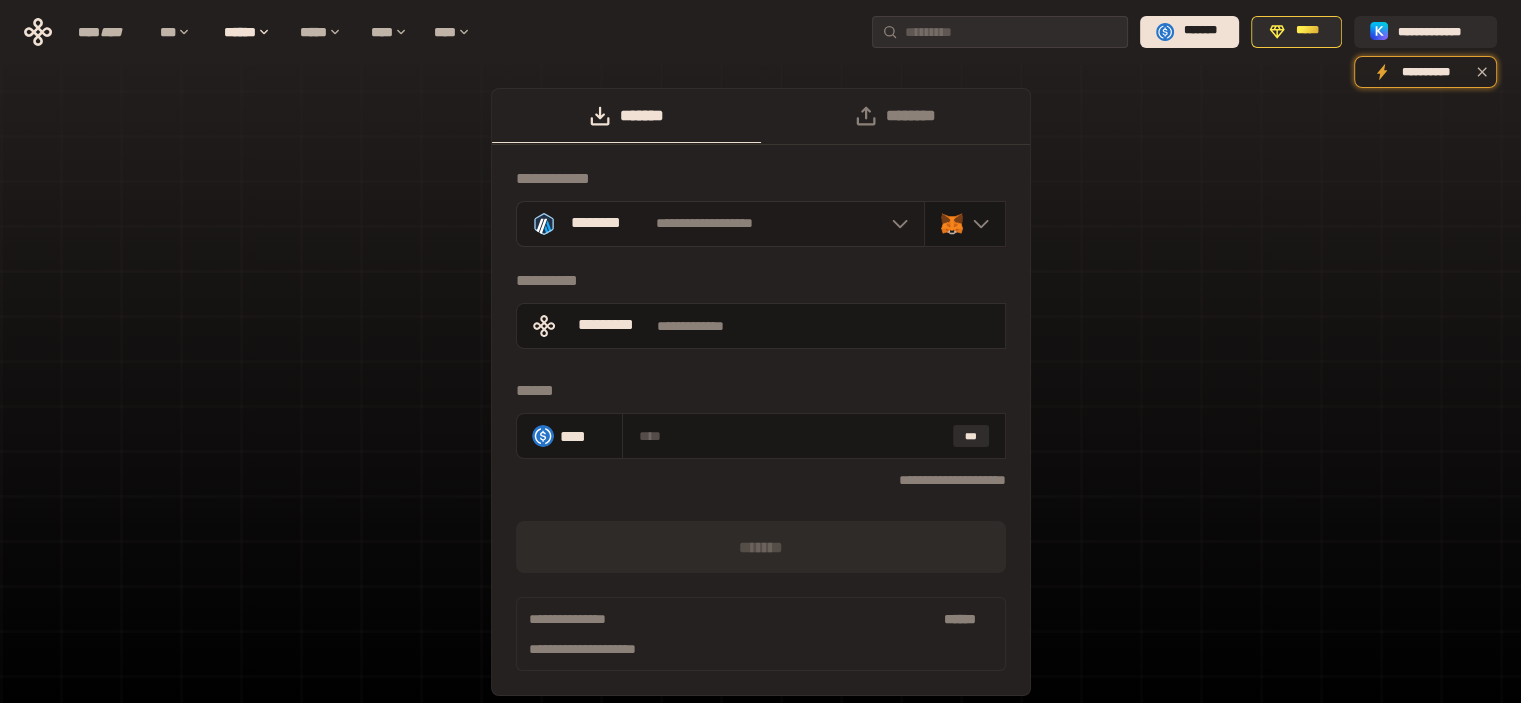 click 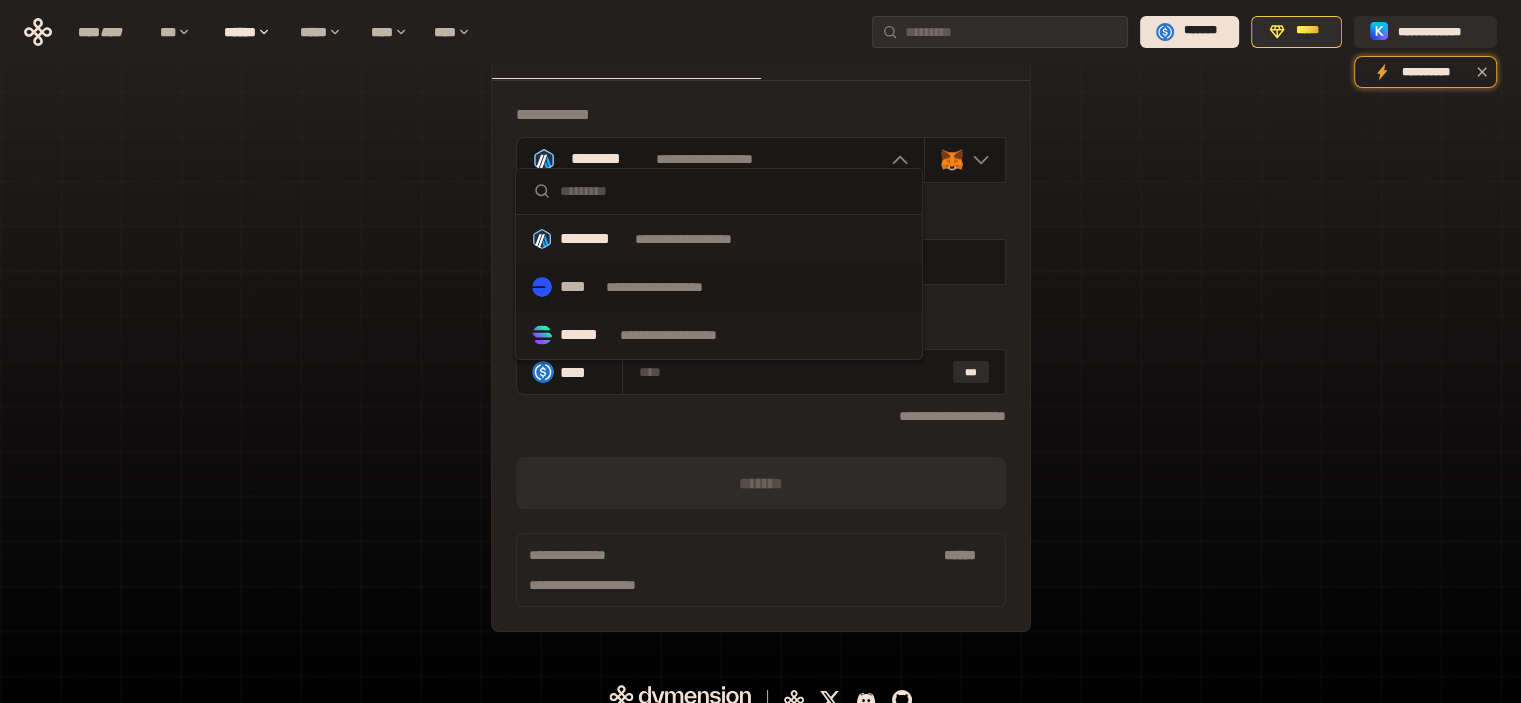 scroll, scrollTop: 0, scrollLeft: 0, axis: both 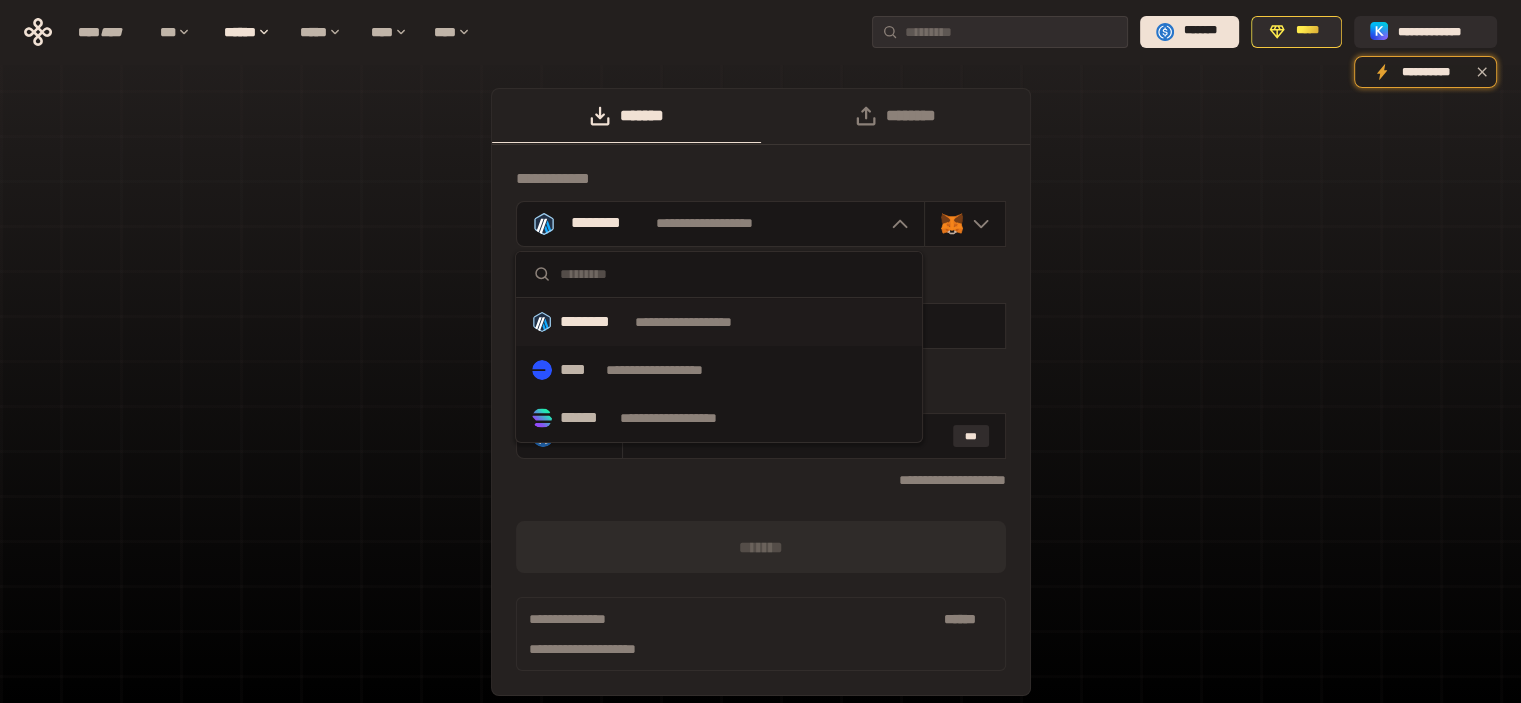 click on "**********" at bounding box center [761, 392] 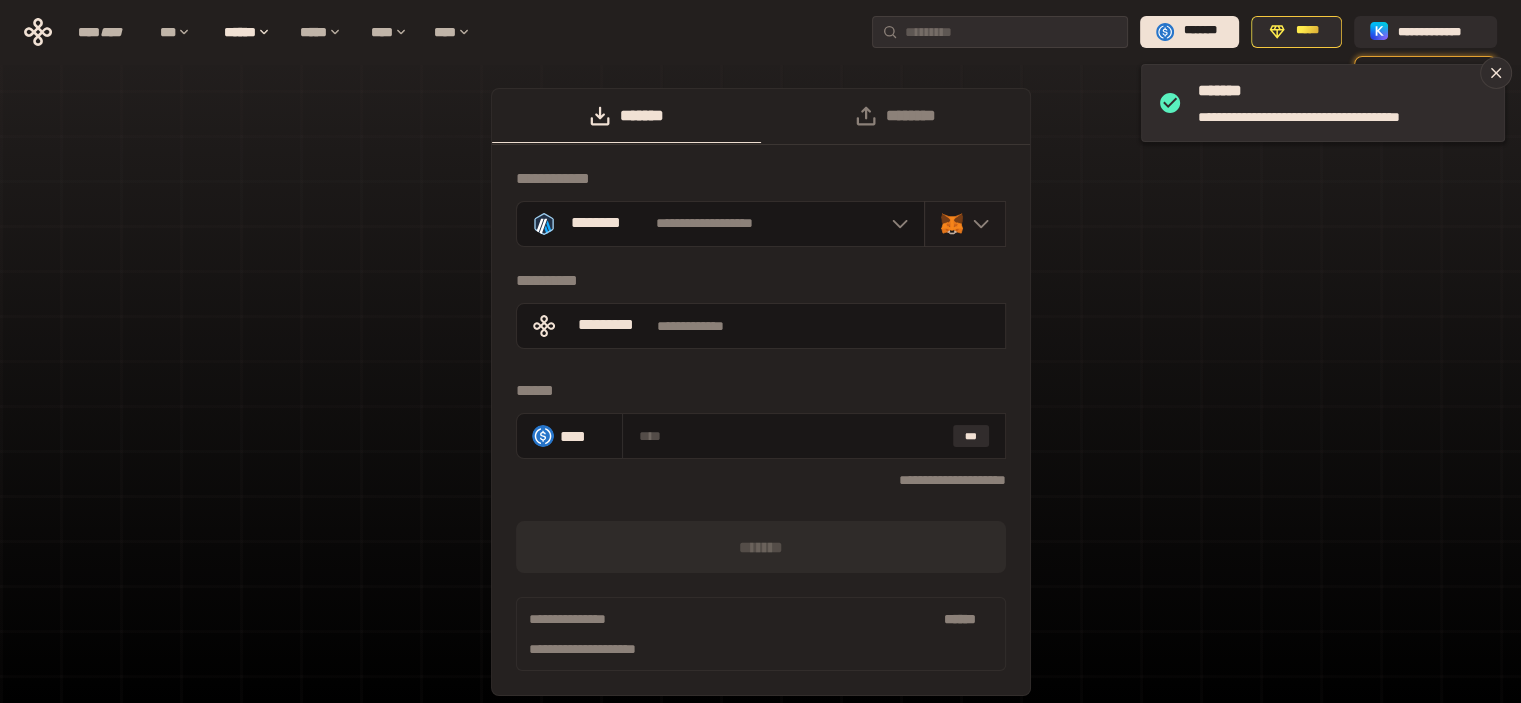 click at bounding box center (965, 224) 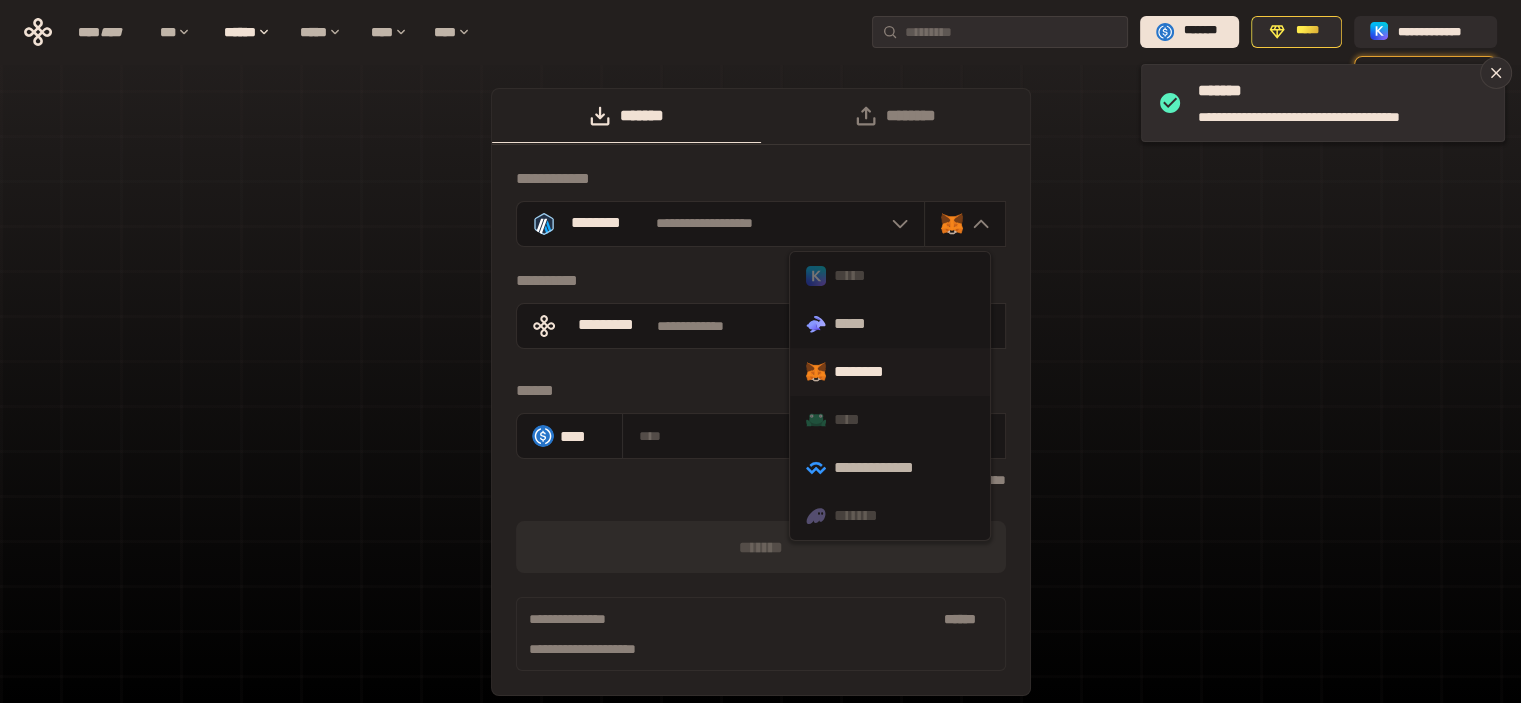 click on "*****" at bounding box center [890, 276] 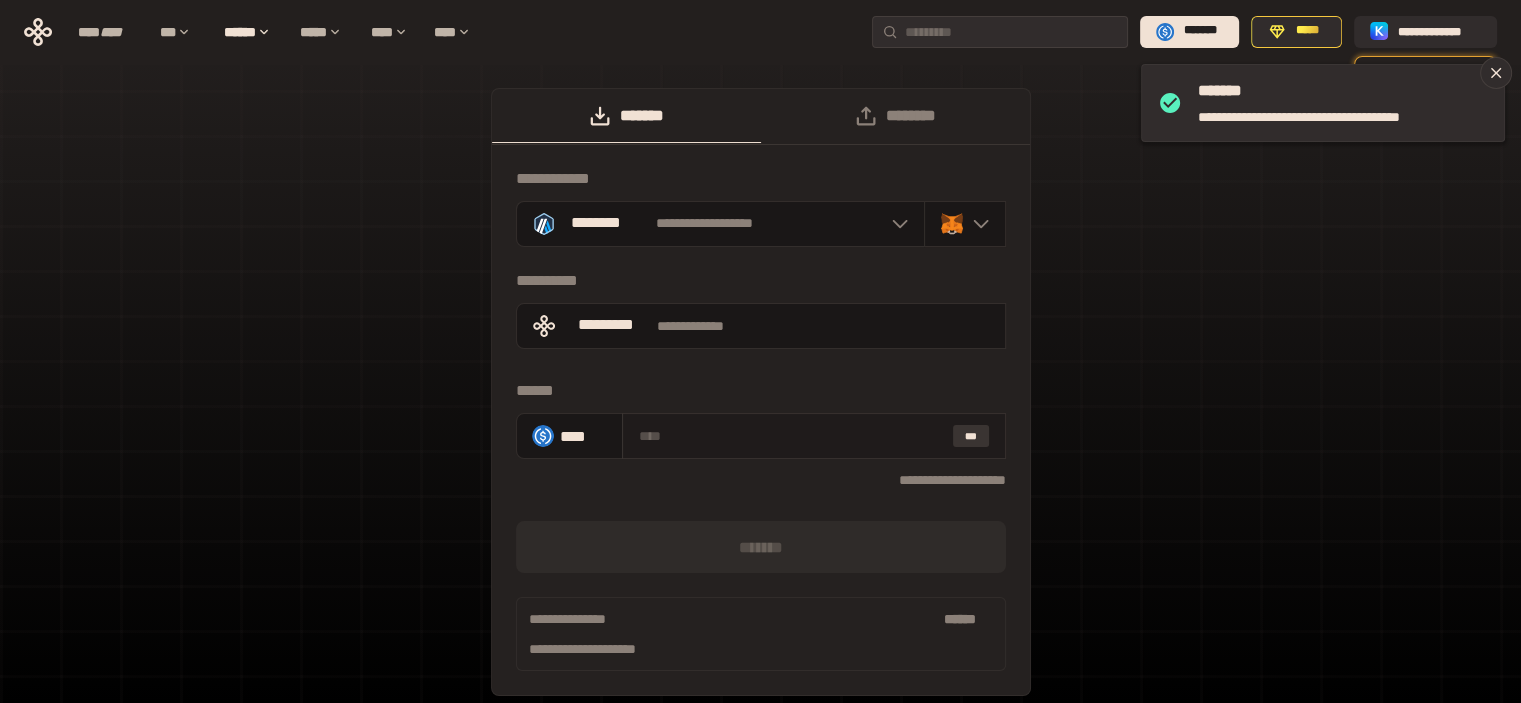 click on "***" at bounding box center (971, 436) 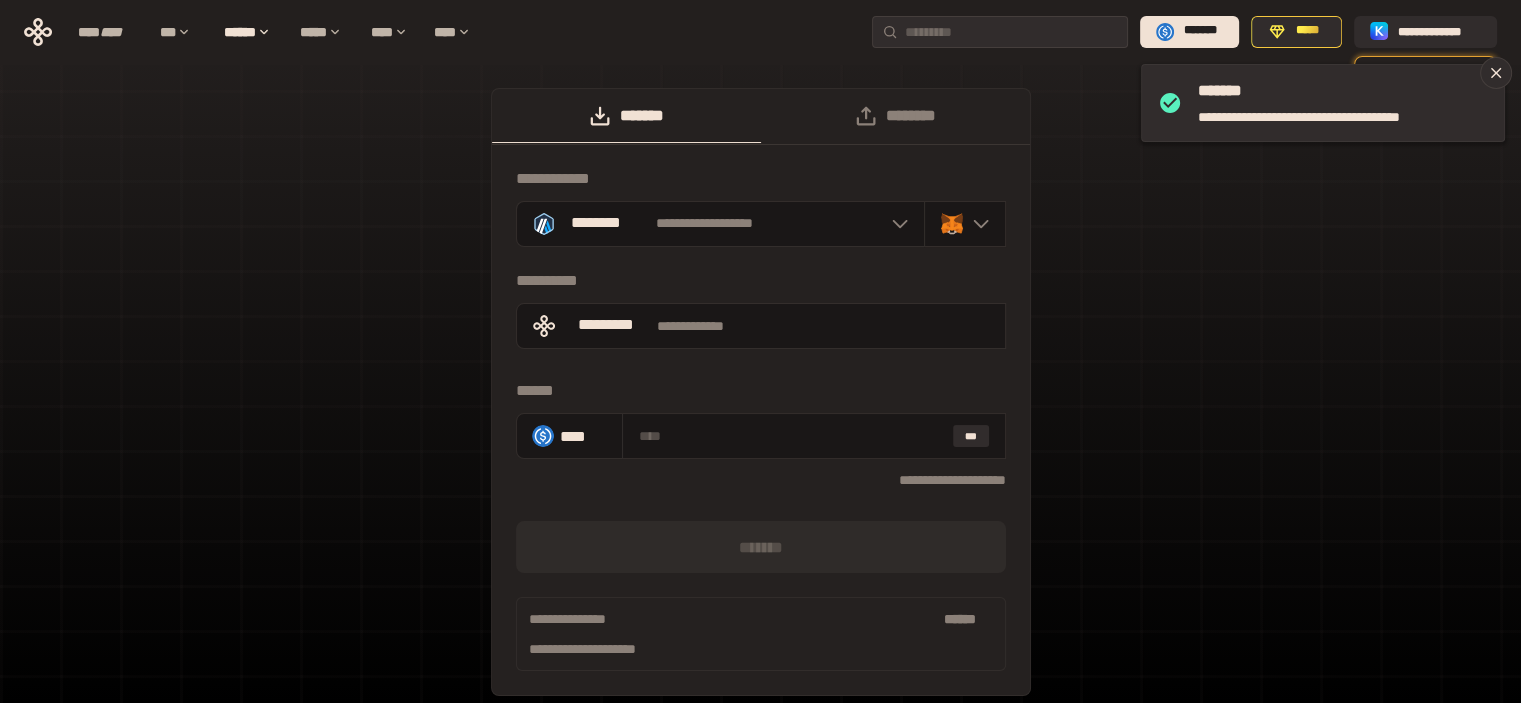 click on "*******" at bounding box center [626, 116] 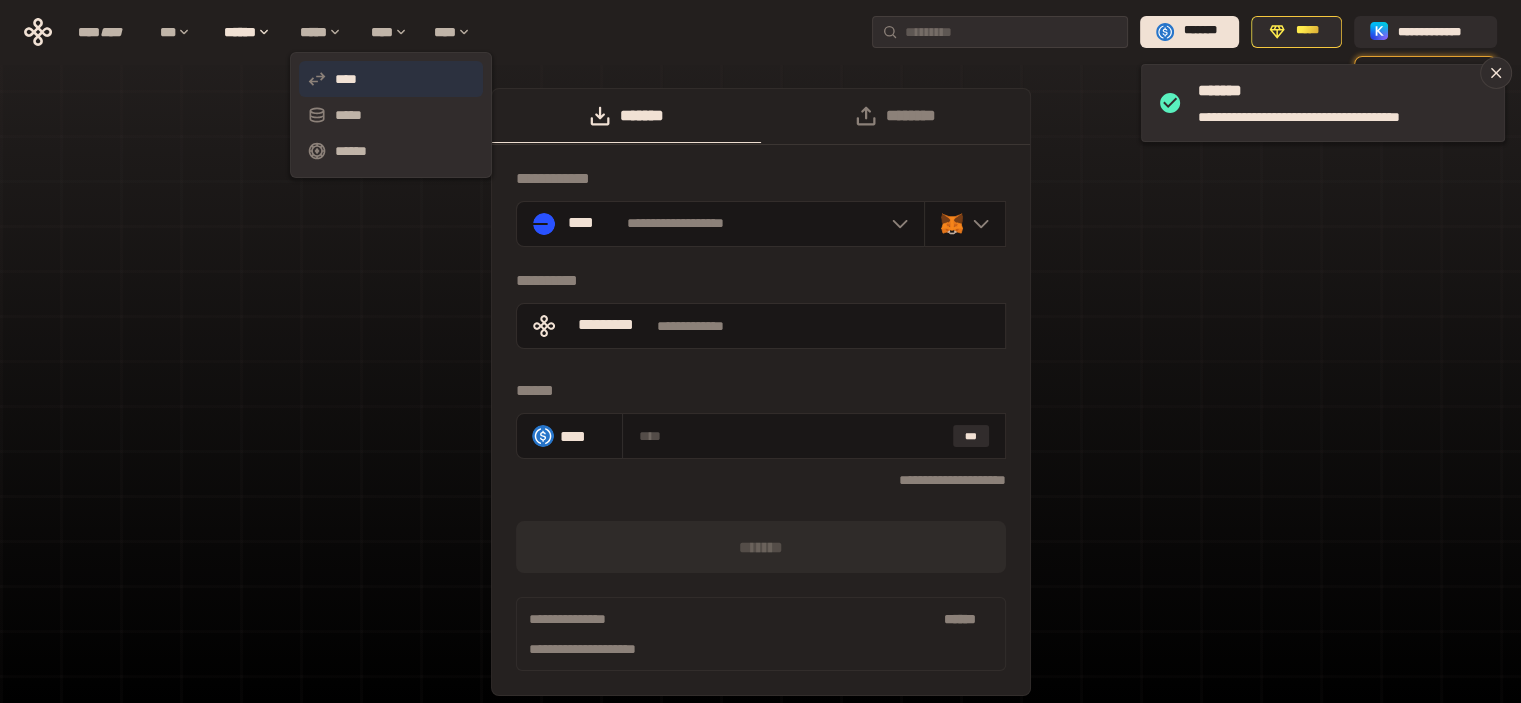 click on "****" at bounding box center [391, 79] 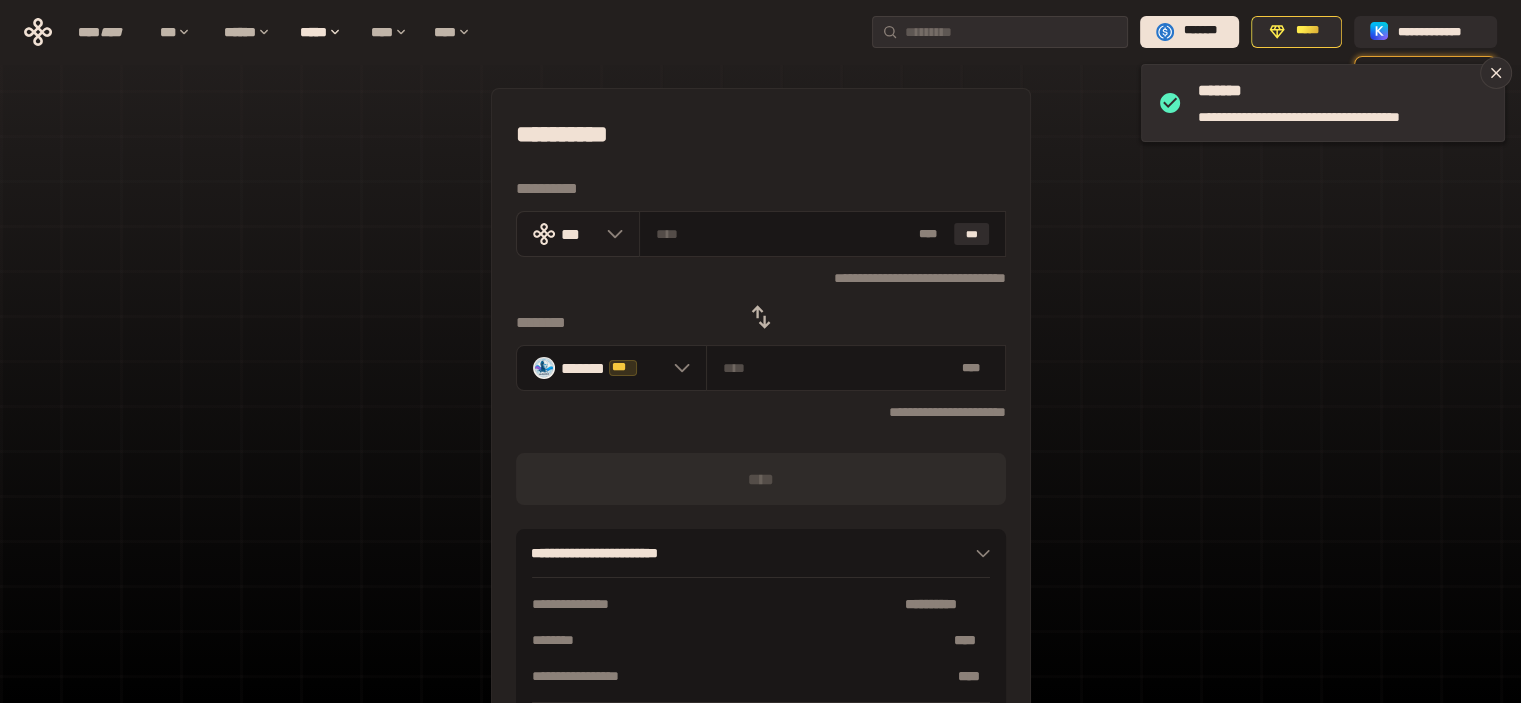 click 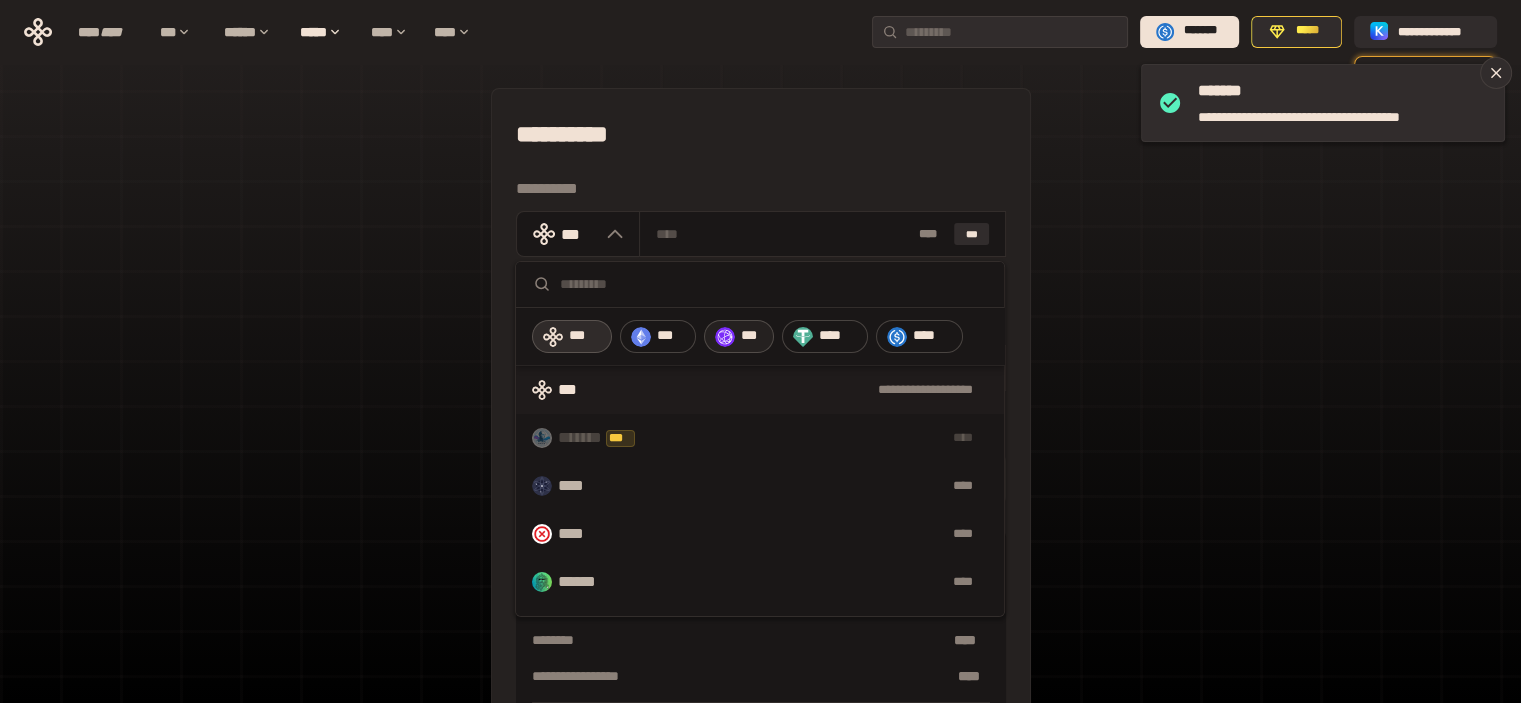click on "***" at bounding box center (752, 336) 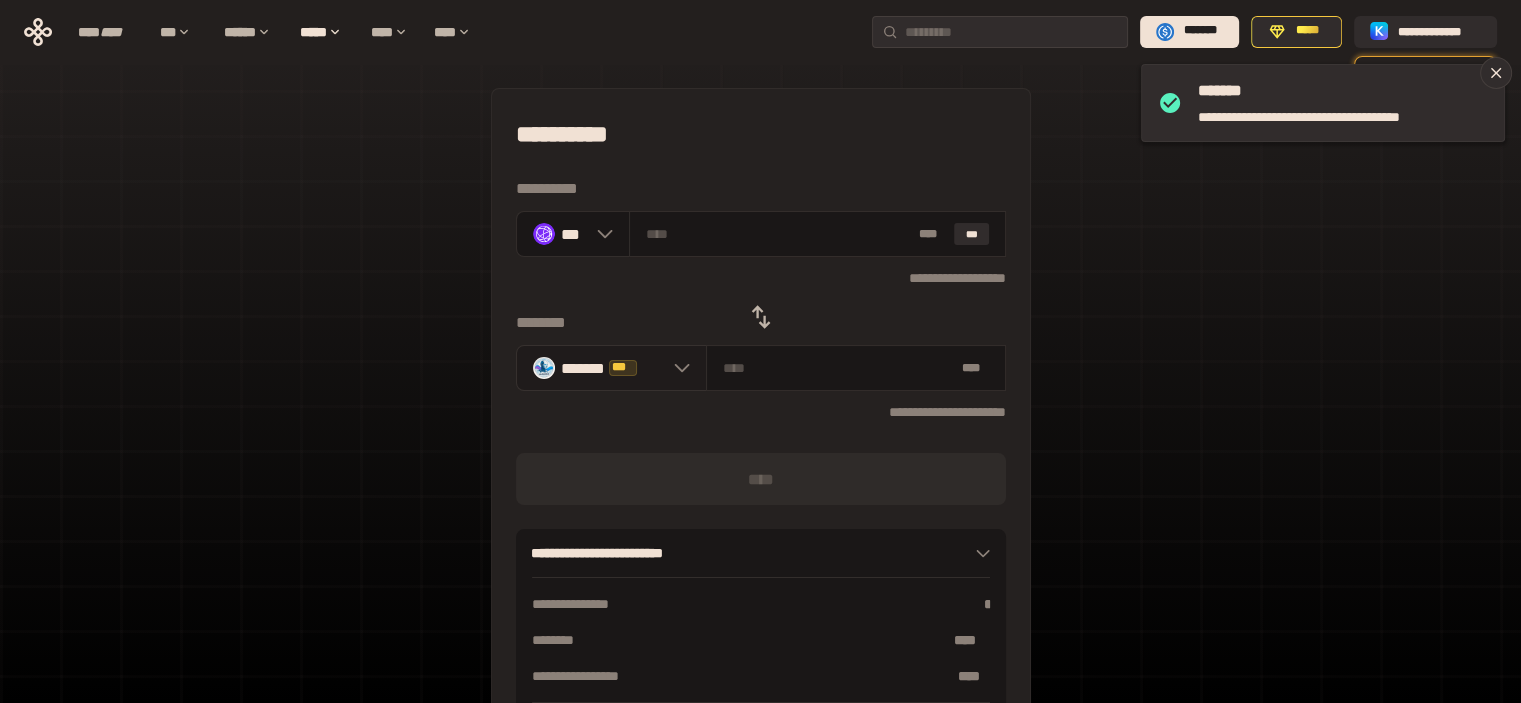 click 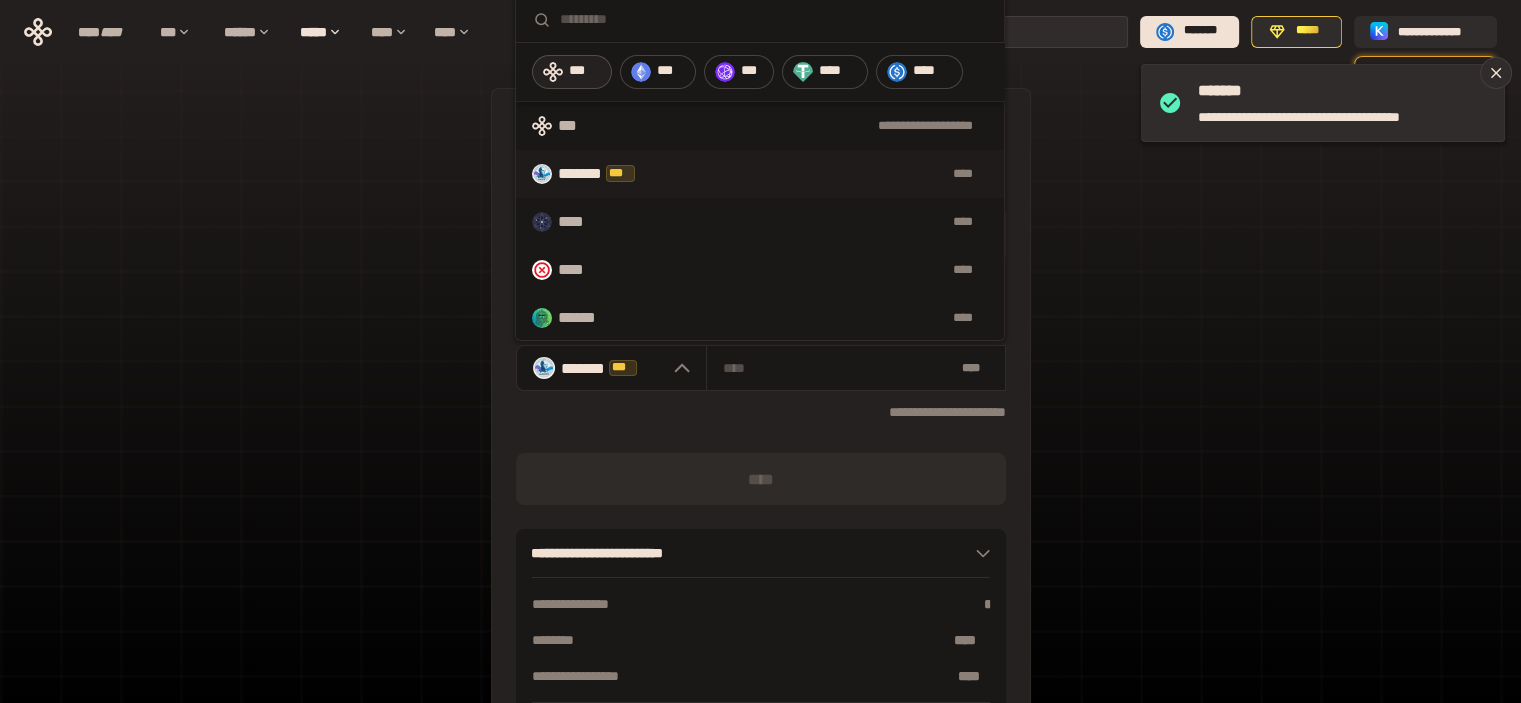 click on "***" at bounding box center [585, 71] 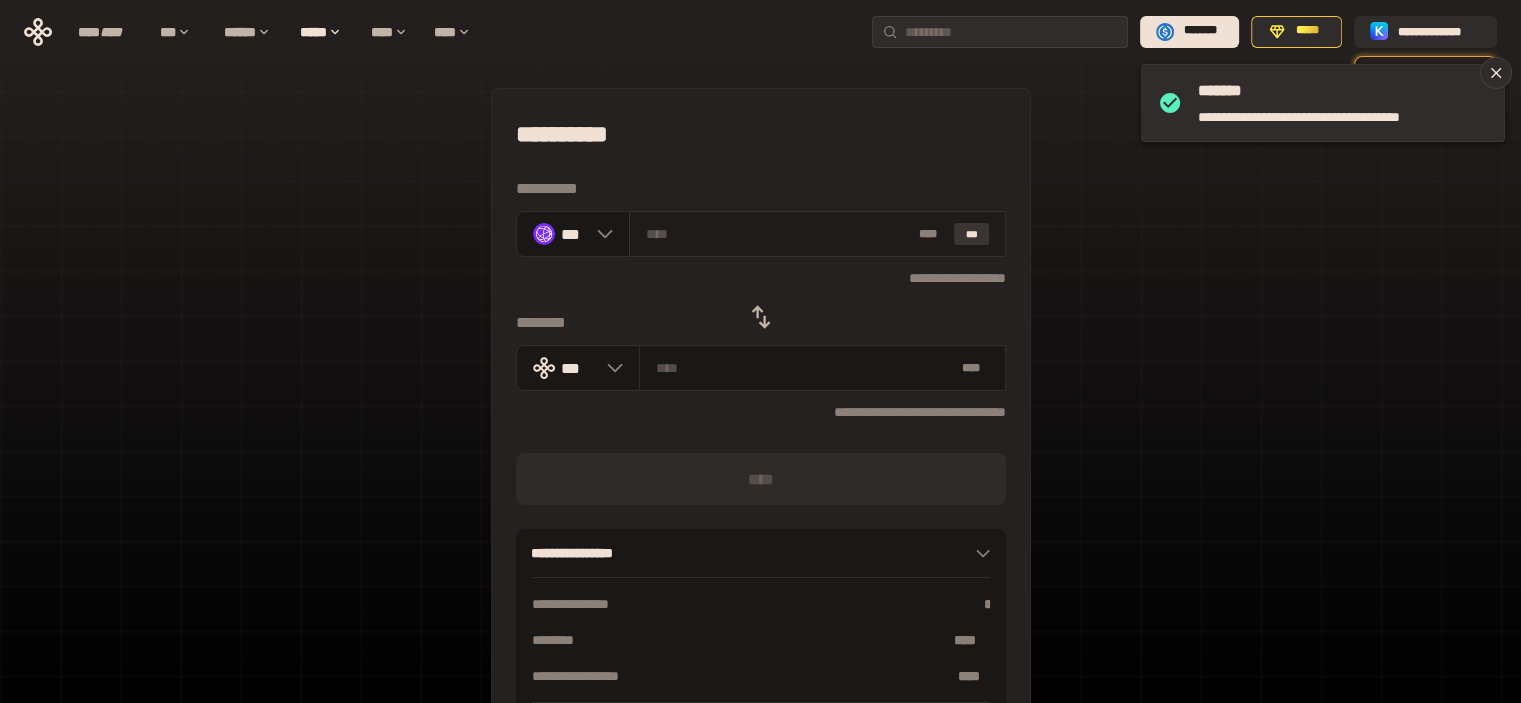 click on "***" at bounding box center [972, 234] 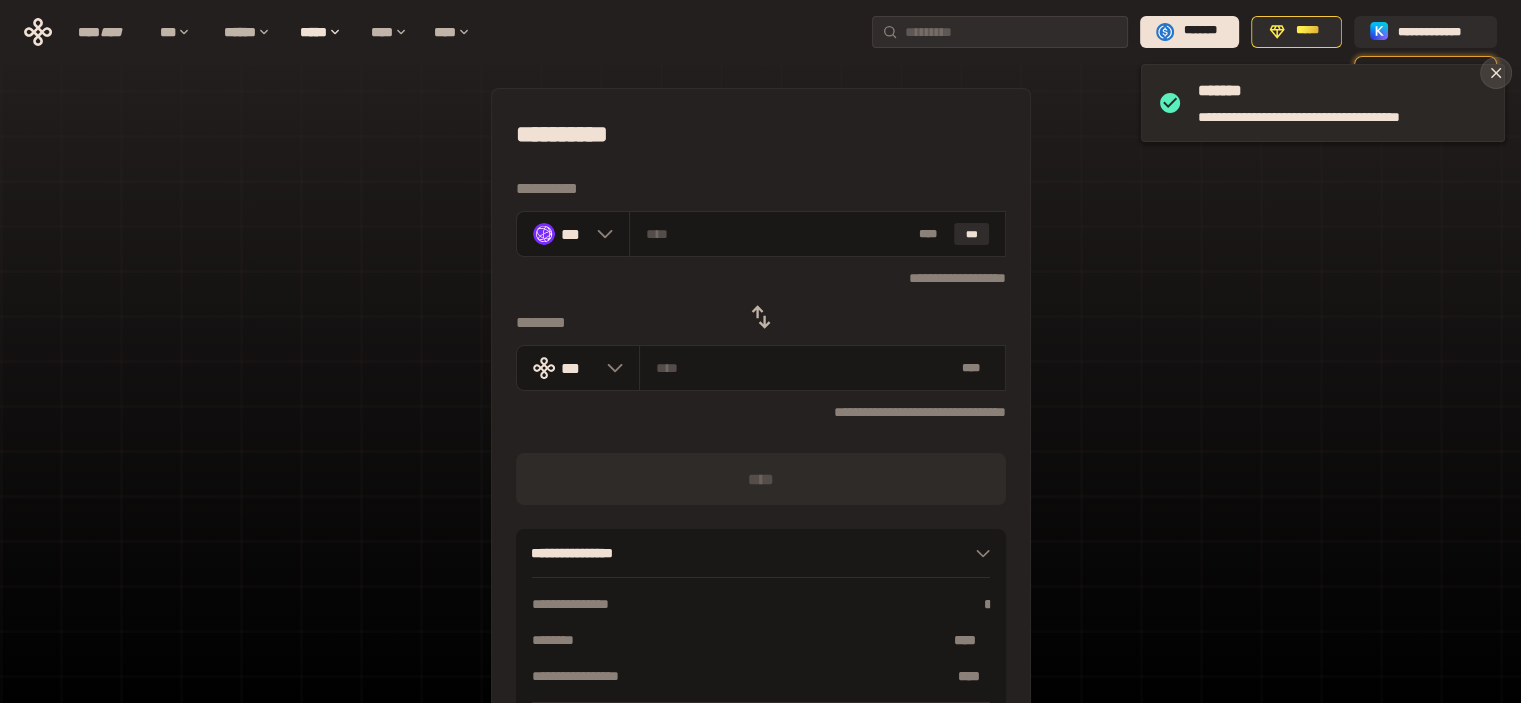 click 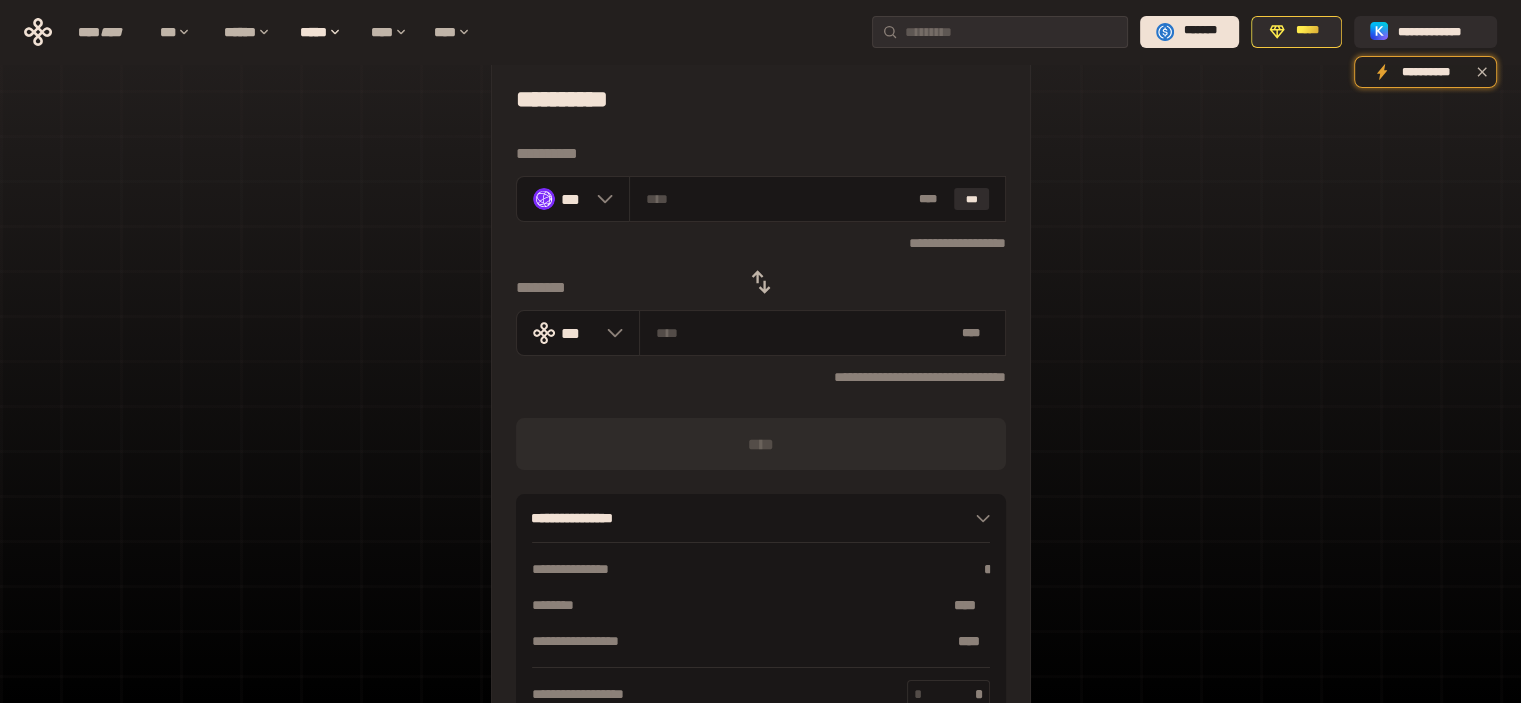 scroll, scrollTop: 0, scrollLeft: 0, axis: both 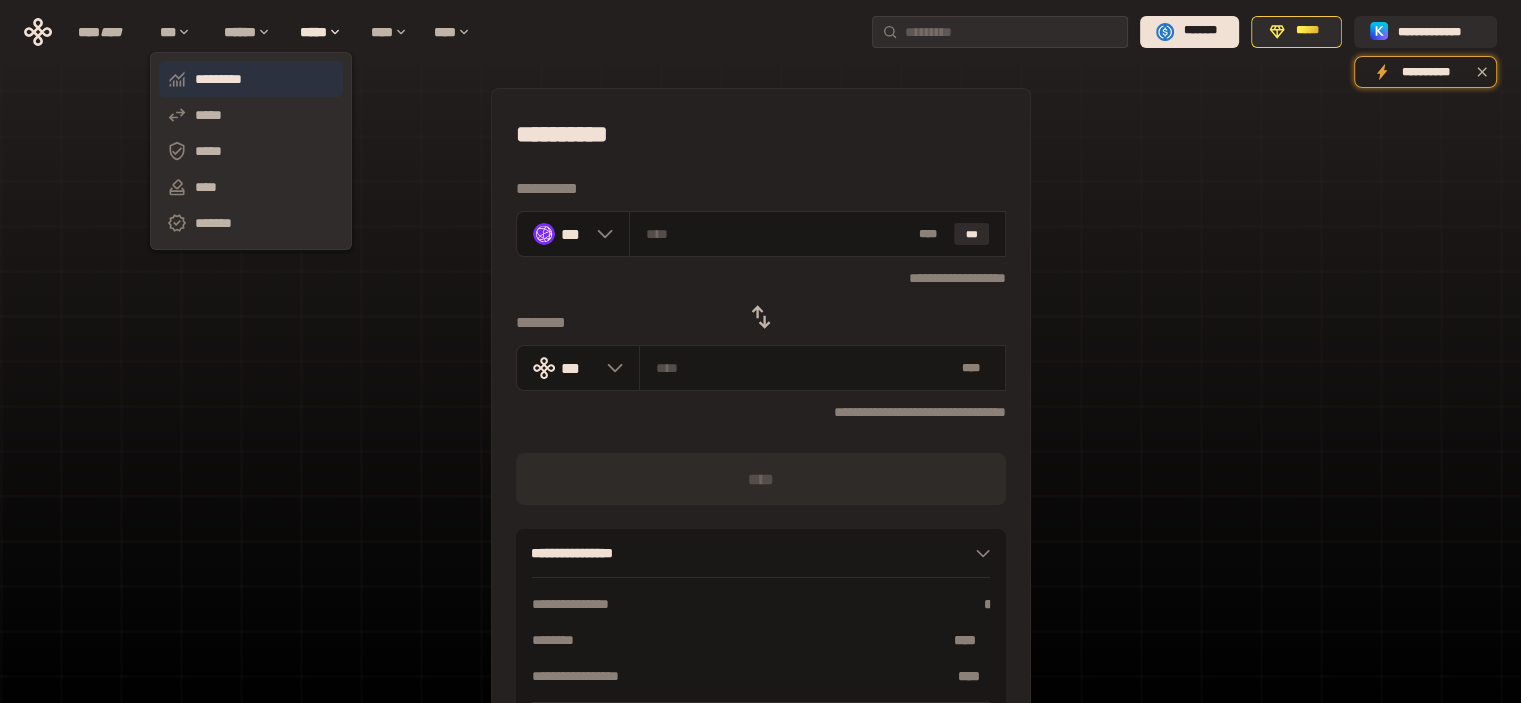 click on "*********" at bounding box center [251, 79] 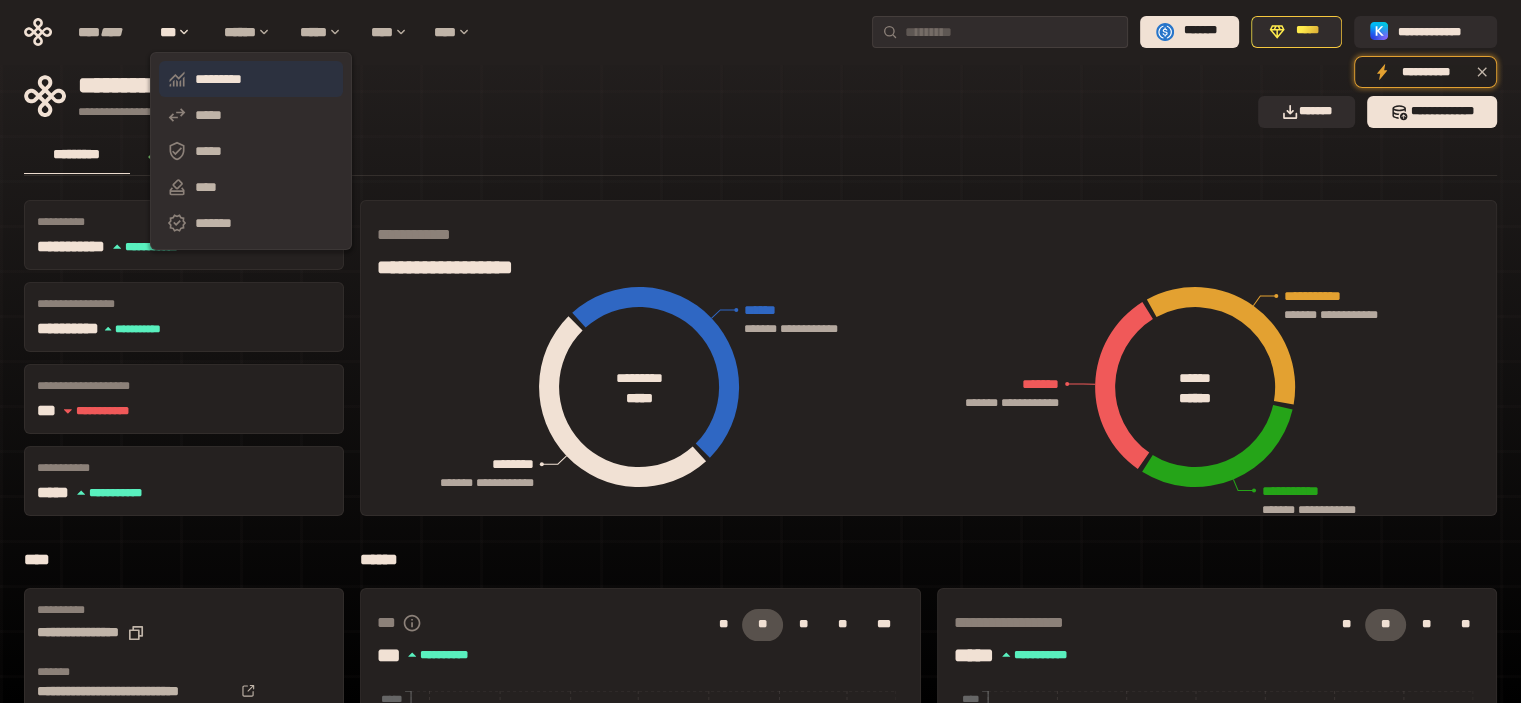 click on "*********" at bounding box center [251, 79] 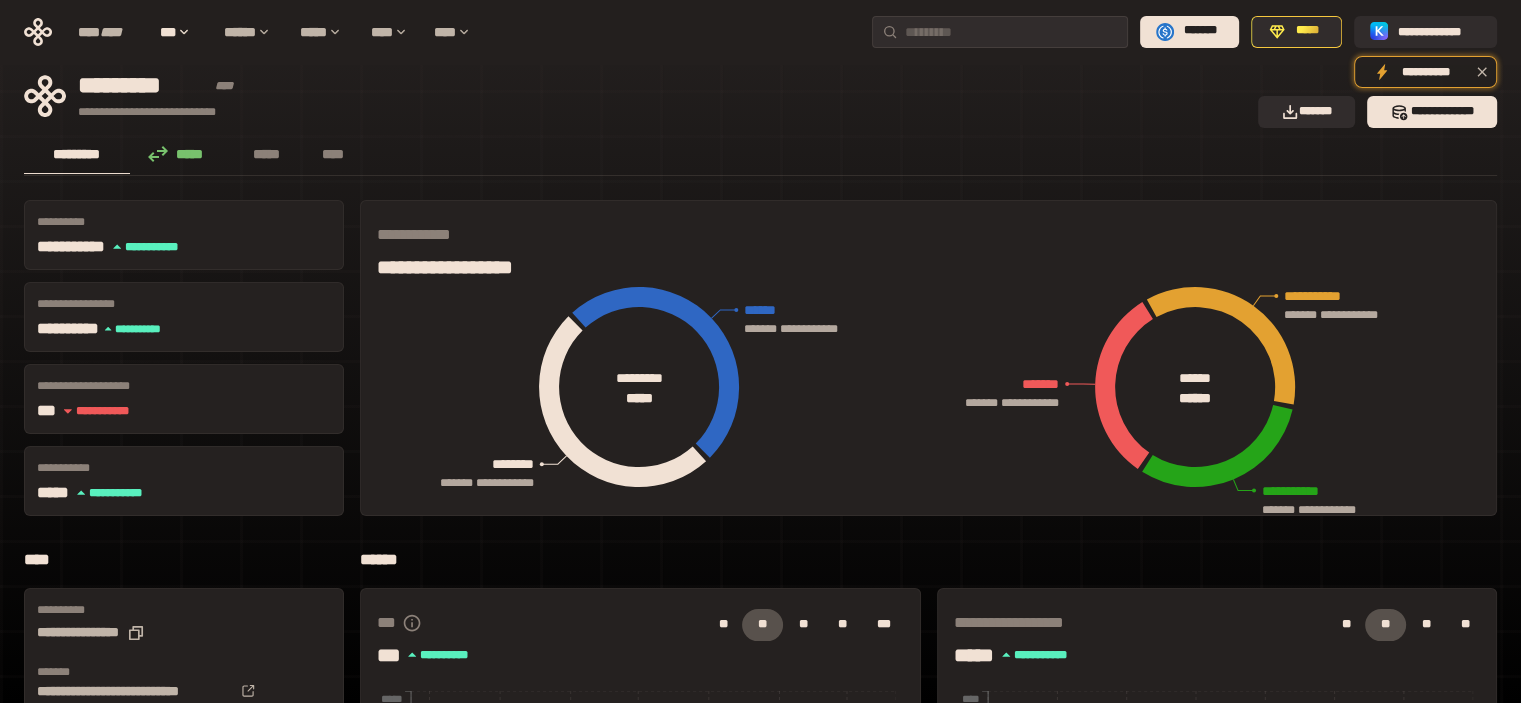 click on "*********" at bounding box center (77, 154) 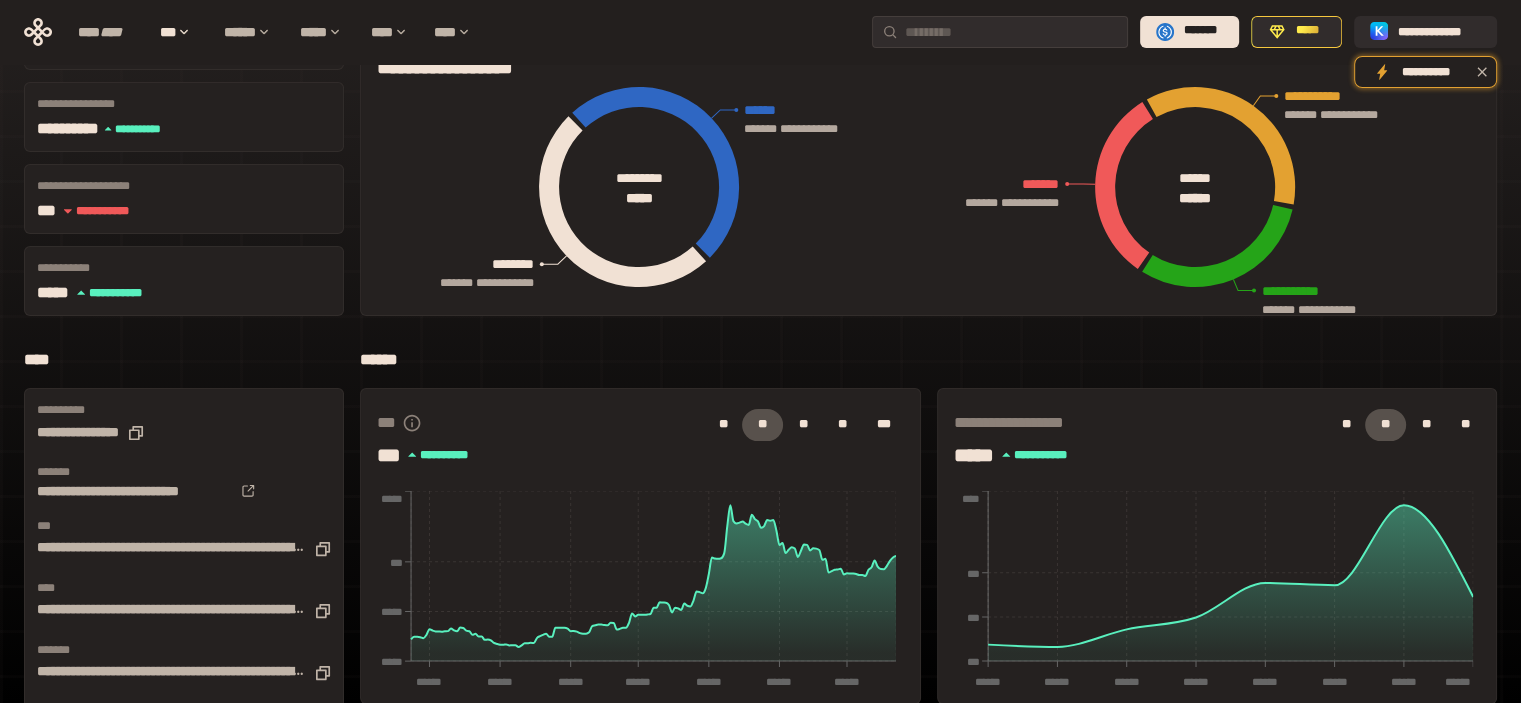 scroll, scrollTop: 0, scrollLeft: 0, axis: both 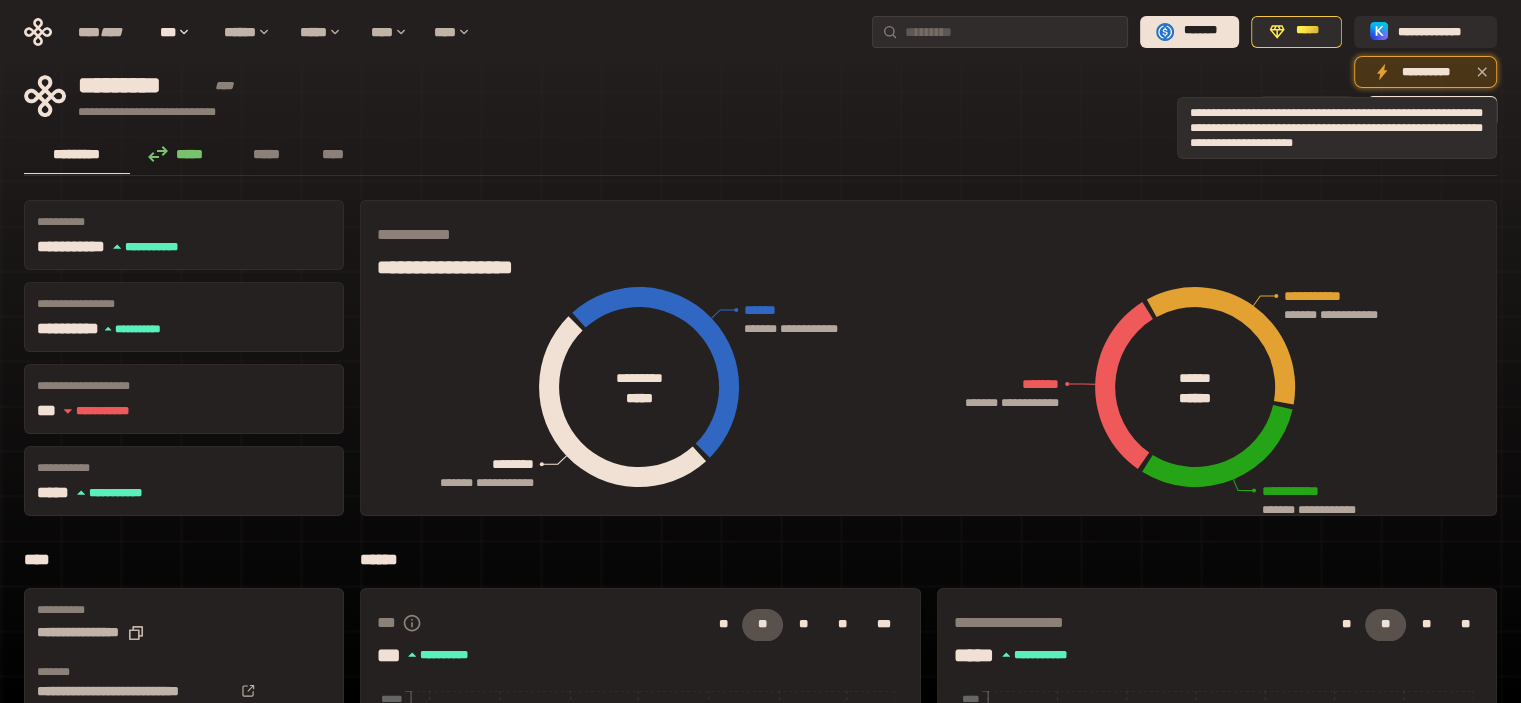 click on "**********" at bounding box center [1425, 72] 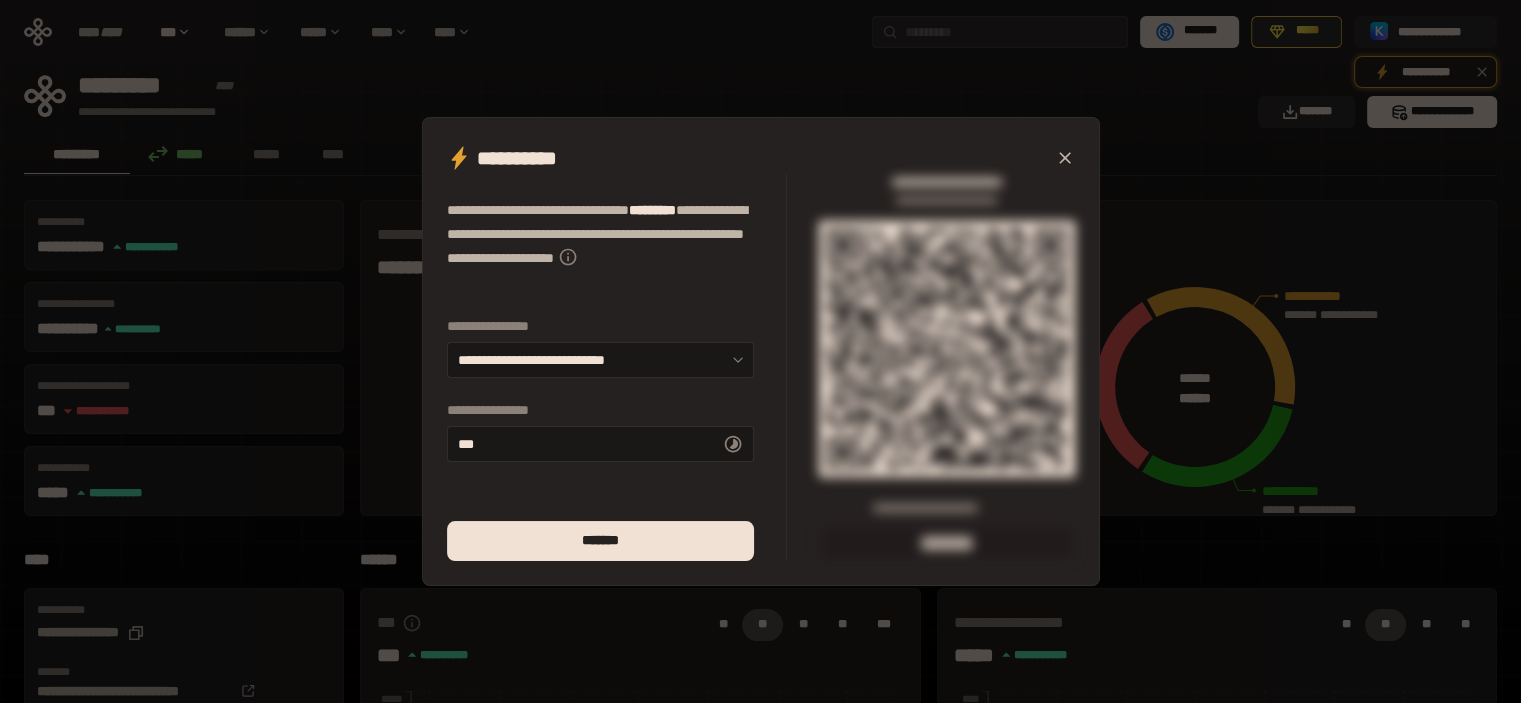 click 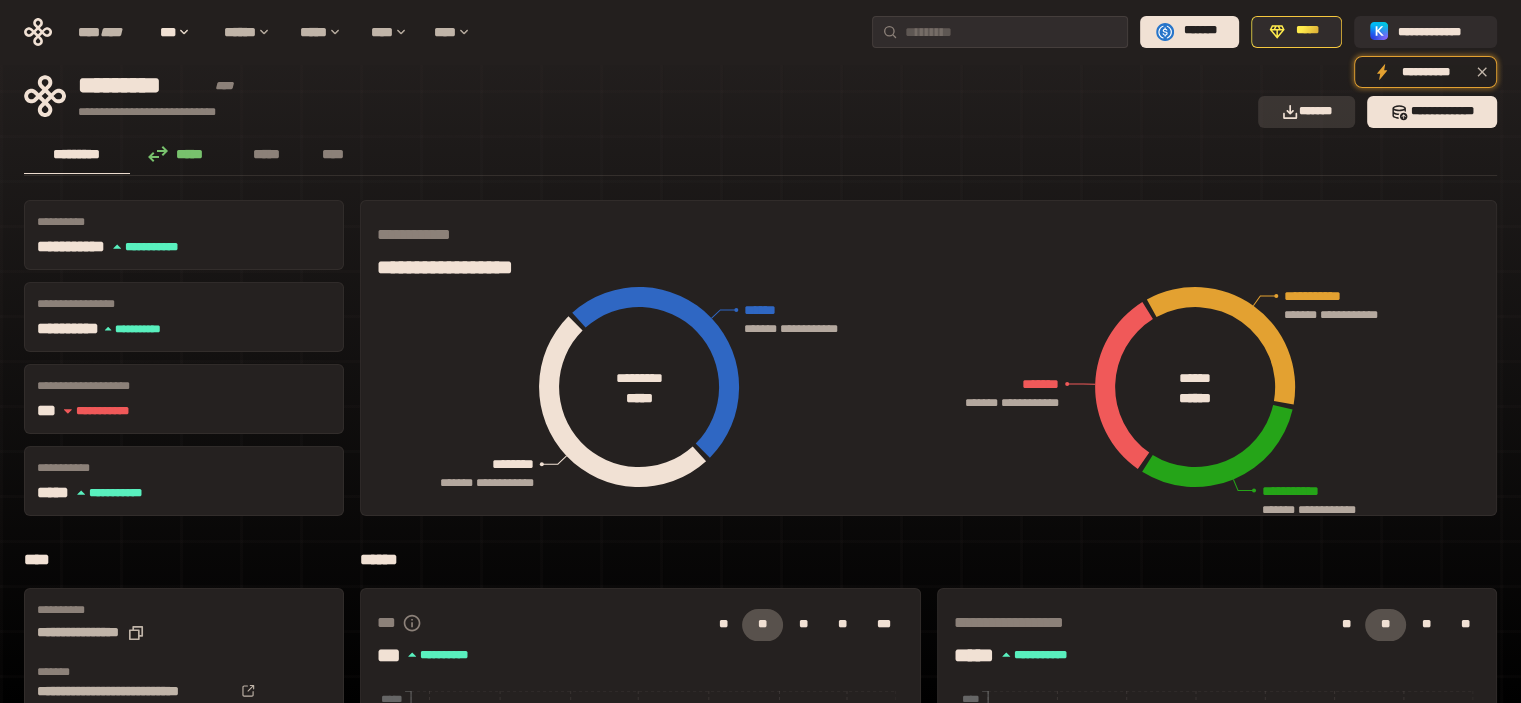 click on "*******" at bounding box center [1307, 112] 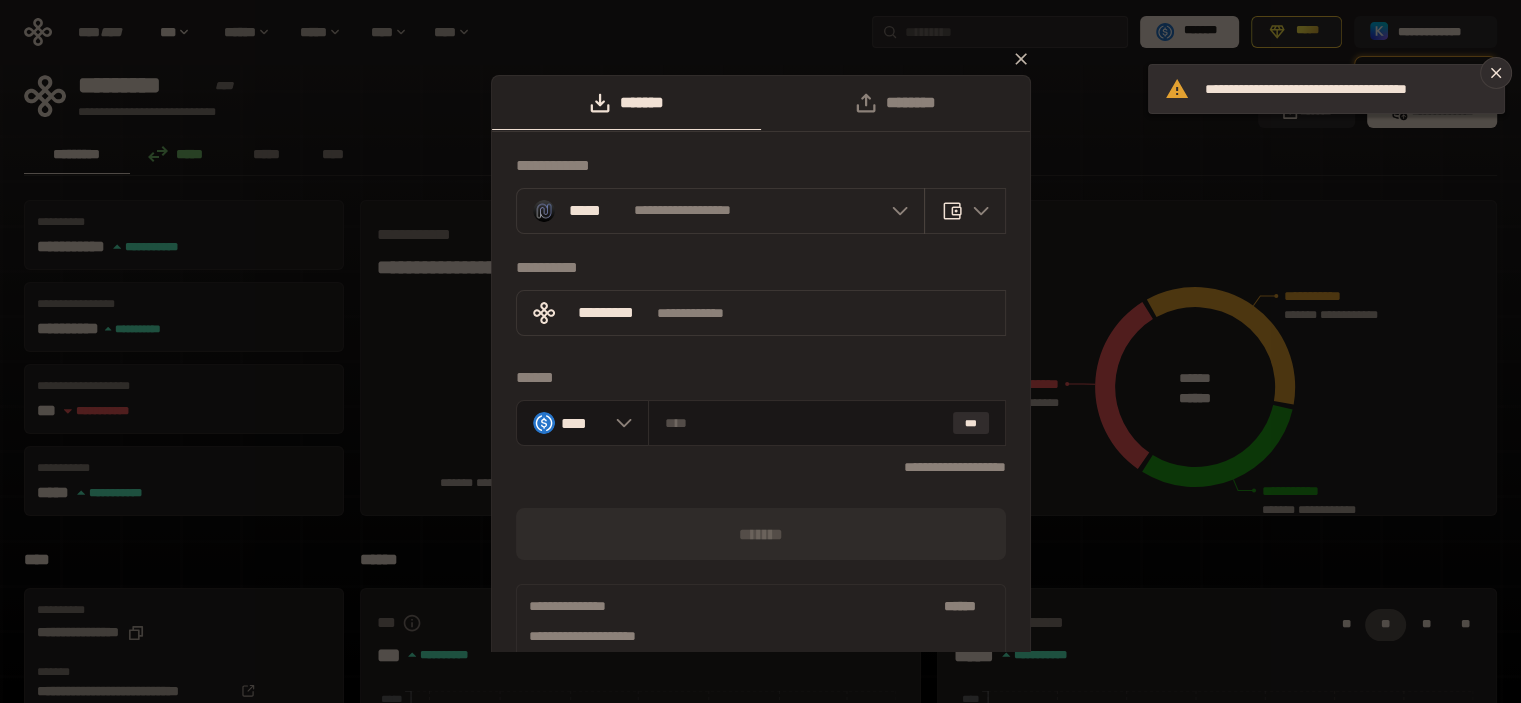 click 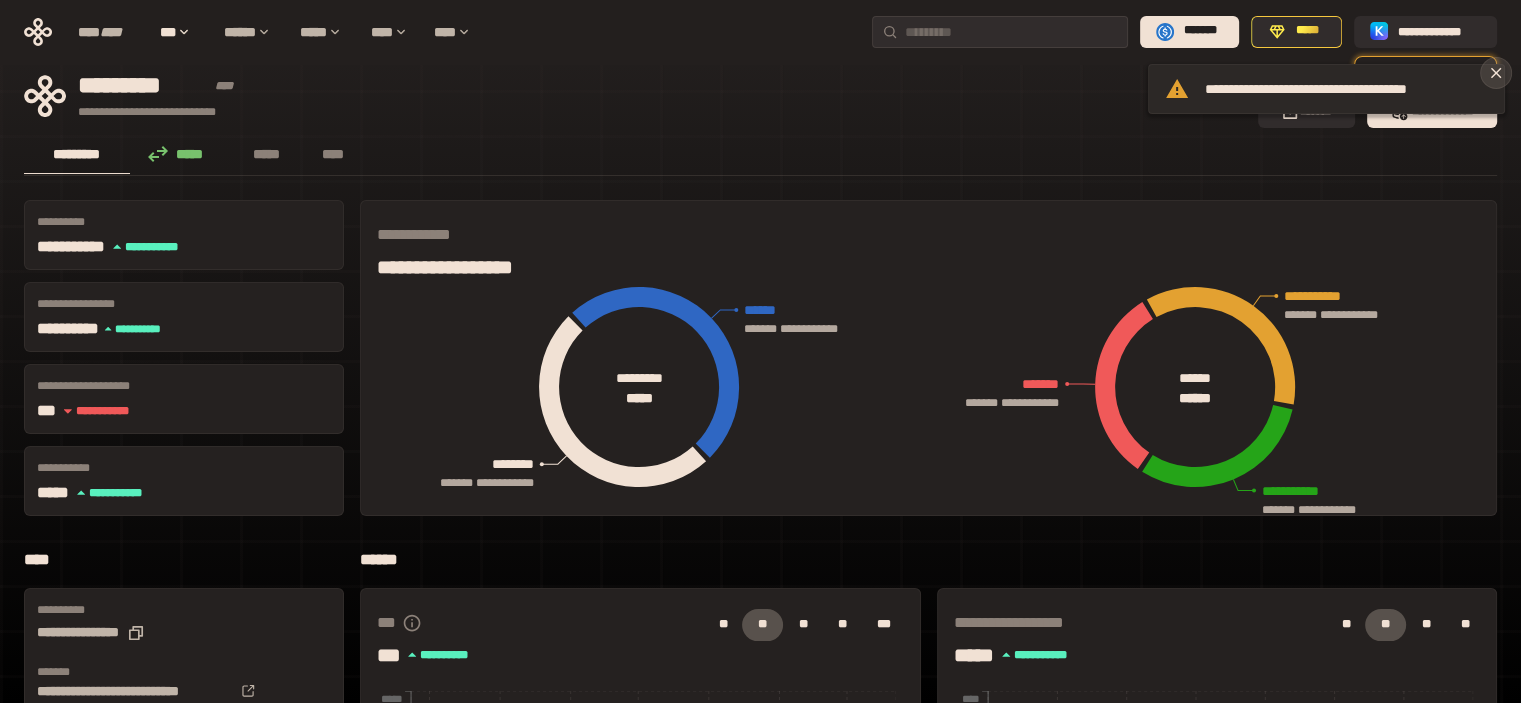 click 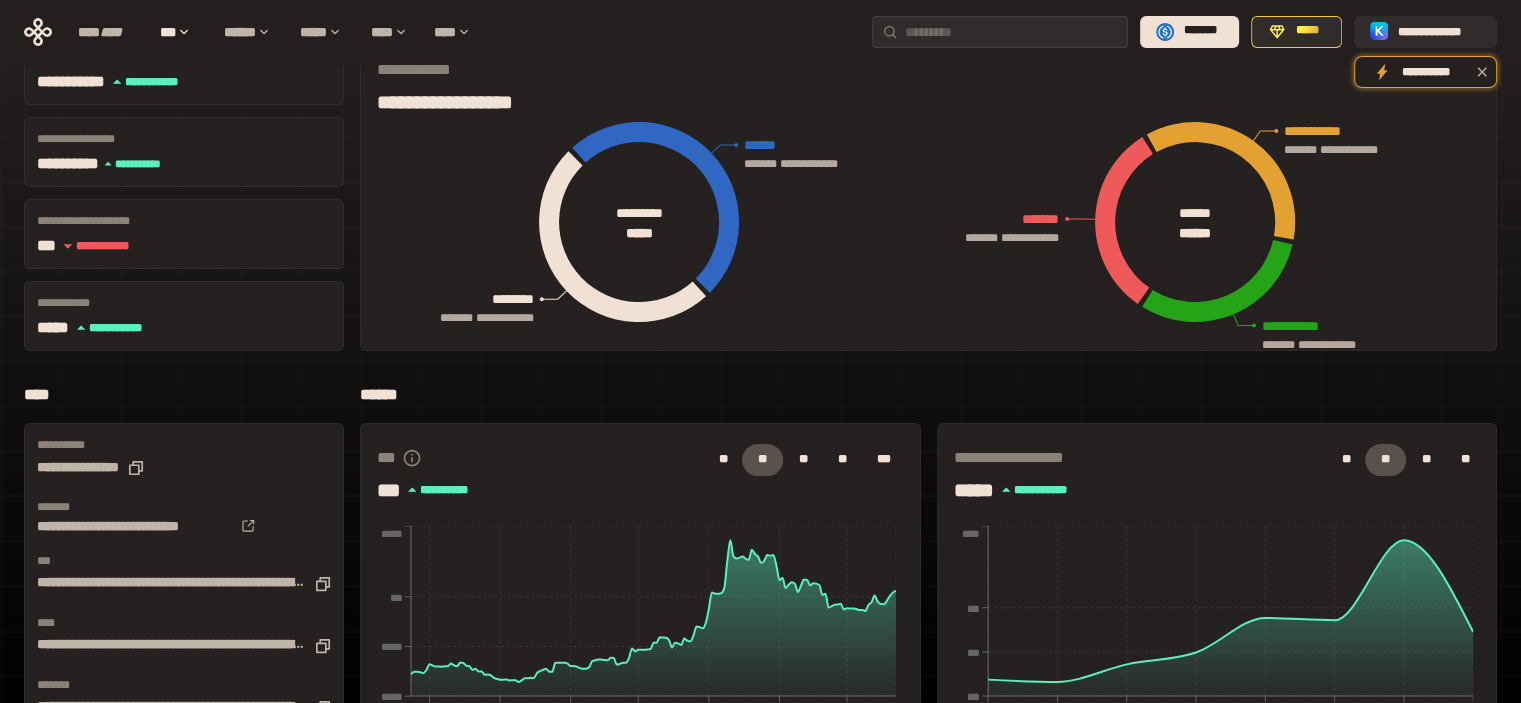 scroll, scrollTop: 0, scrollLeft: 0, axis: both 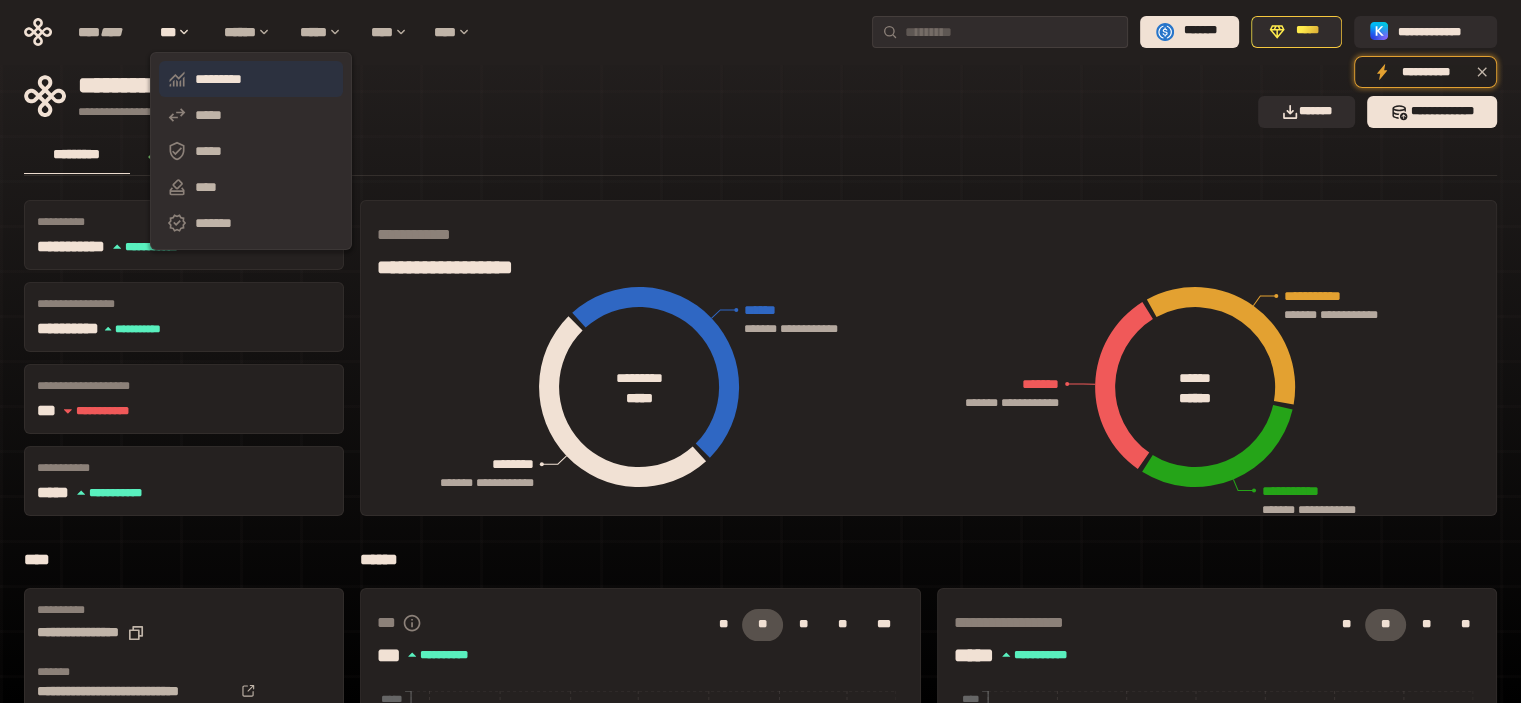 click on "*********" at bounding box center [251, 79] 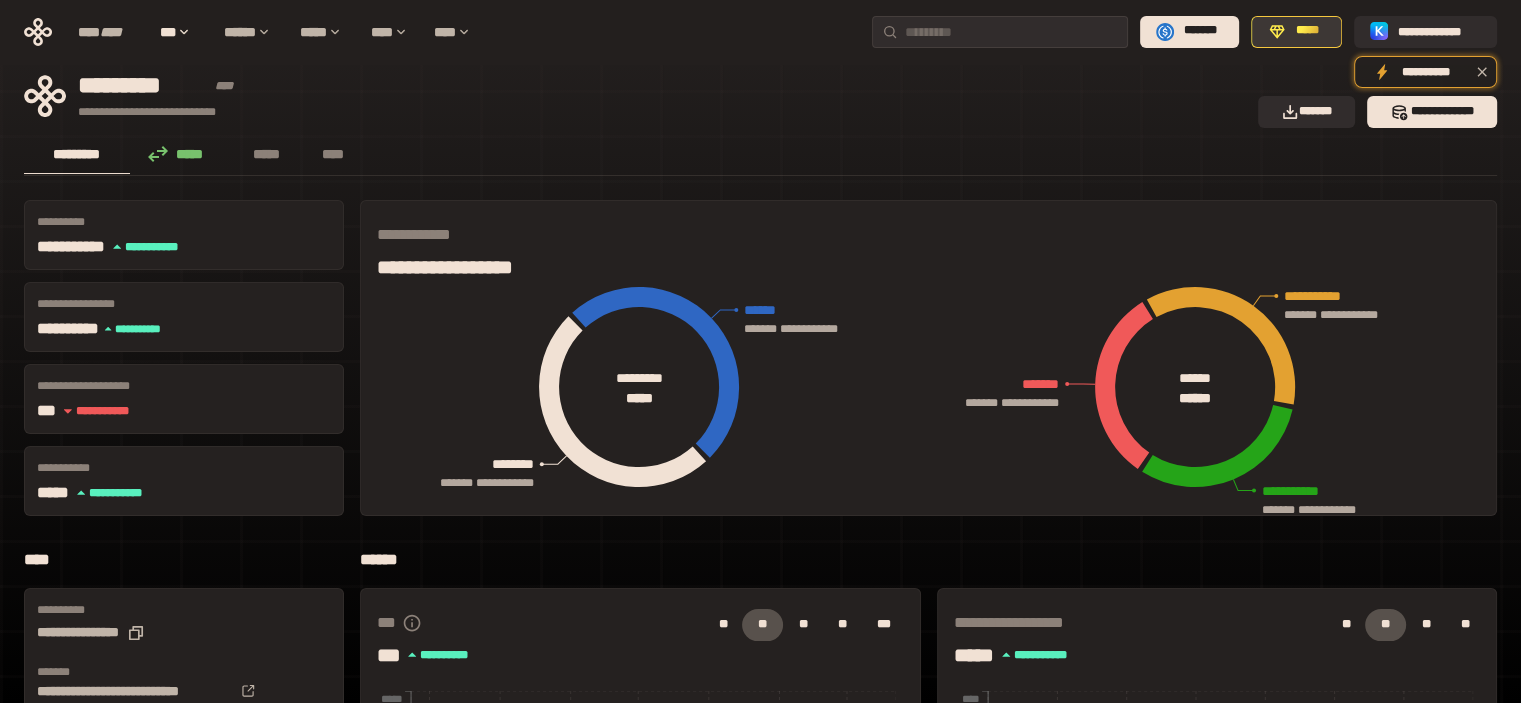 click on "*****" at bounding box center (1307, 31) 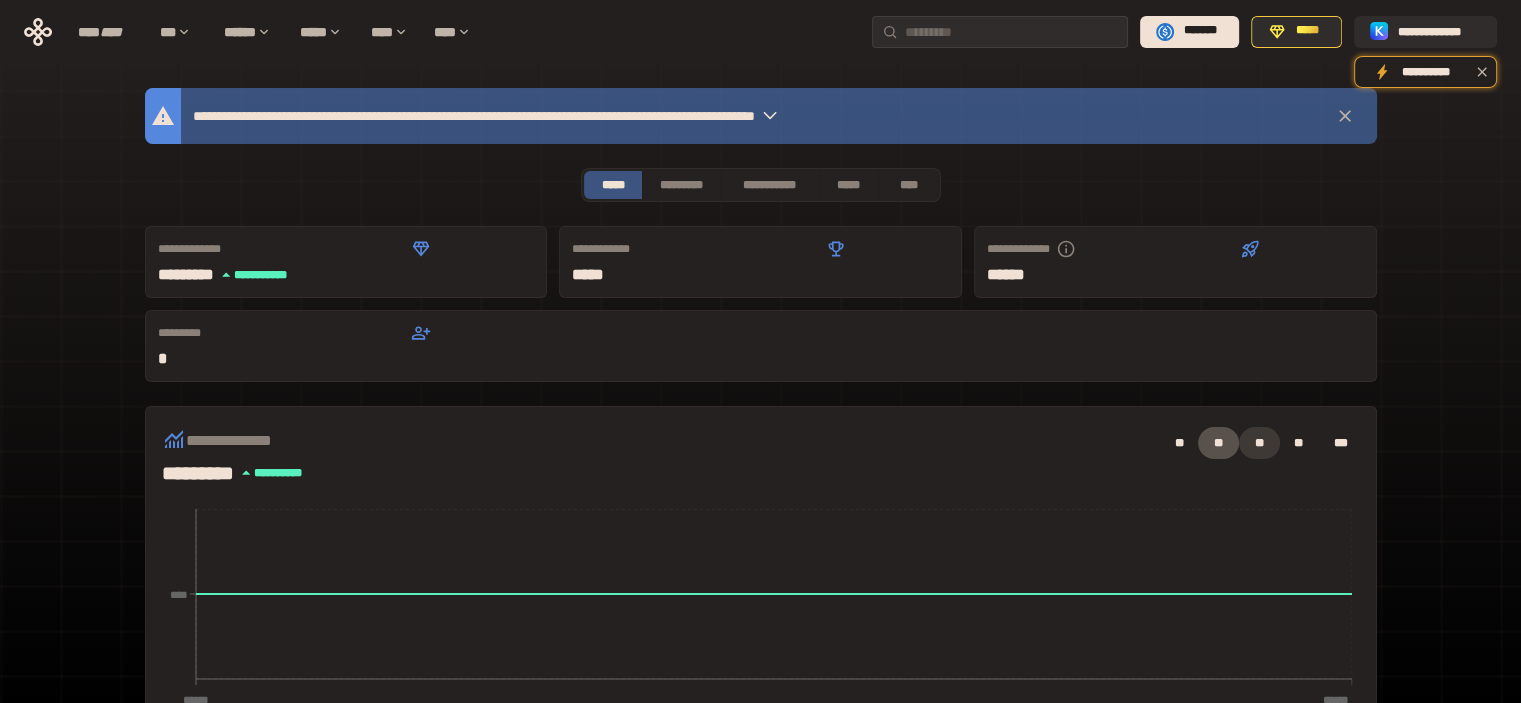 click on "**" at bounding box center [1259, 443] 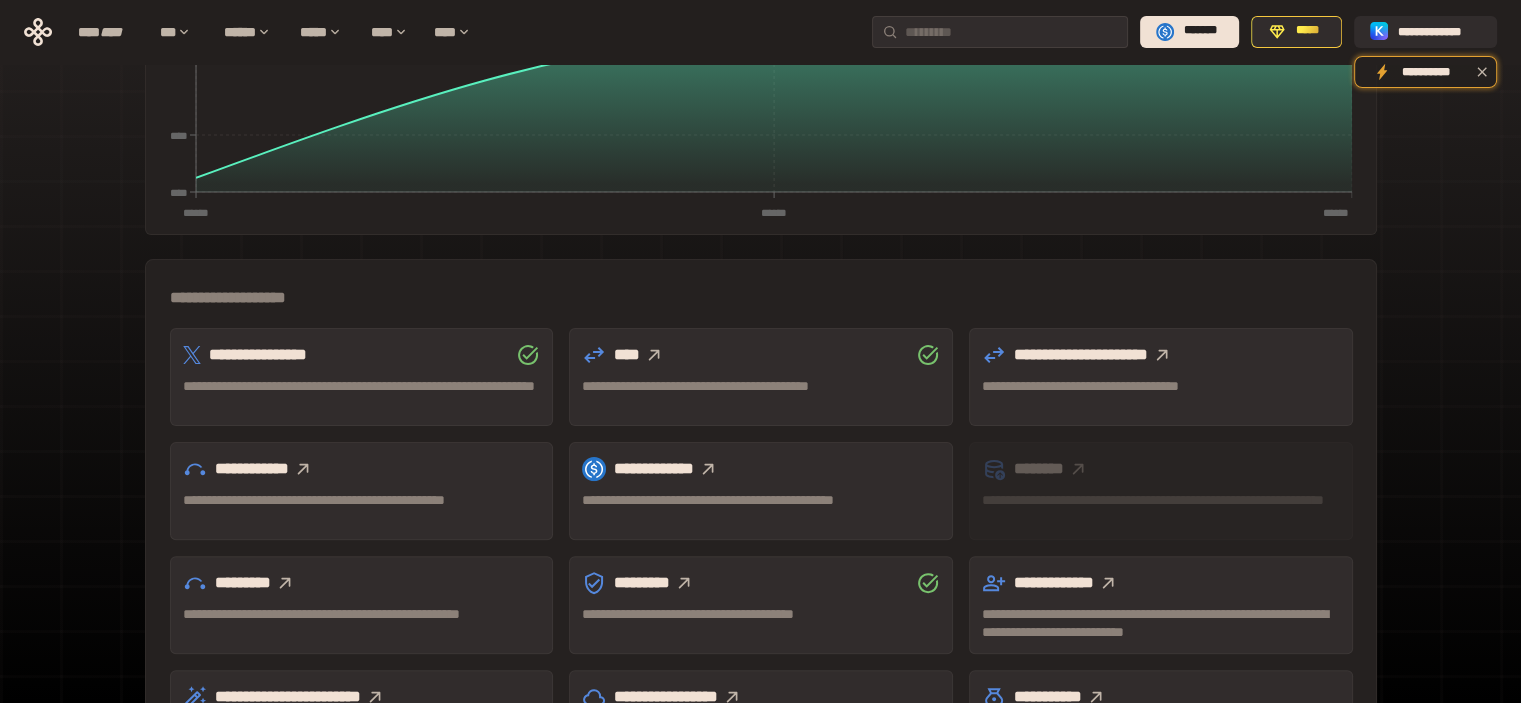 scroll, scrollTop: 581, scrollLeft: 0, axis: vertical 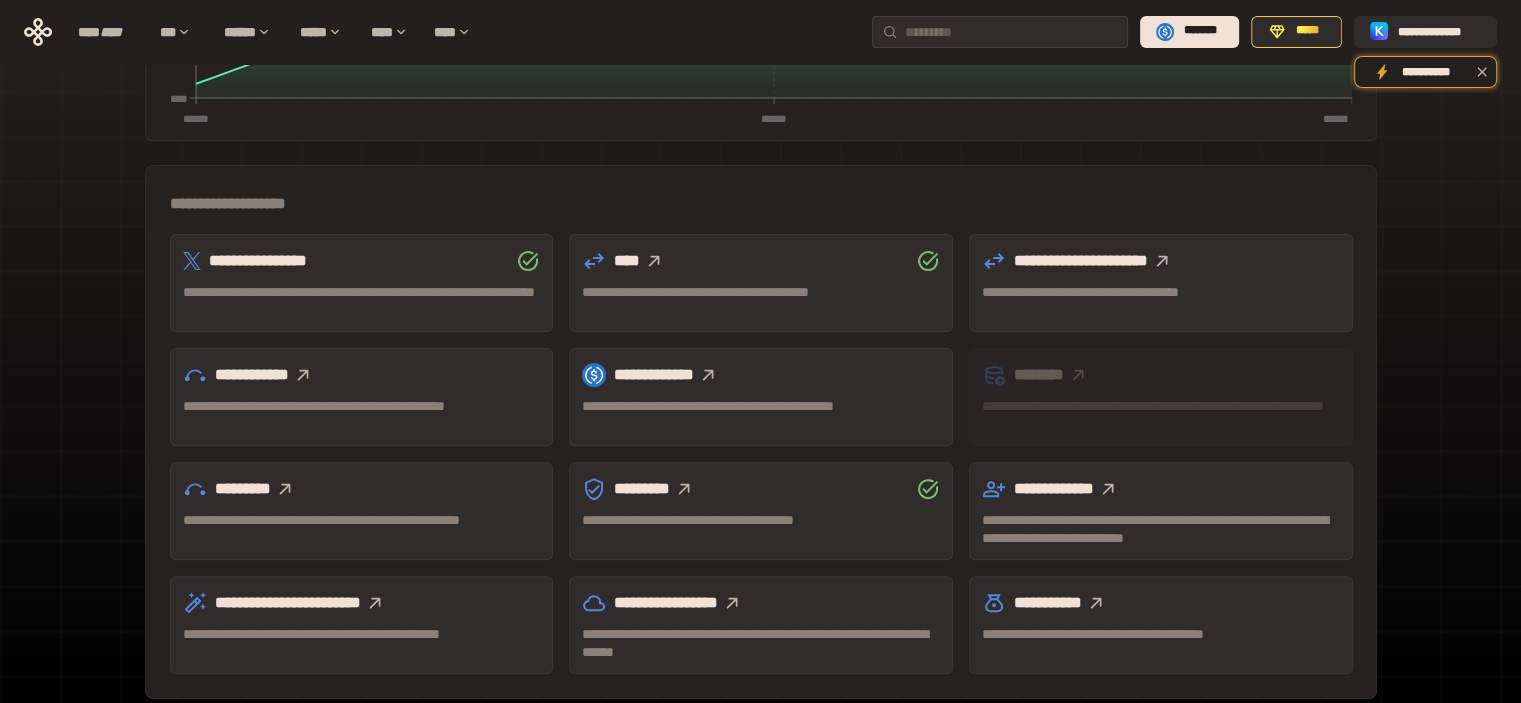click 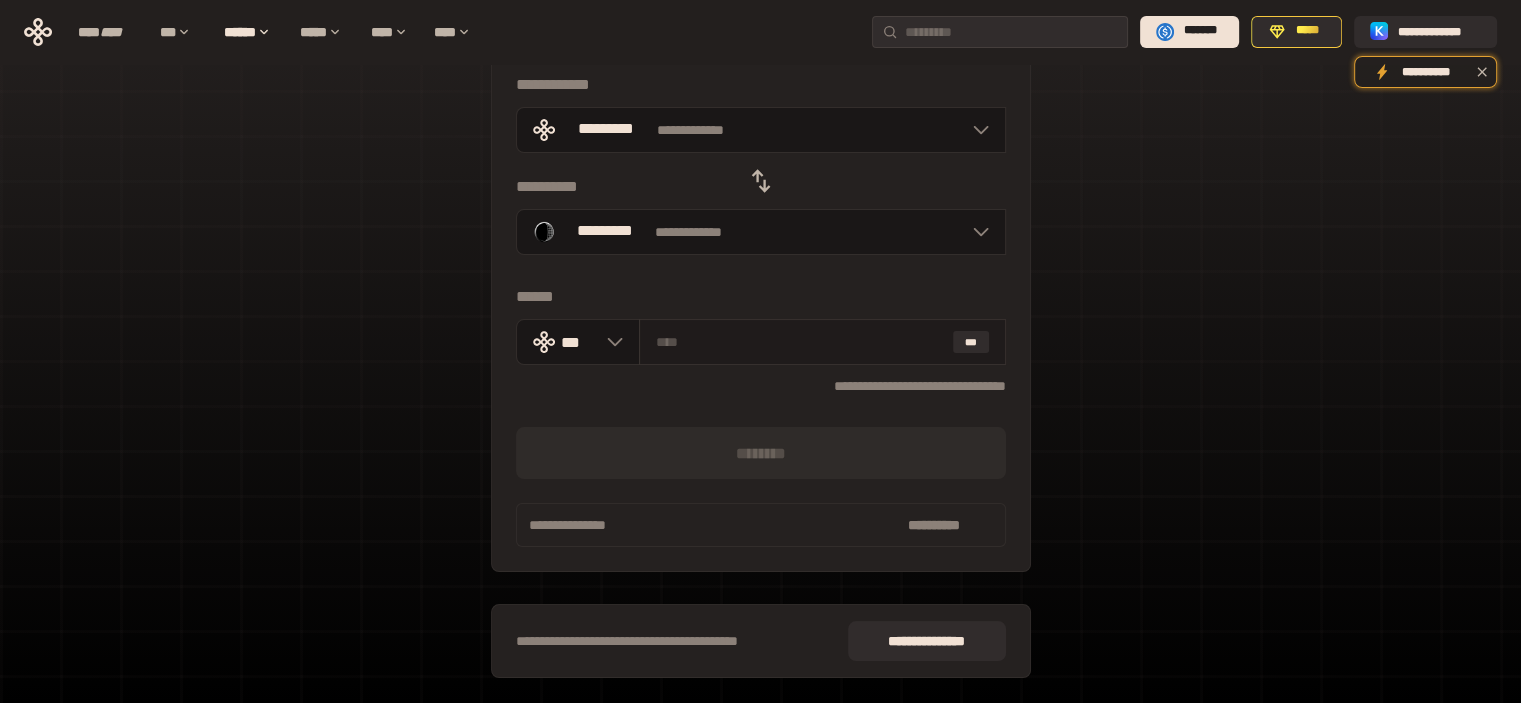 scroll, scrollTop: 69, scrollLeft: 0, axis: vertical 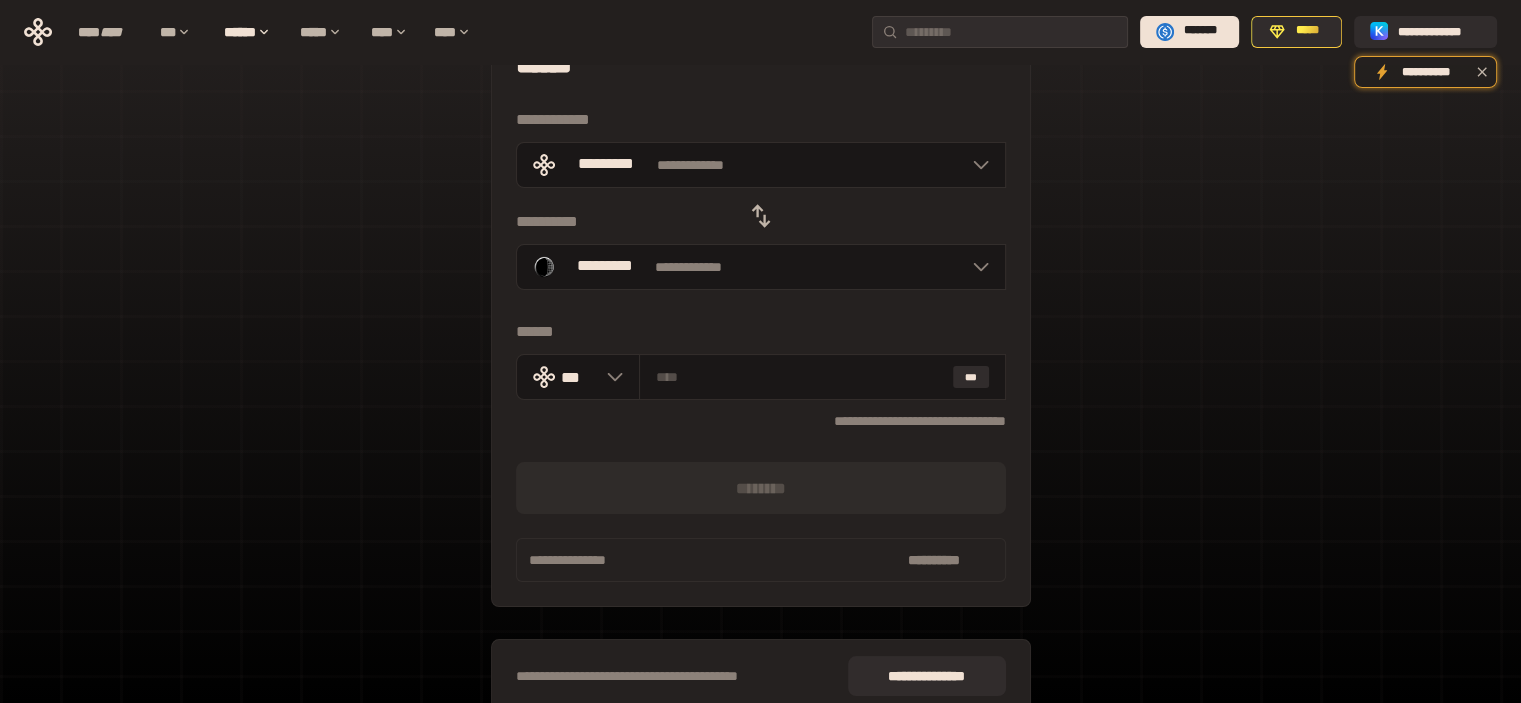 click 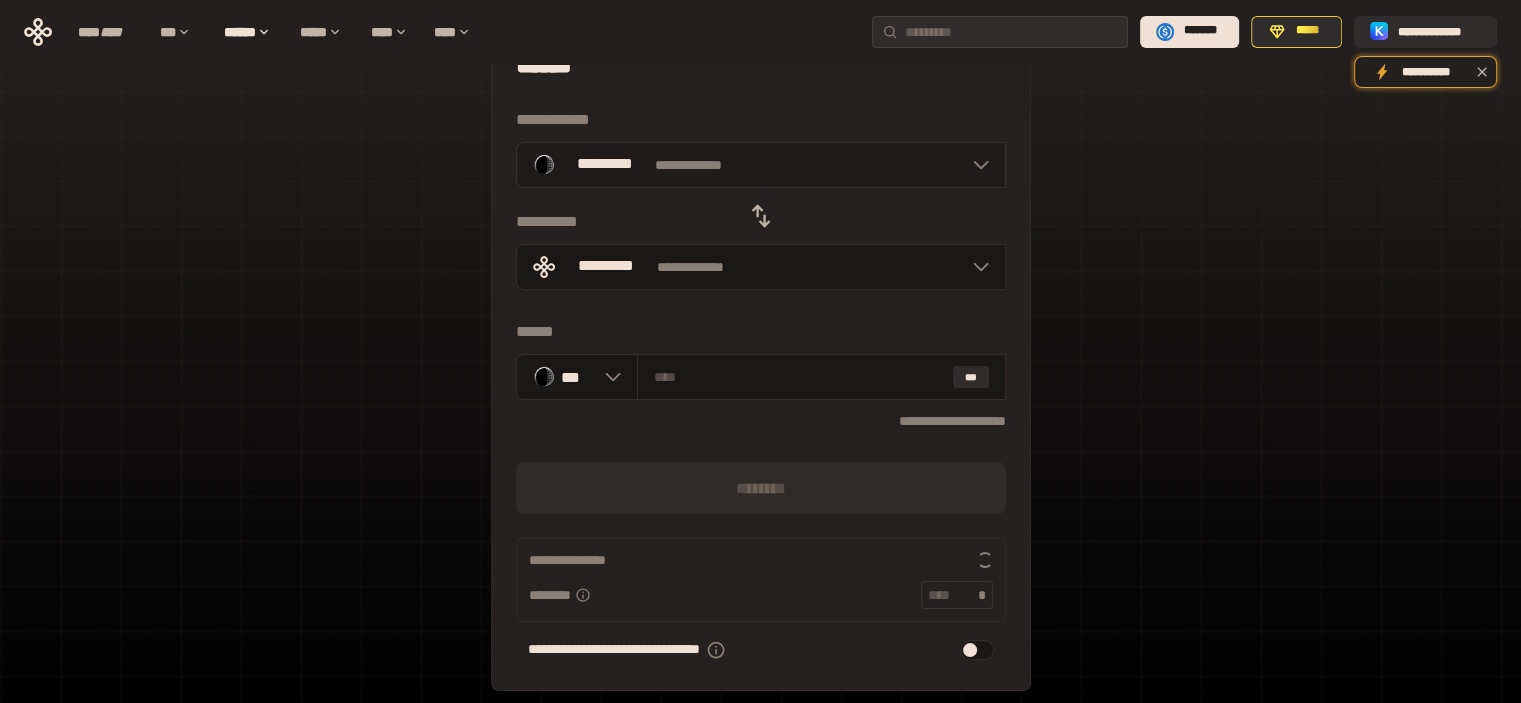 click 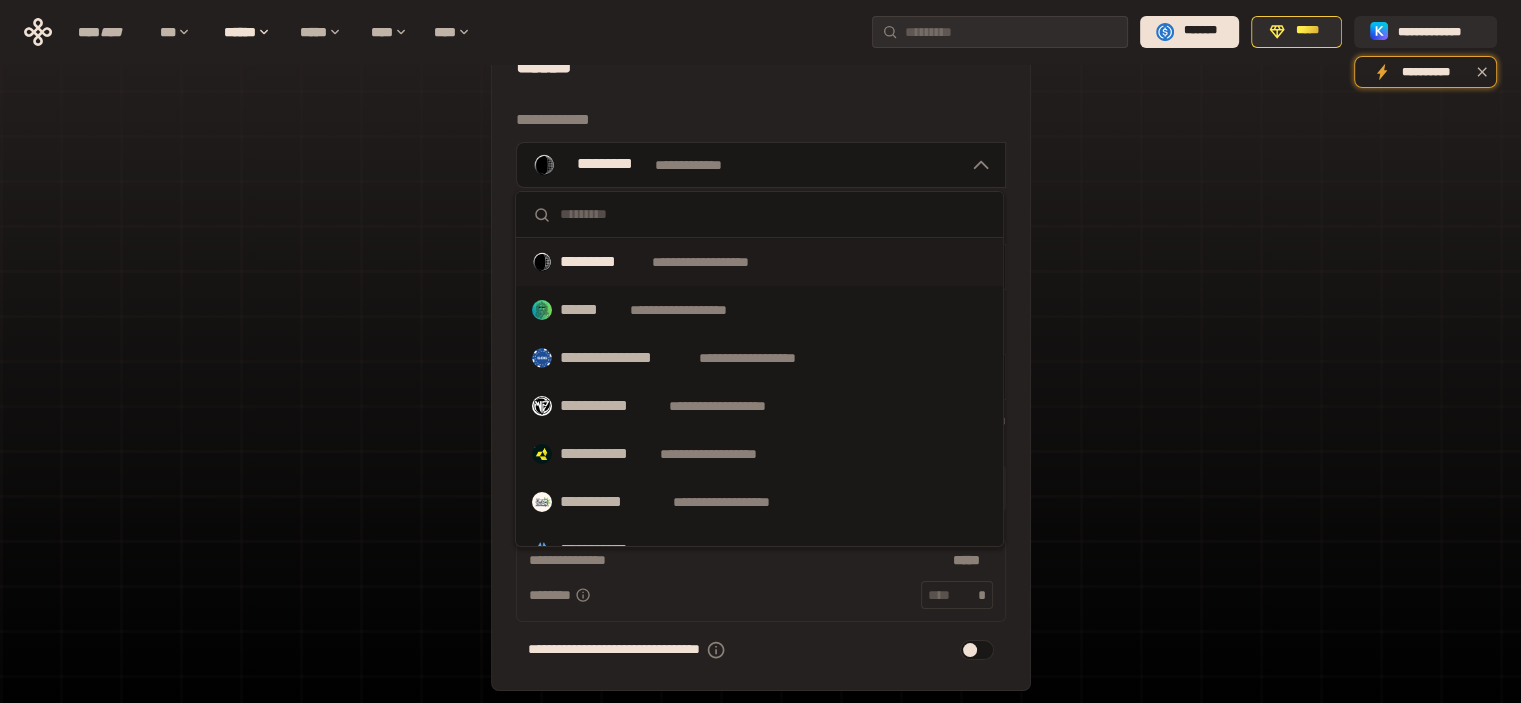 click at bounding box center [773, 214] 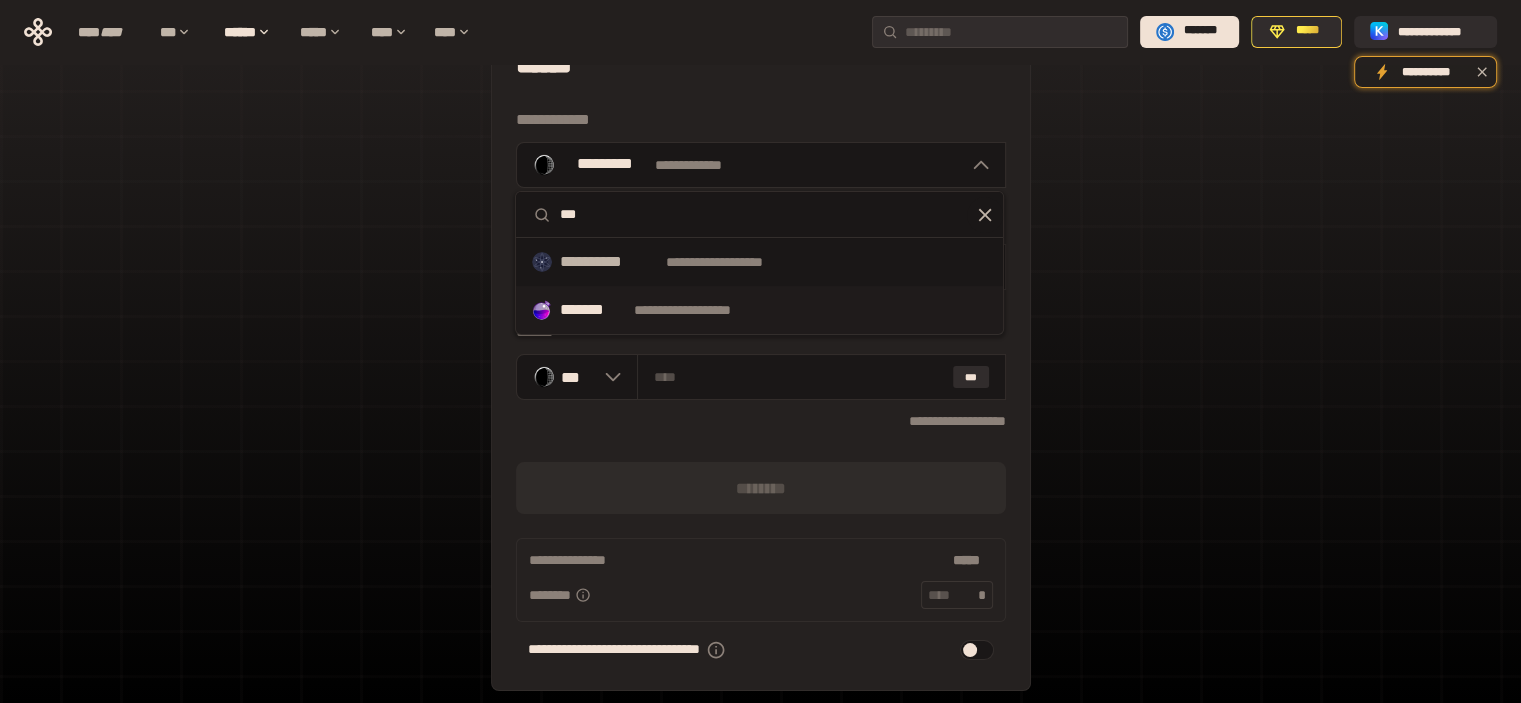 type on "***" 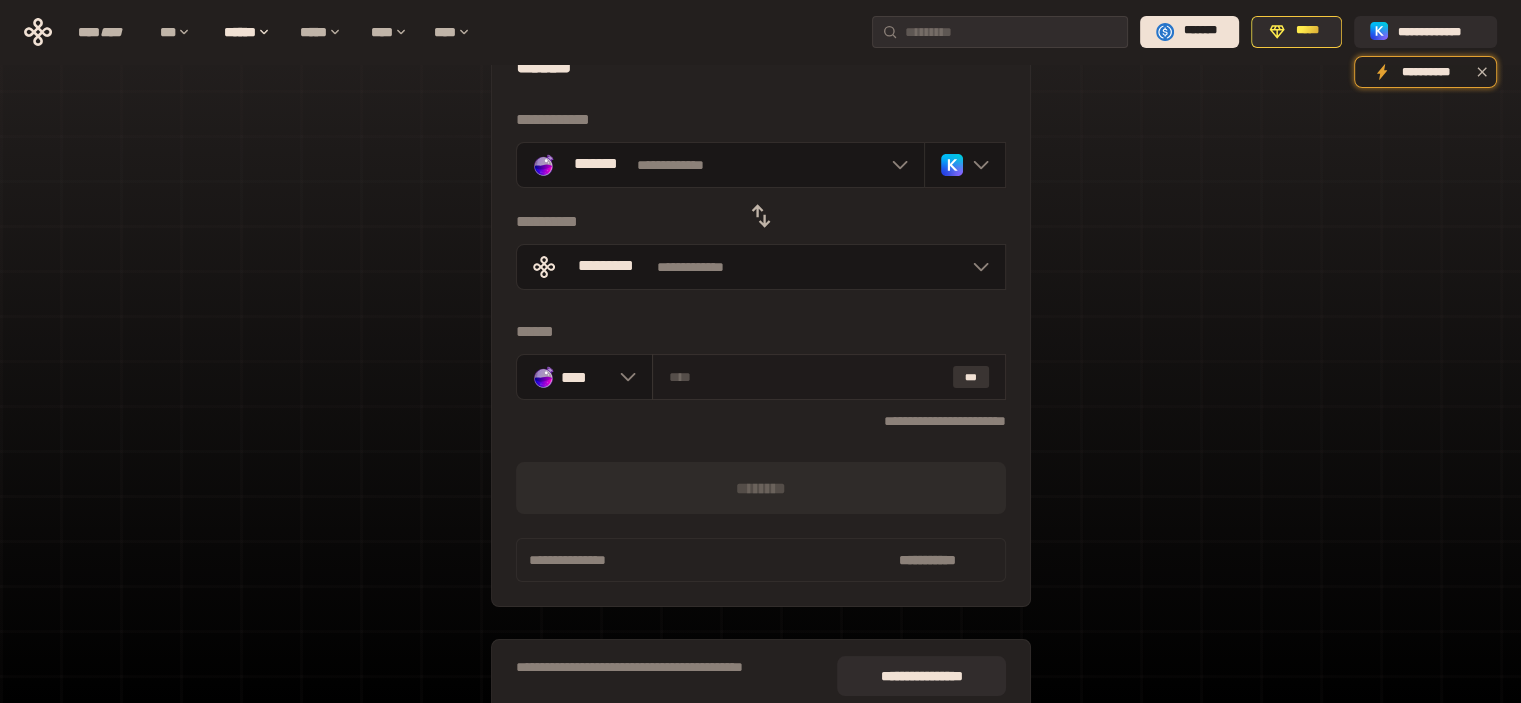 click on "***" at bounding box center [971, 377] 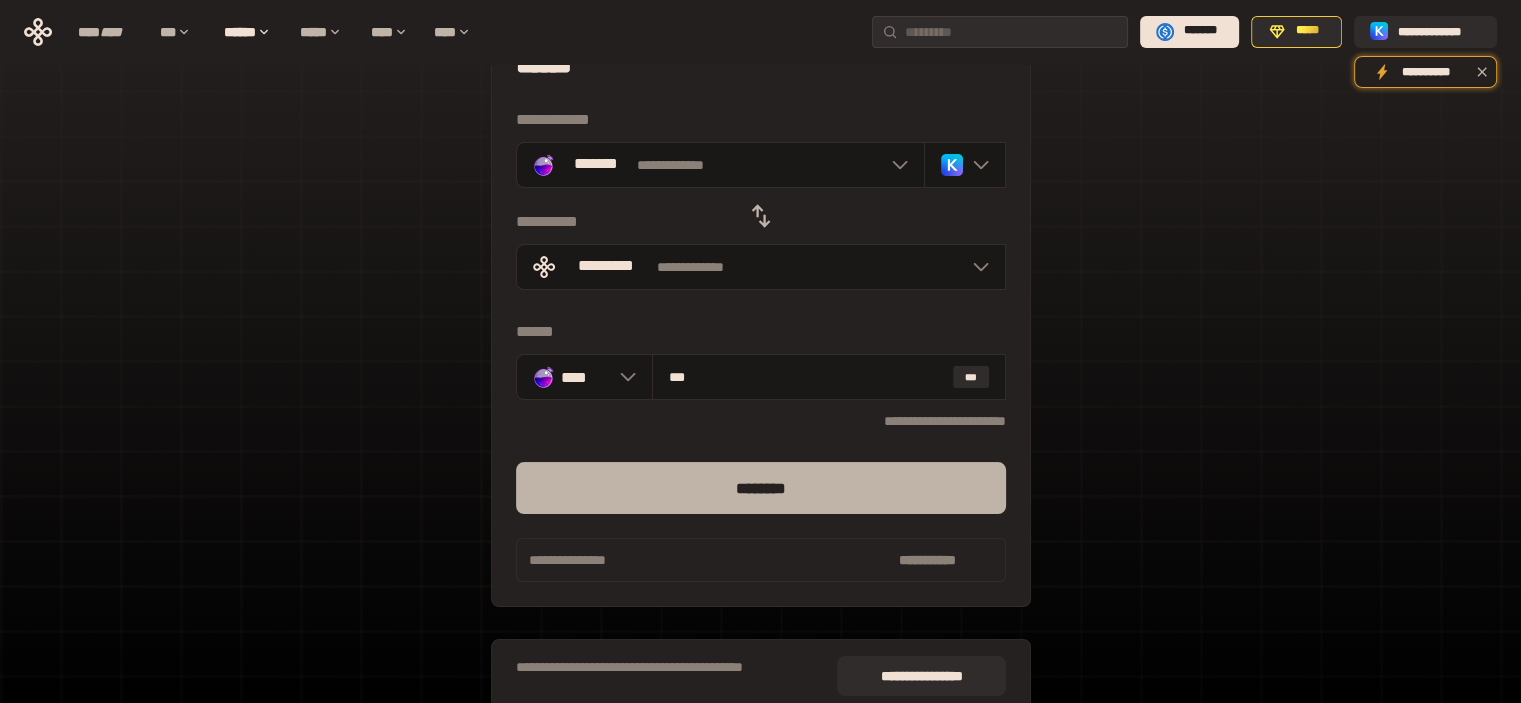 type on "***" 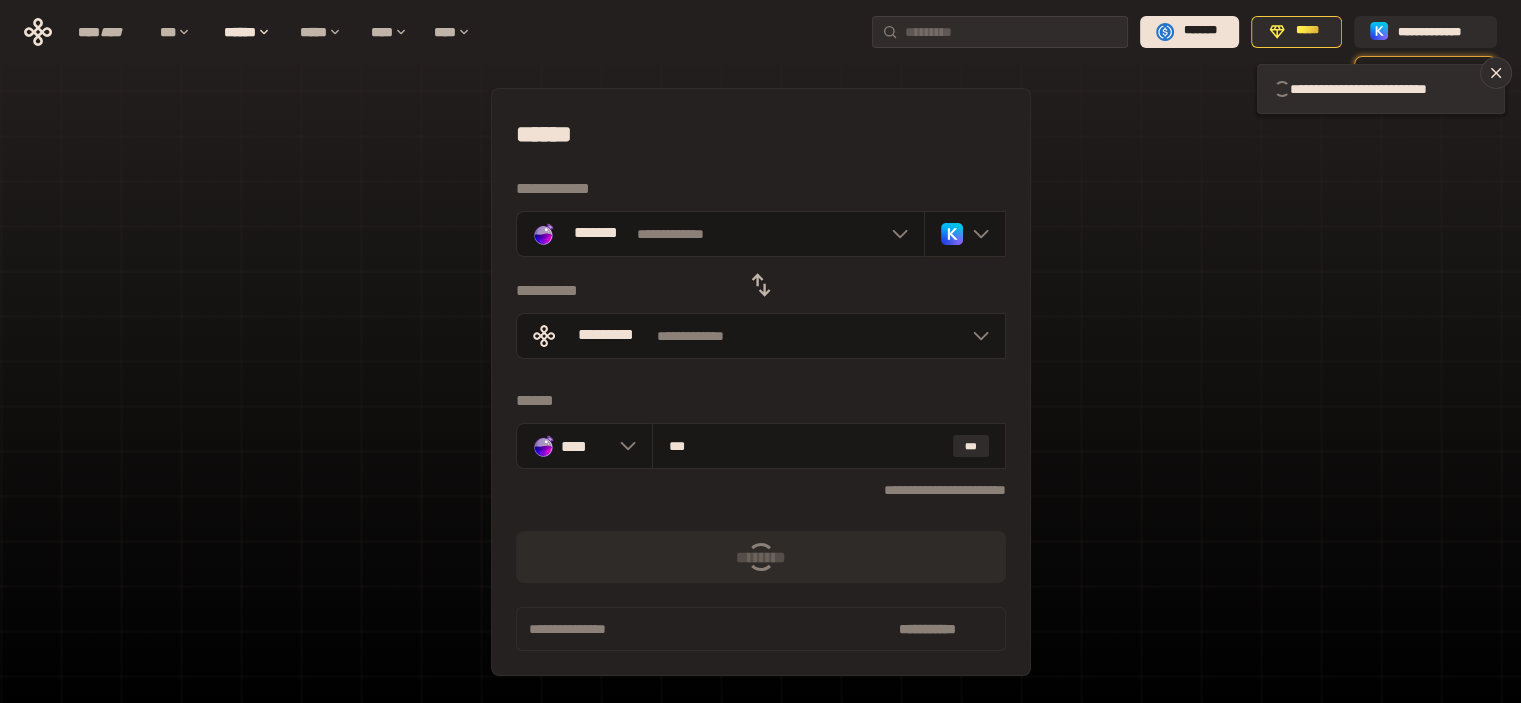 scroll, scrollTop: 0, scrollLeft: 0, axis: both 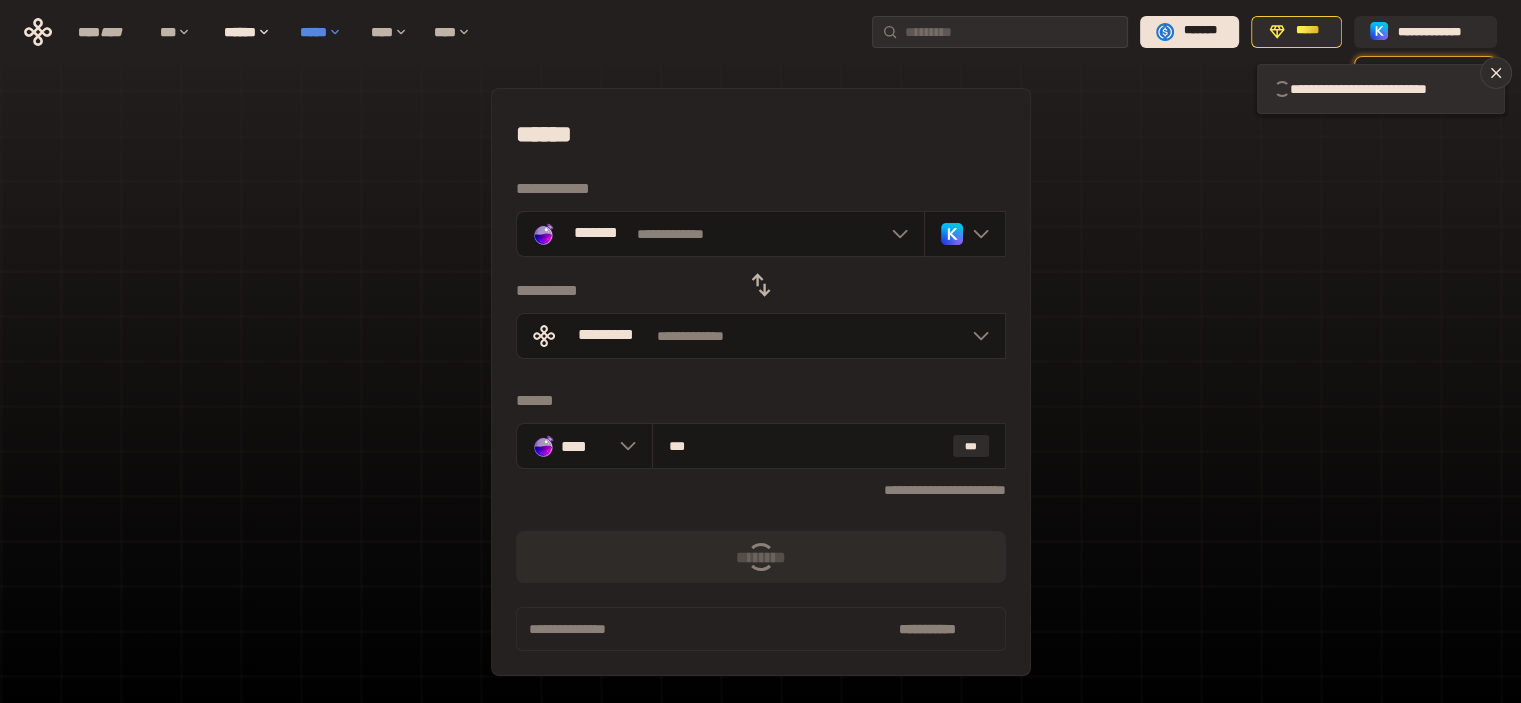 type 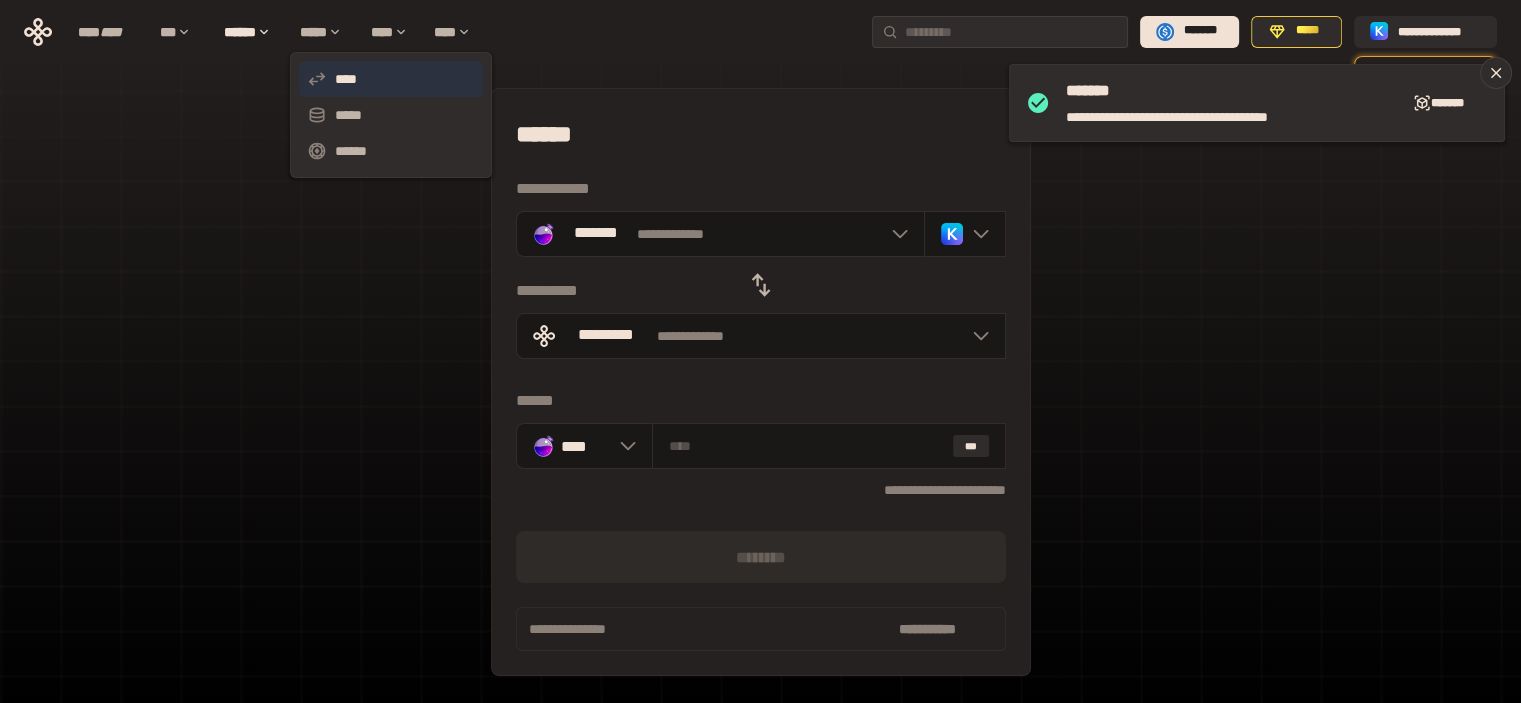 click on "****" at bounding box center (391, 79) 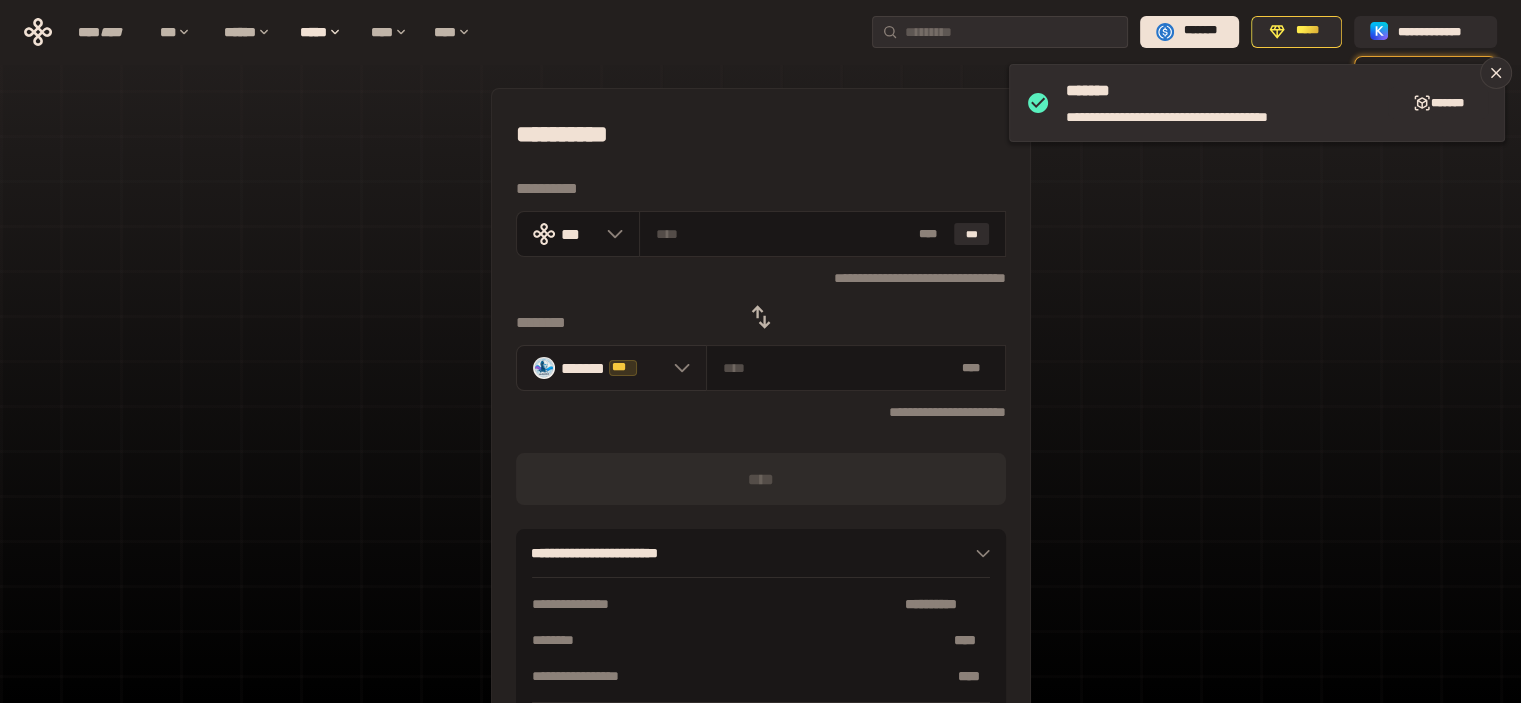 click on "*******   ***" at bounding box center (611, 368) 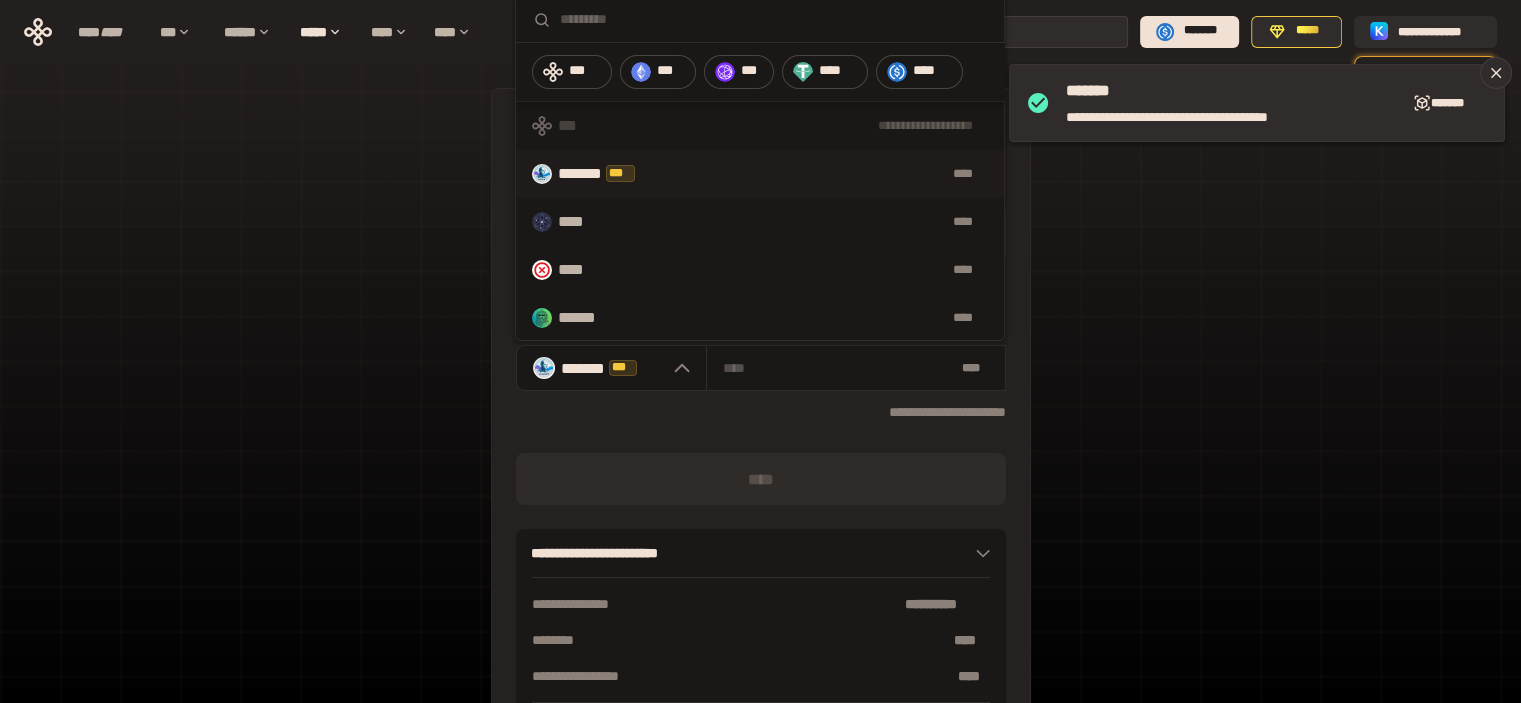 click at bounding box center [774, 19] 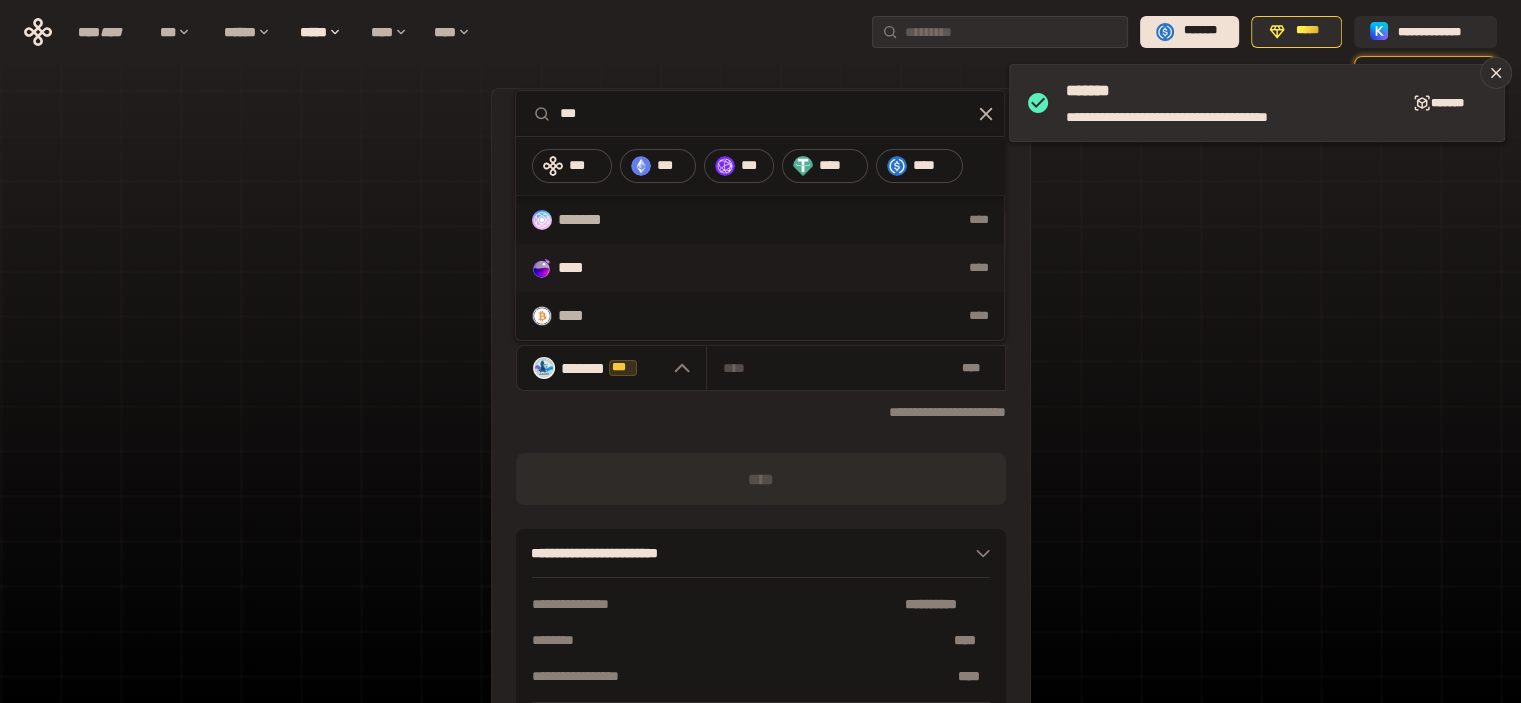type on "***" 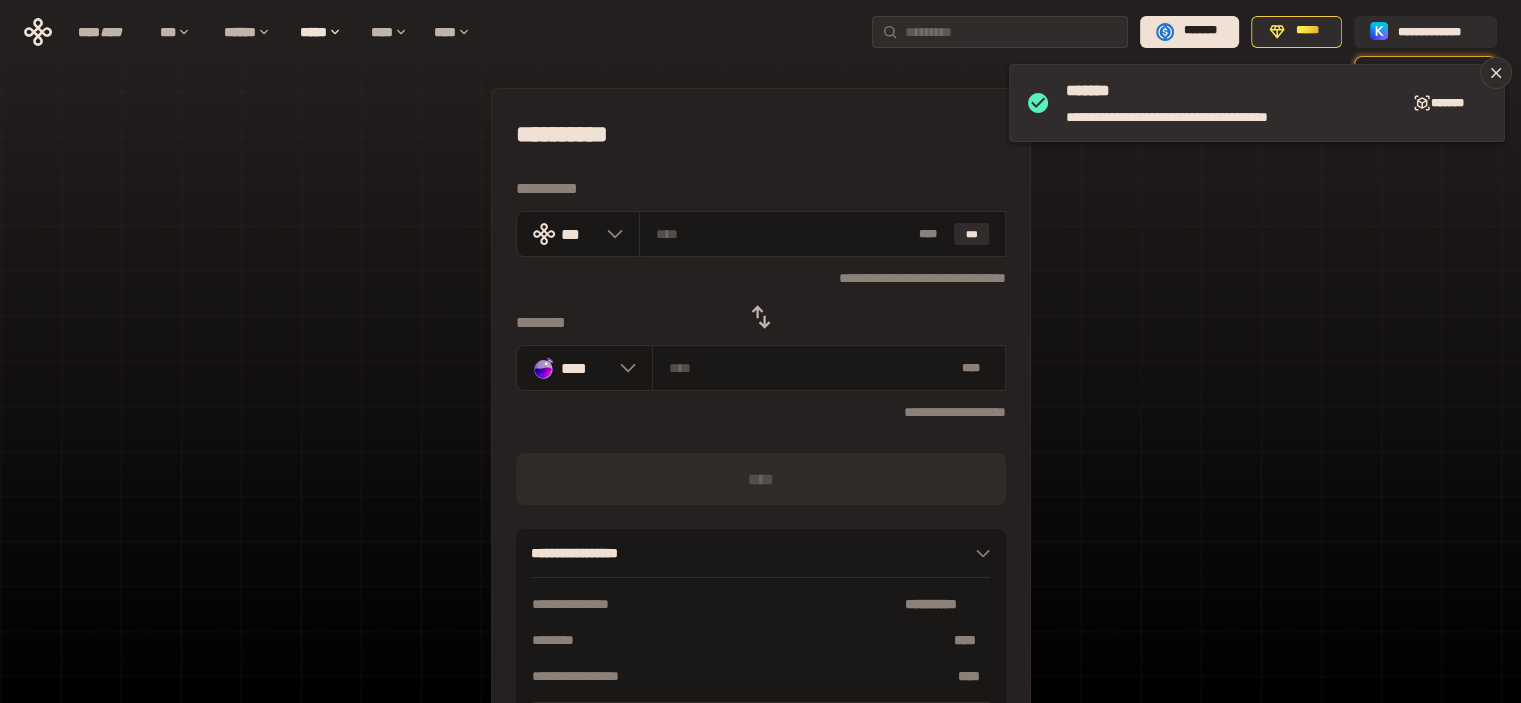 click 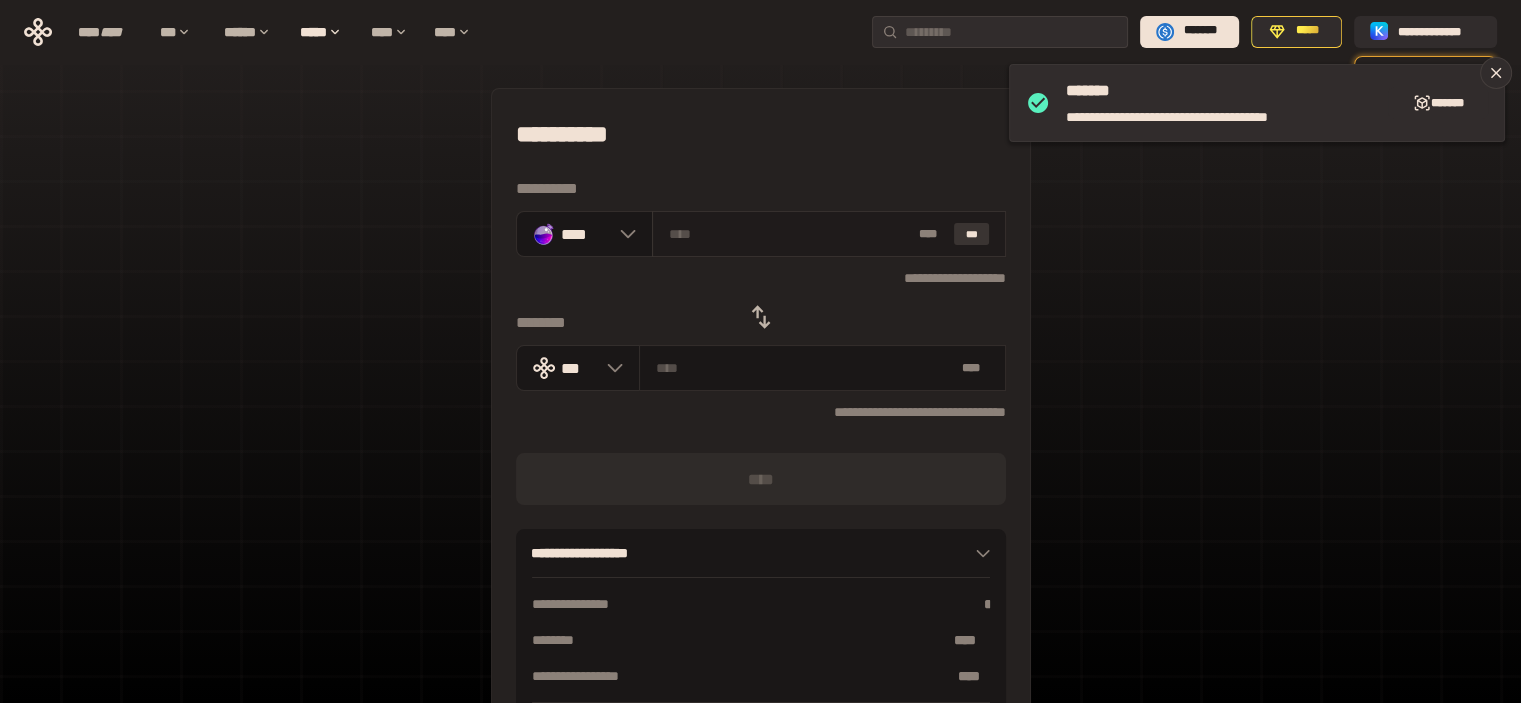 click on "***" at bounding box center (972, 234) 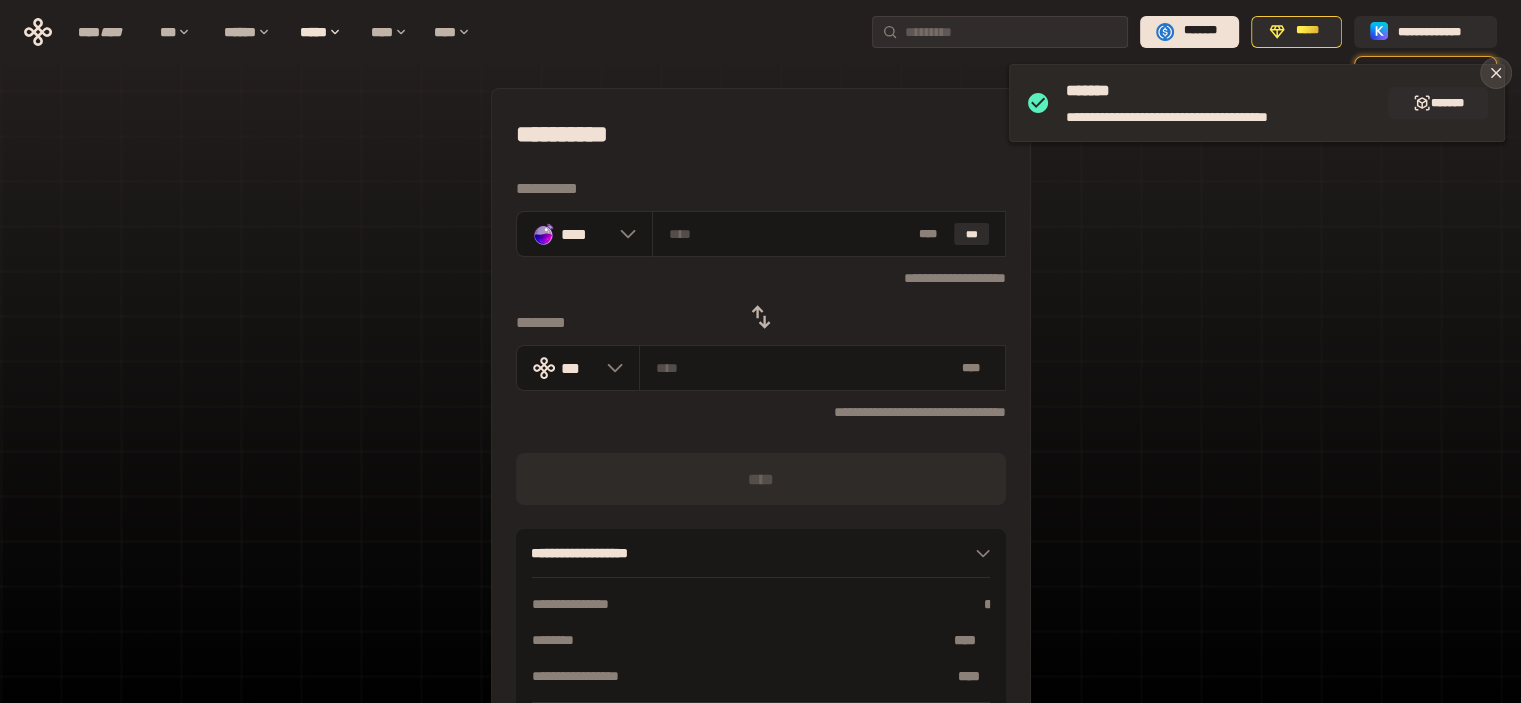 click 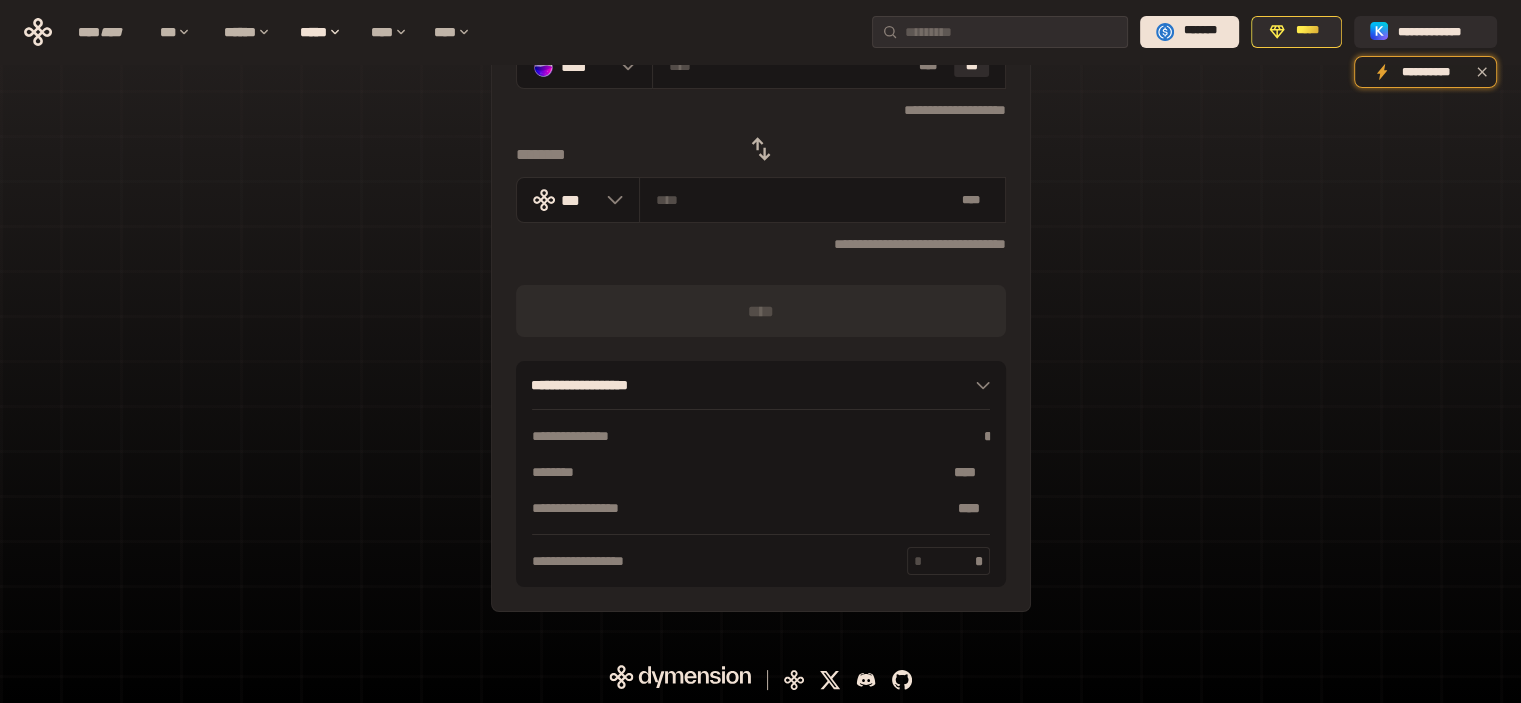 scroll, scrollTop: 0, scrollLeft: 0, axis: both 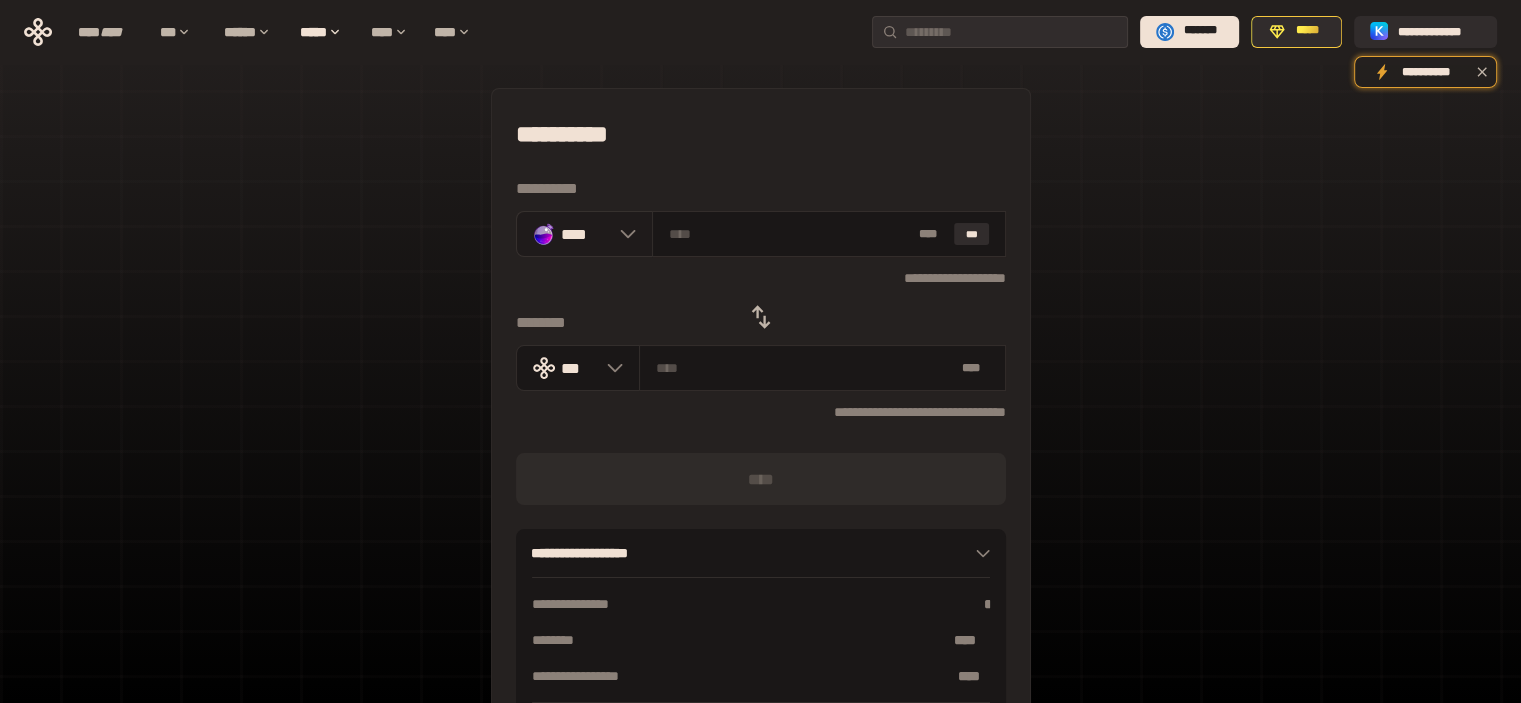 click 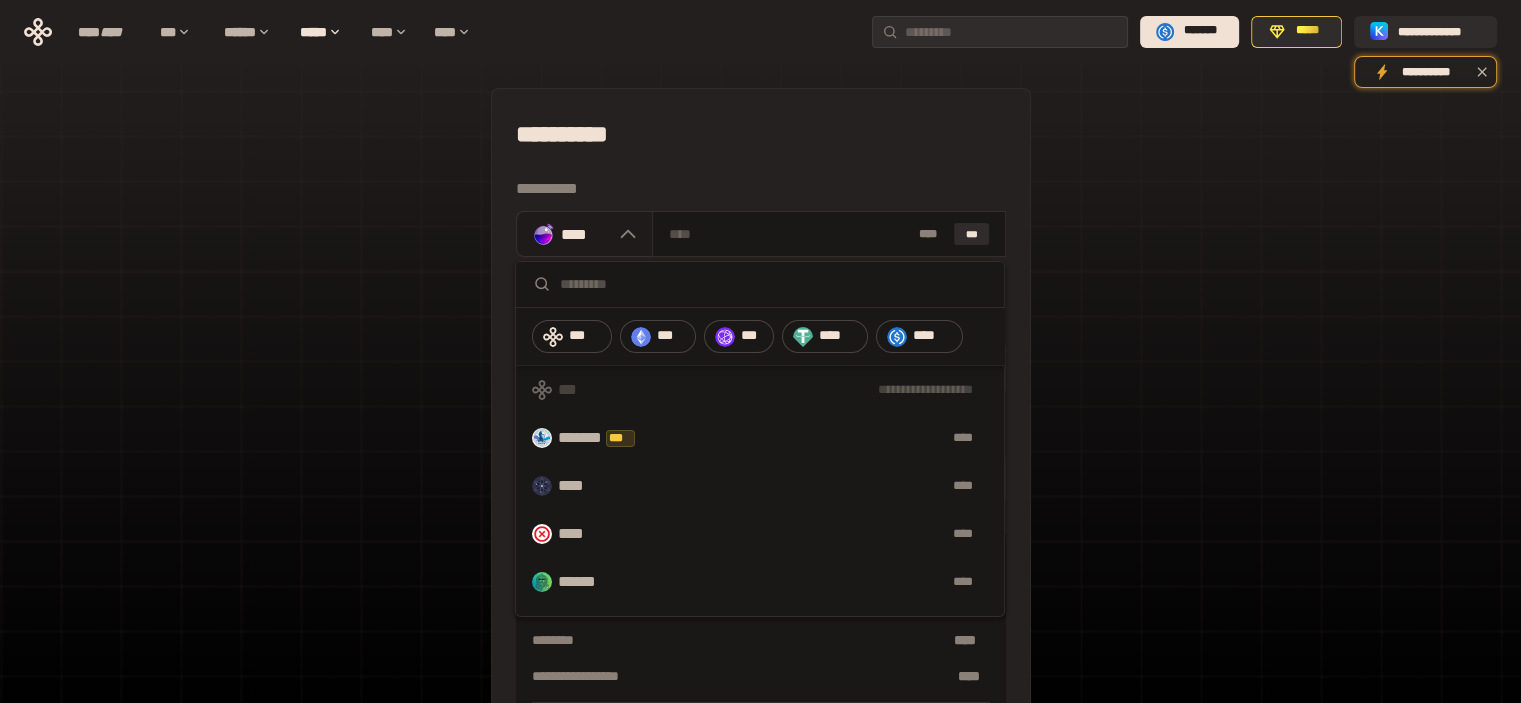click 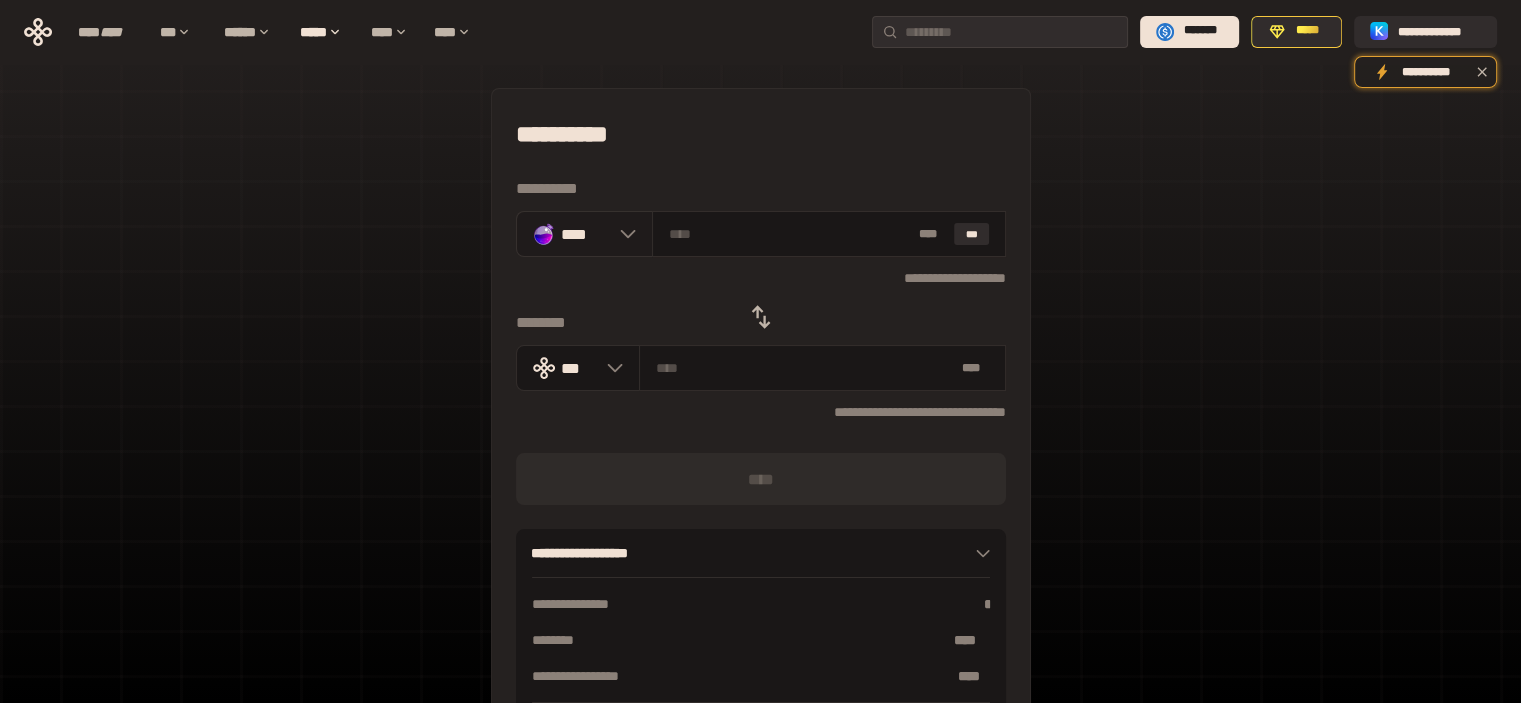 click 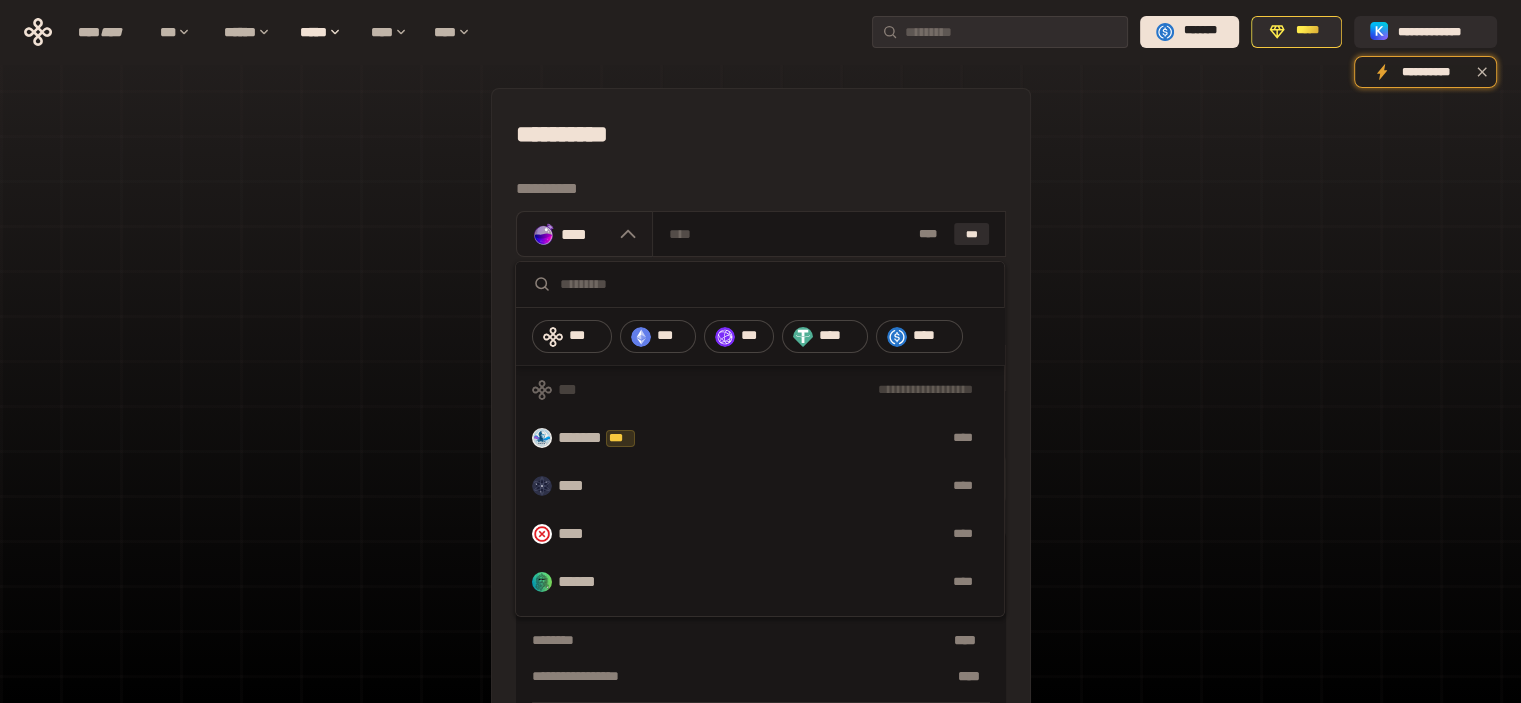 click 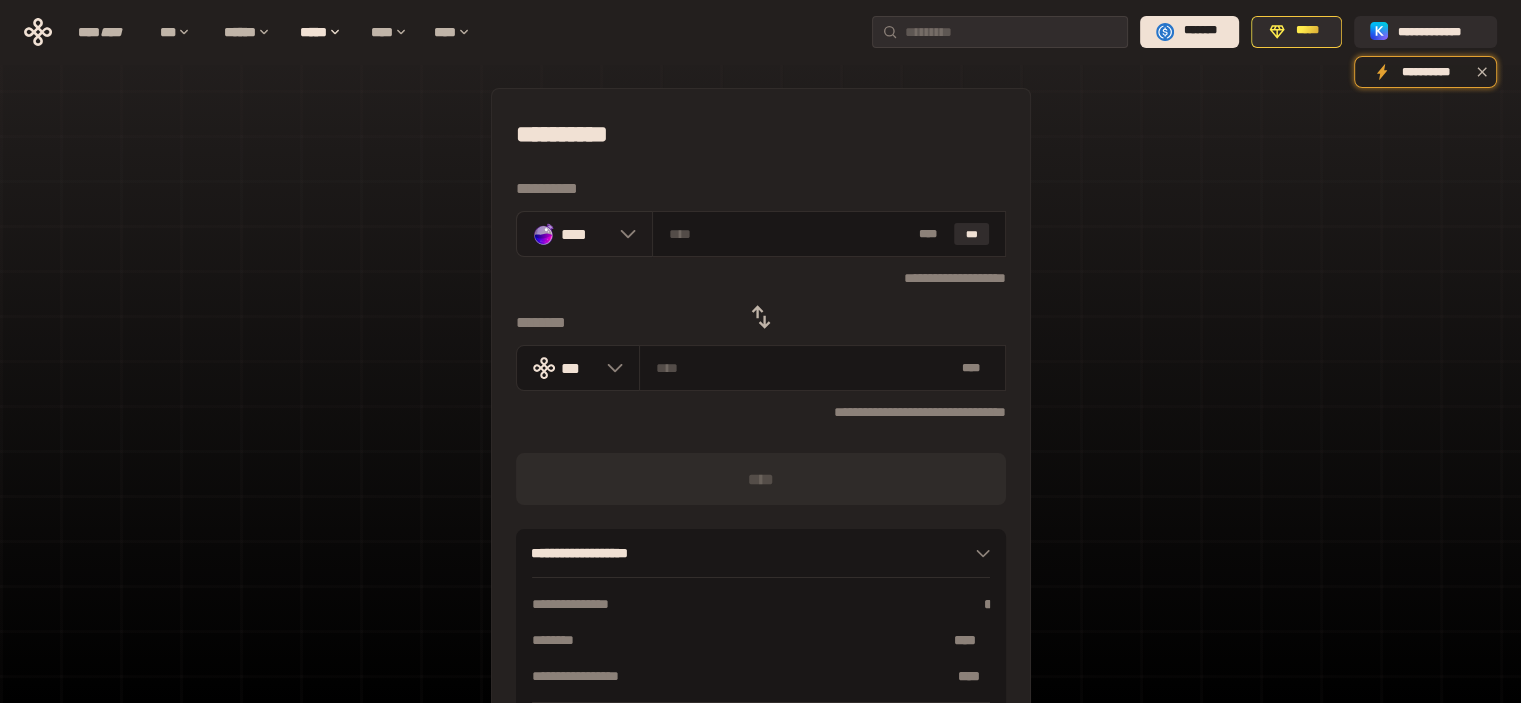 click on "****" at bounding box center [584, 234] 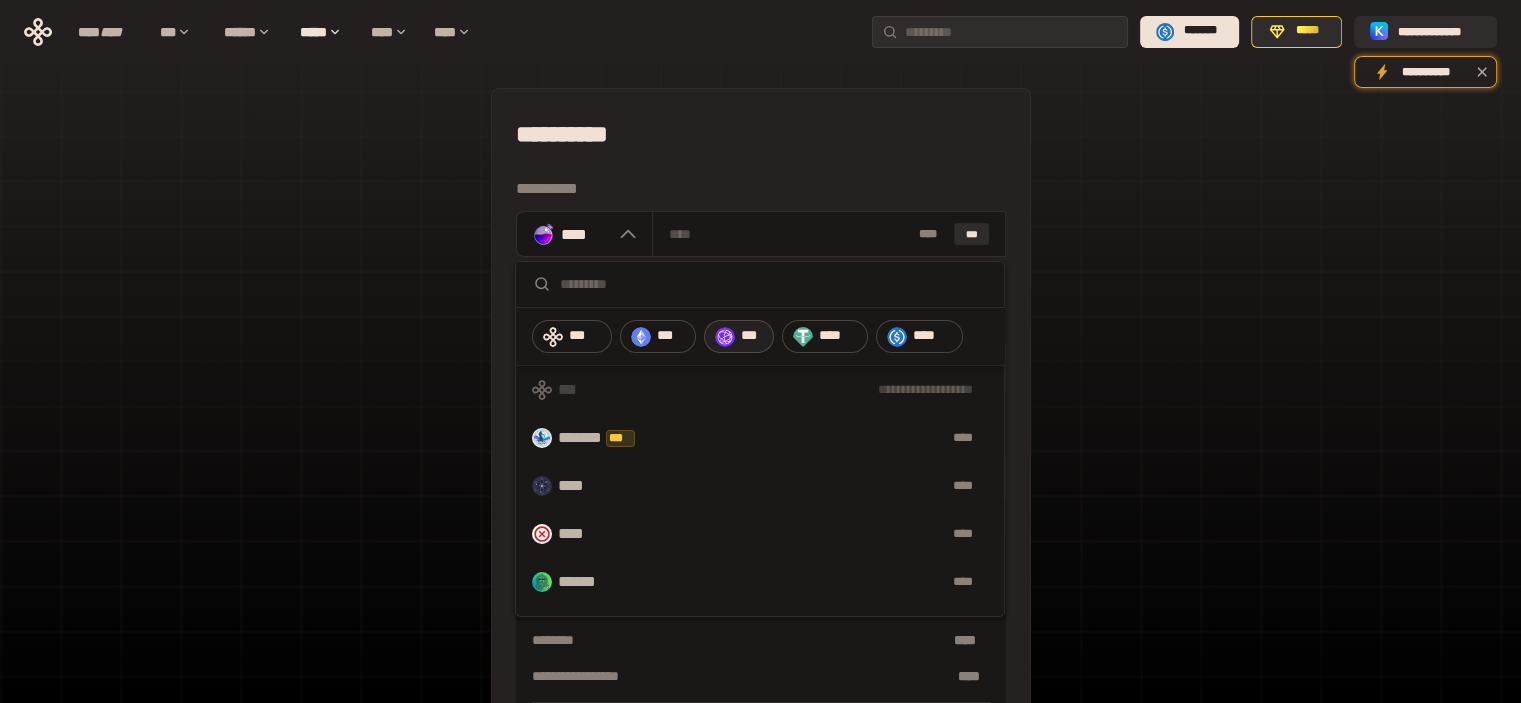 click on "***" at bounding box center (752, 336) 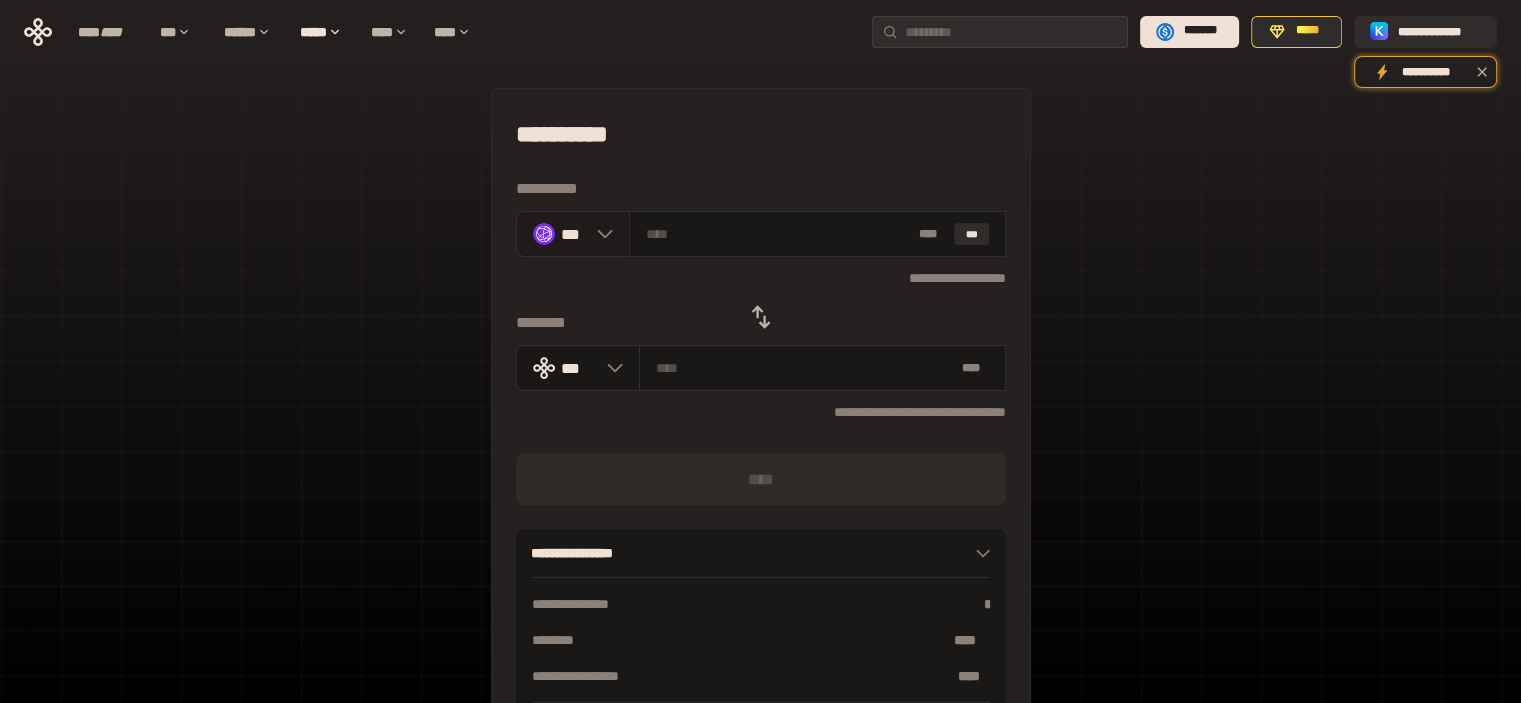 click at bounding box center [600, 234] 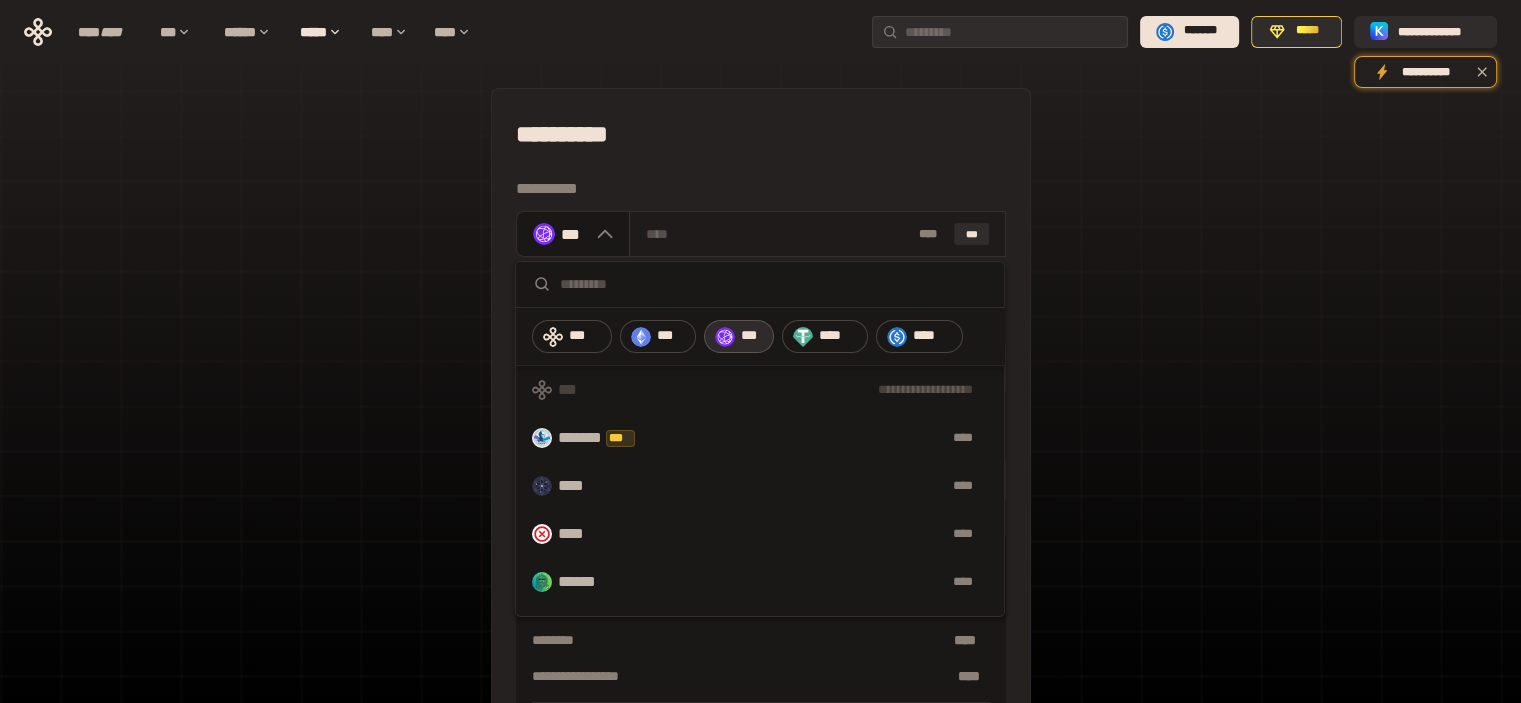 click on "* ** ***" at bounding box center [818, 234] 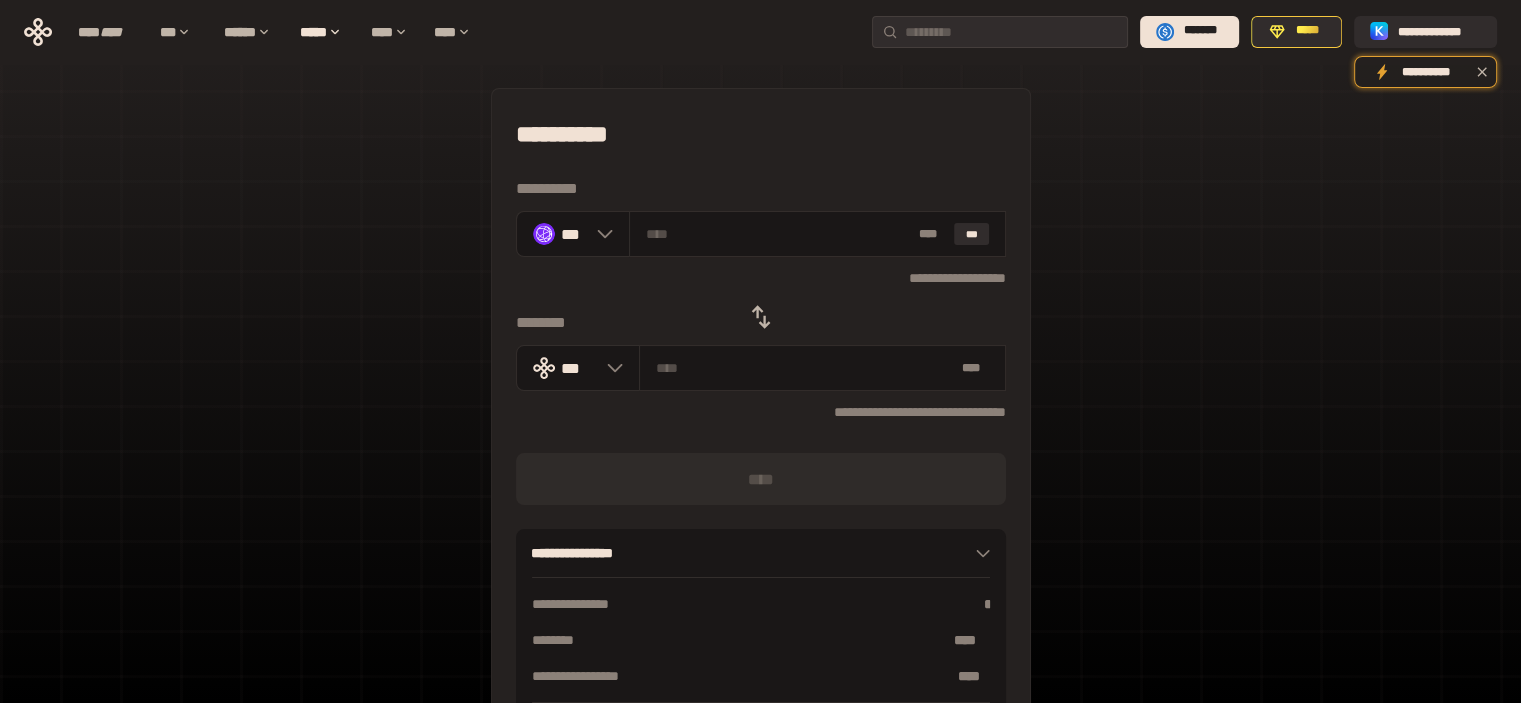 type 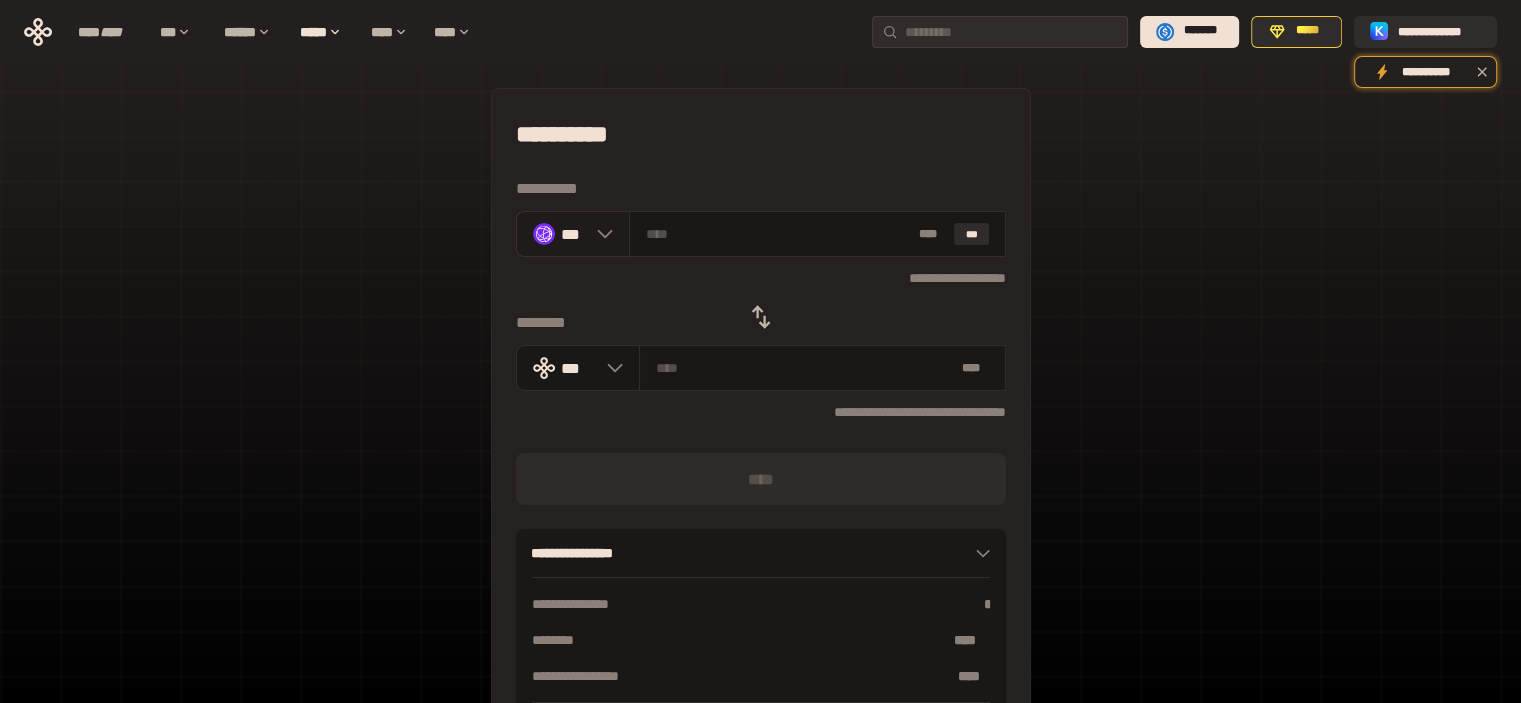 click 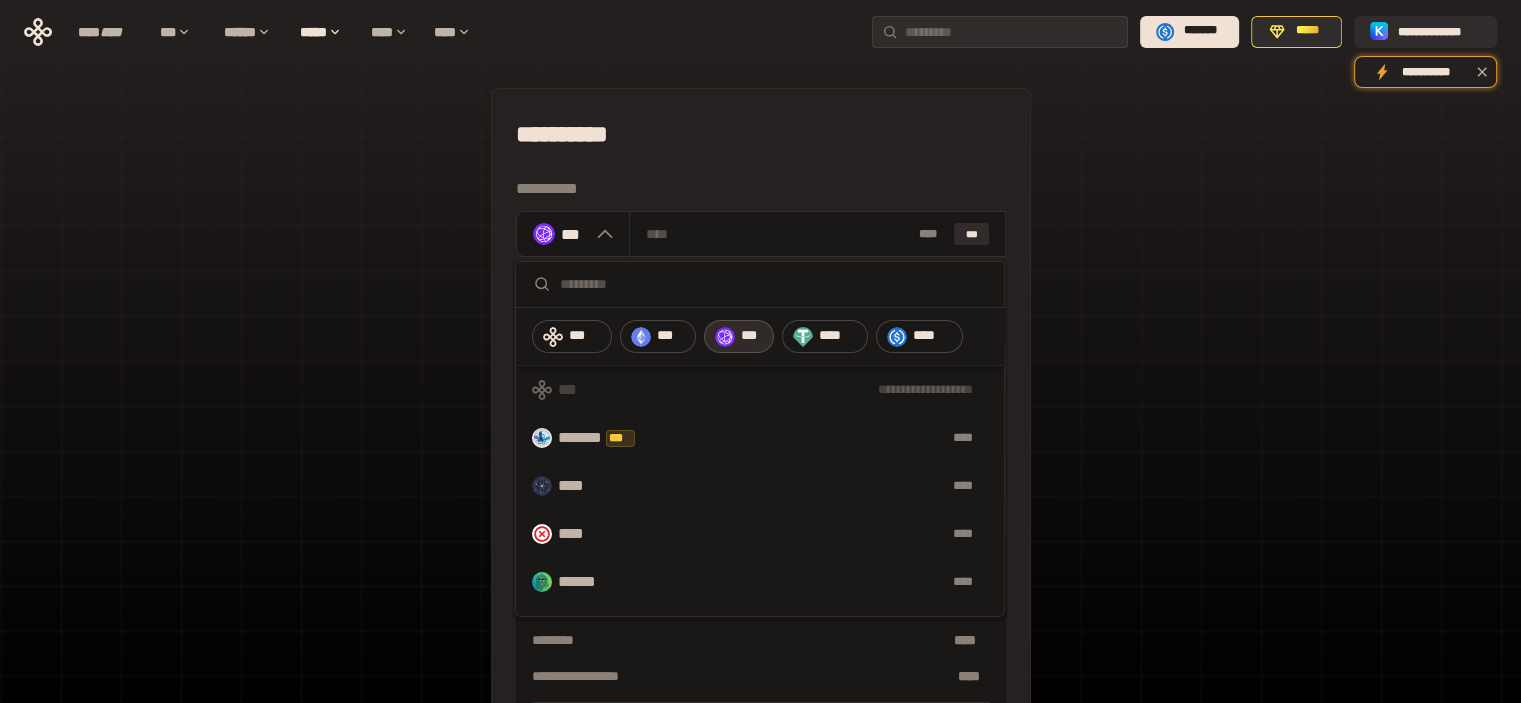 click at bounding box center (774, 284) 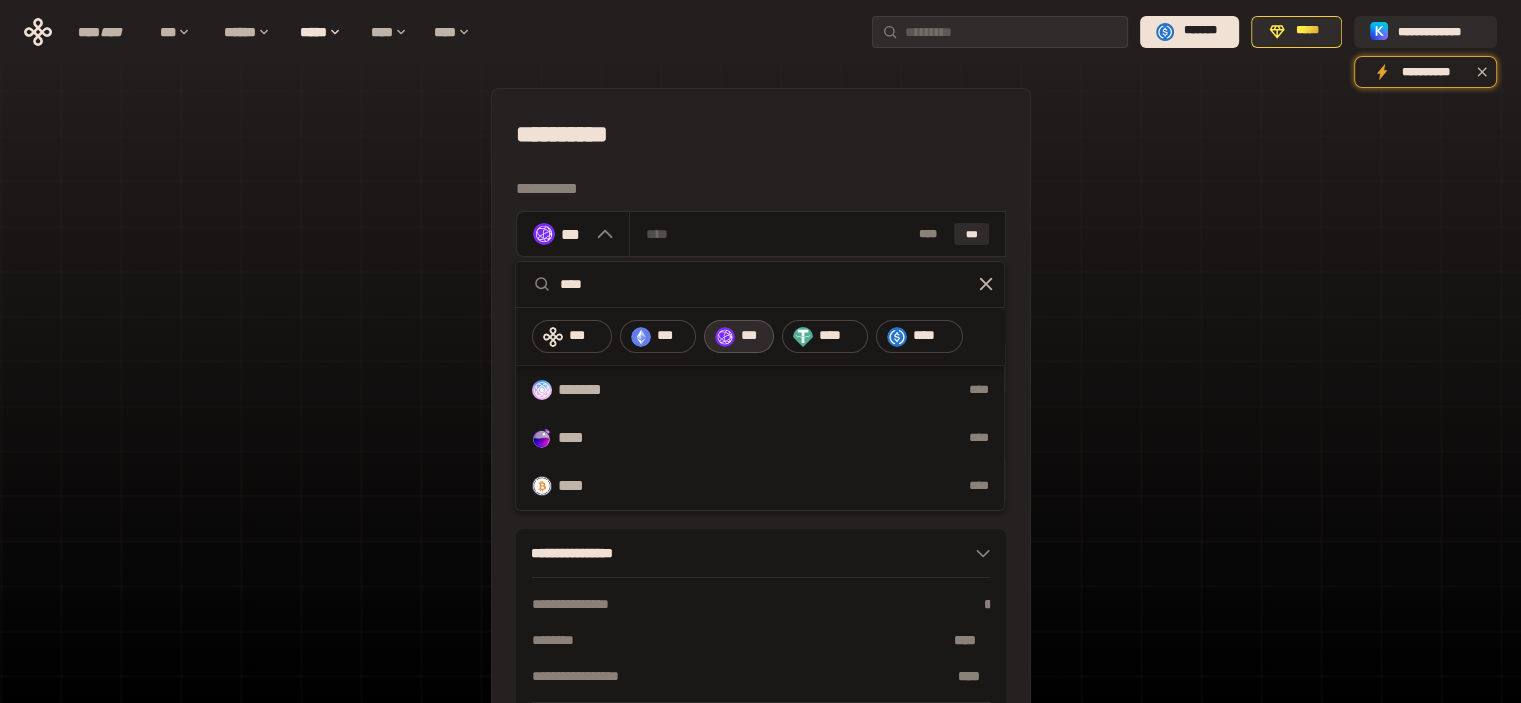 type on "****" 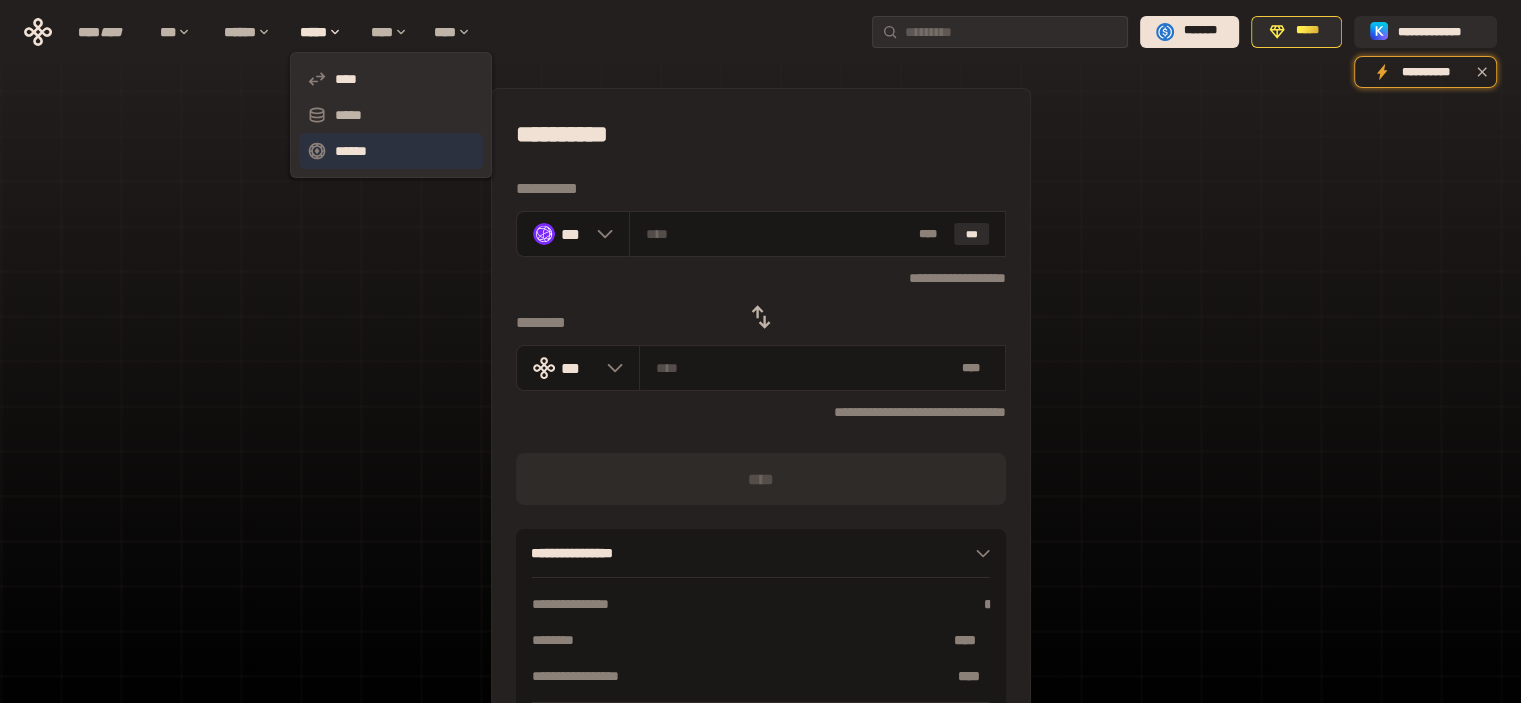 click on "******" at bounding box center (391, 151) 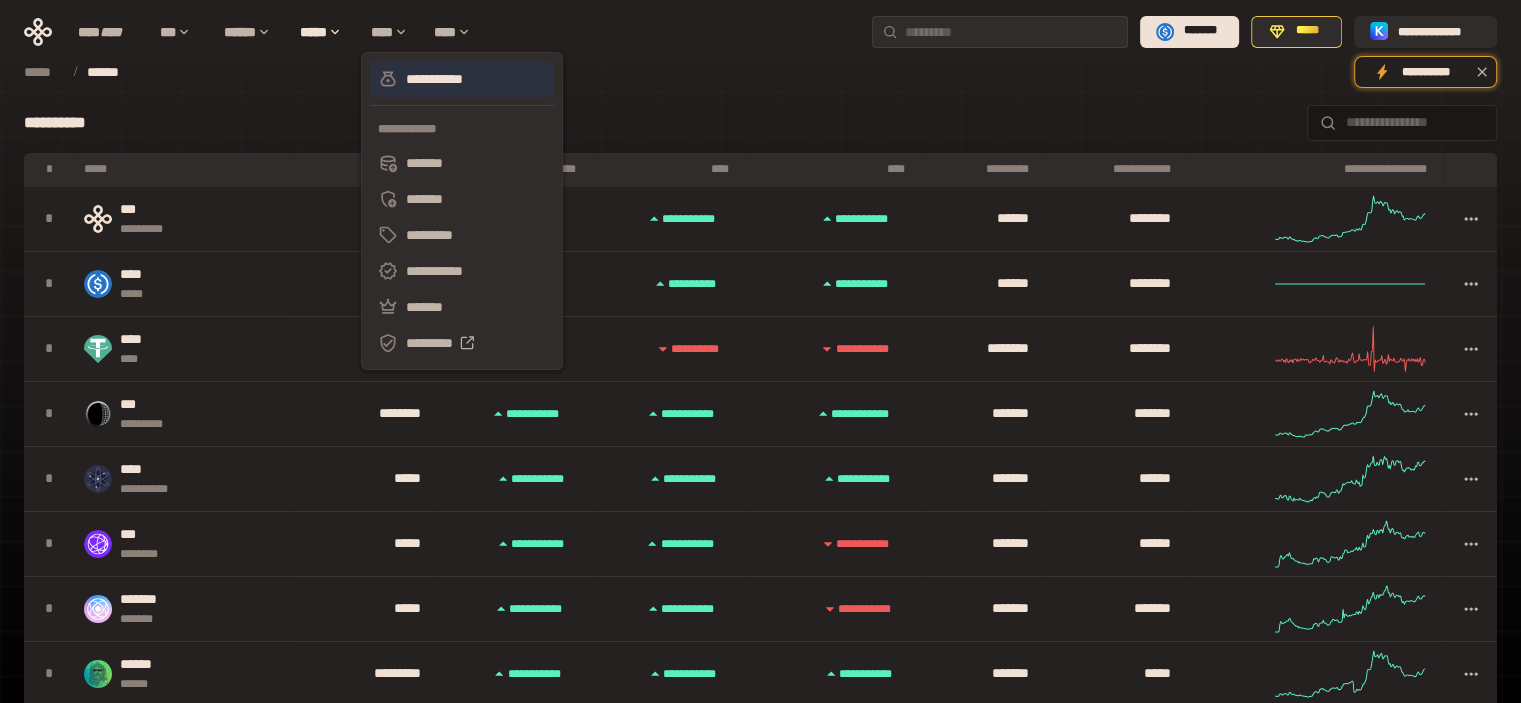 click on "**********" at bounding box center (462, 79) 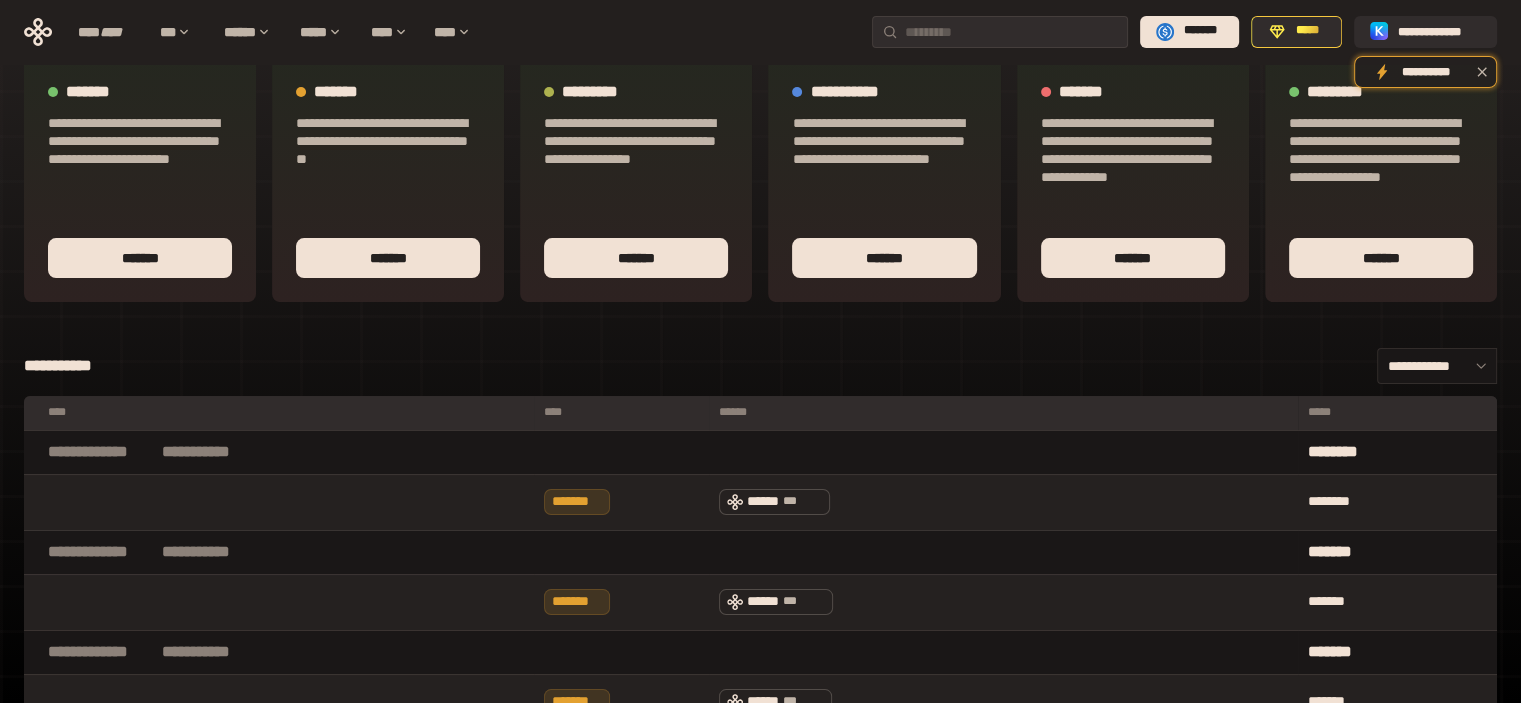 scroll, scrollTop: 0, scrollLeft: 0, axis: both 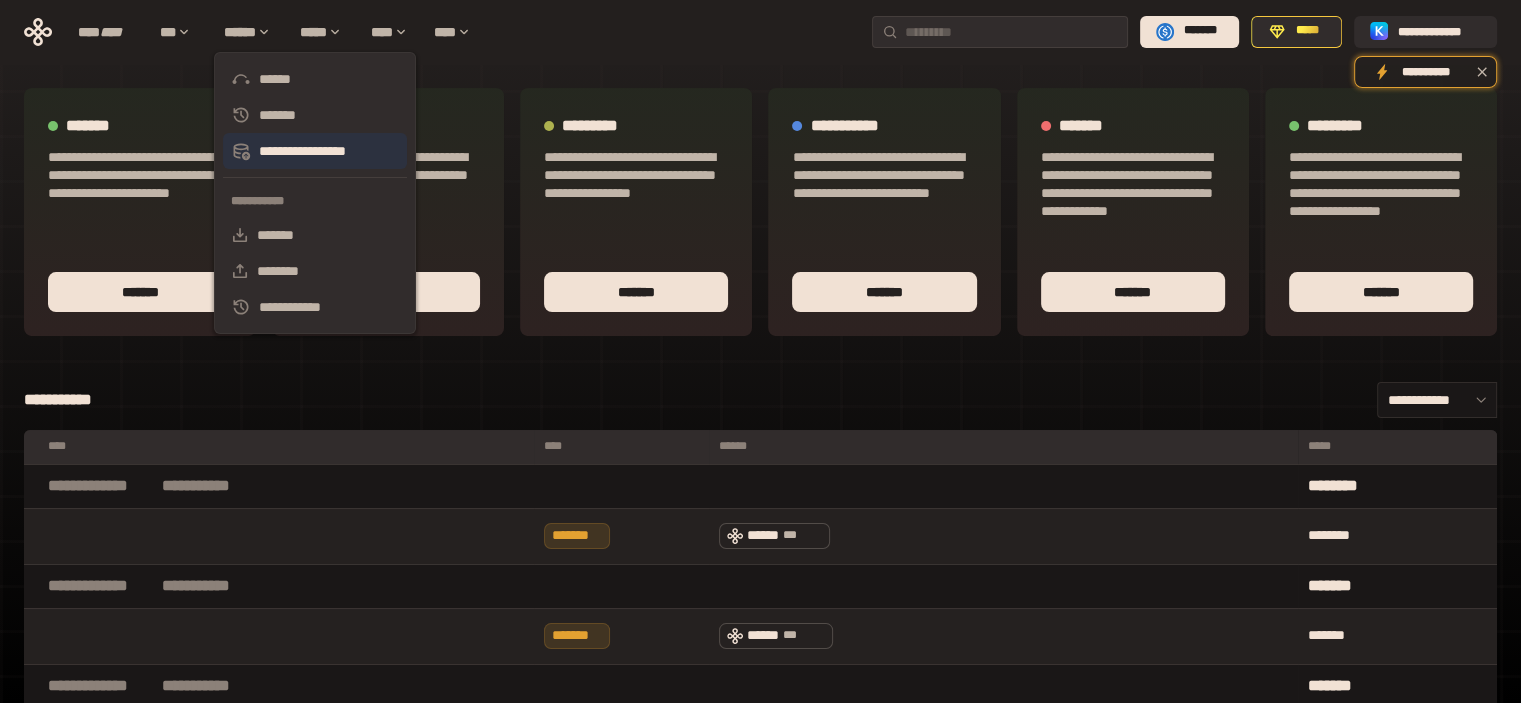 click on "**********" at bounding box center (315, 151) 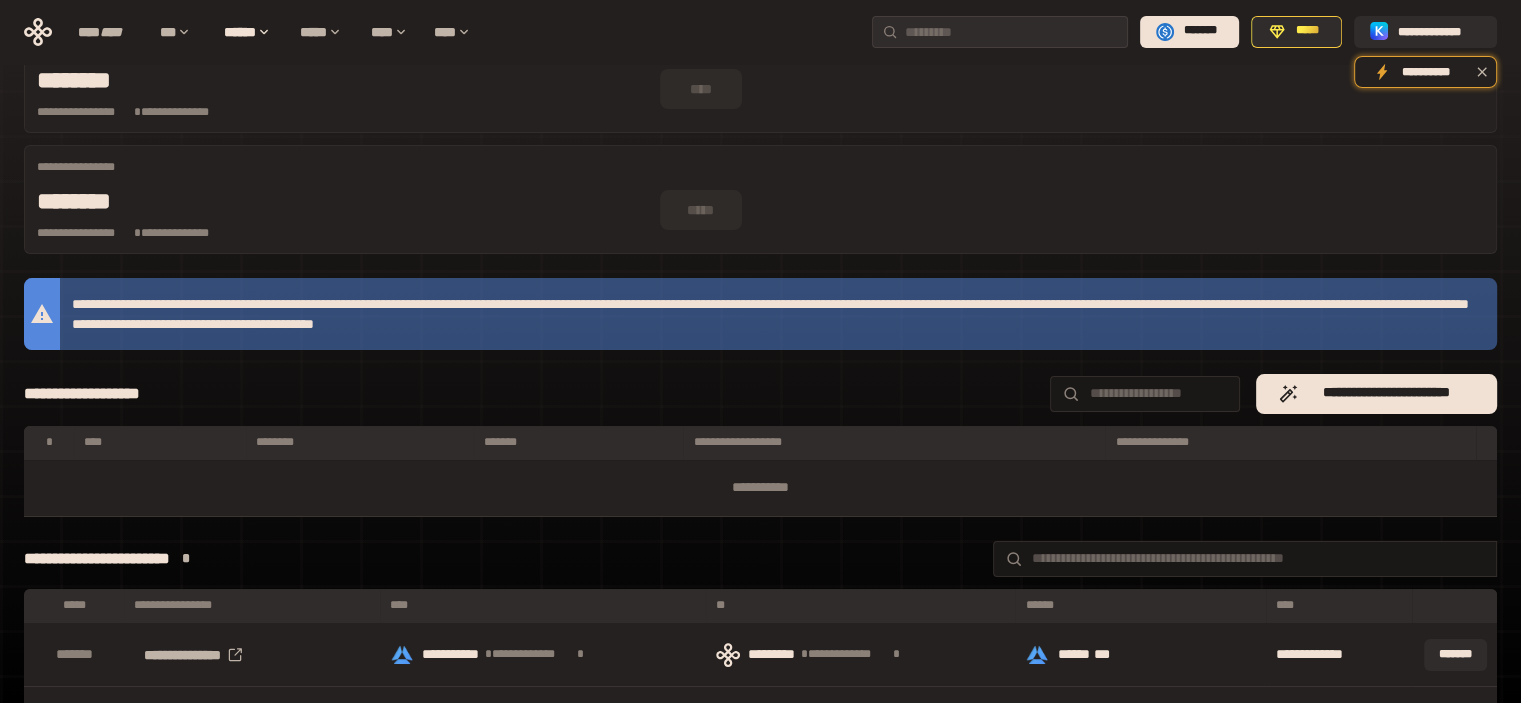 scroll, scrollTop: 0, scrollLeft: 0, axis: both 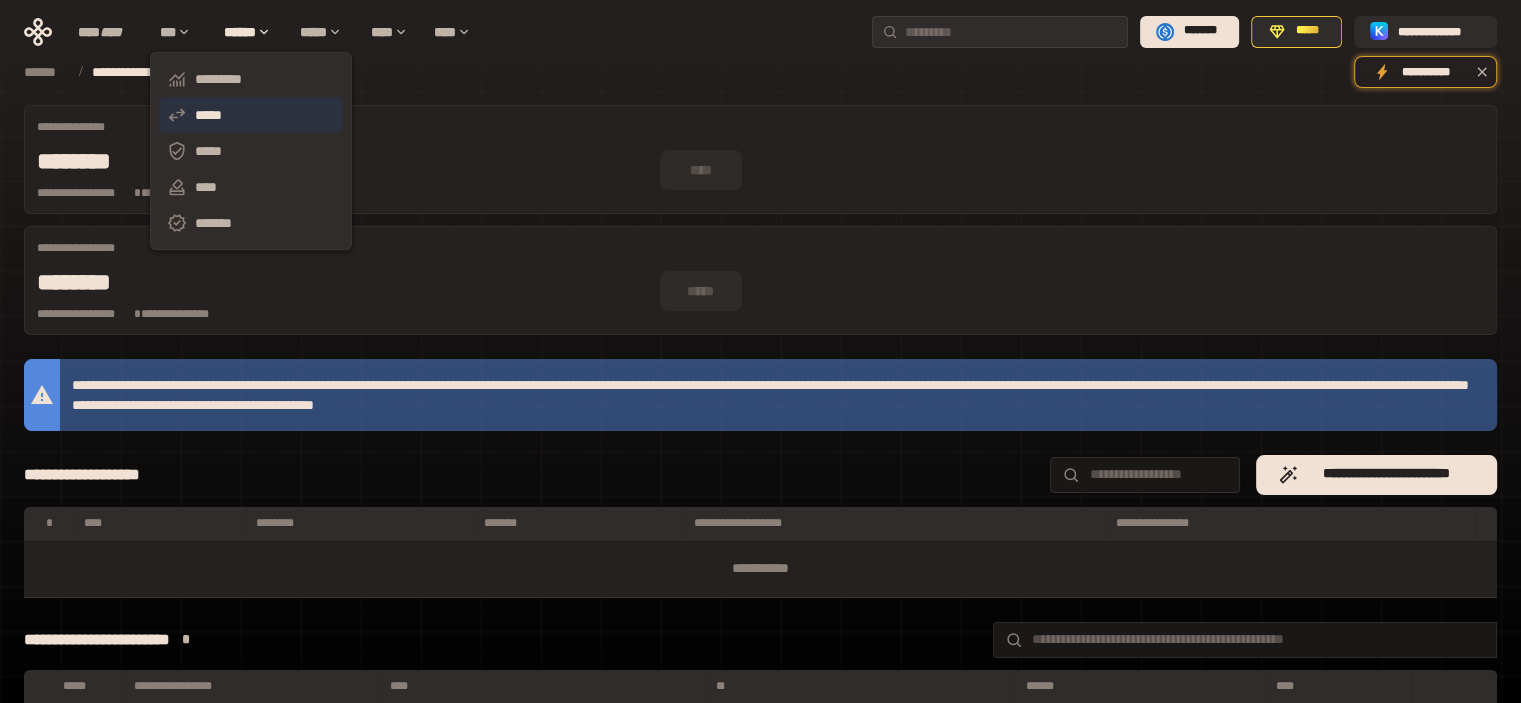 click on "*****" at bounding box center (251, 115) 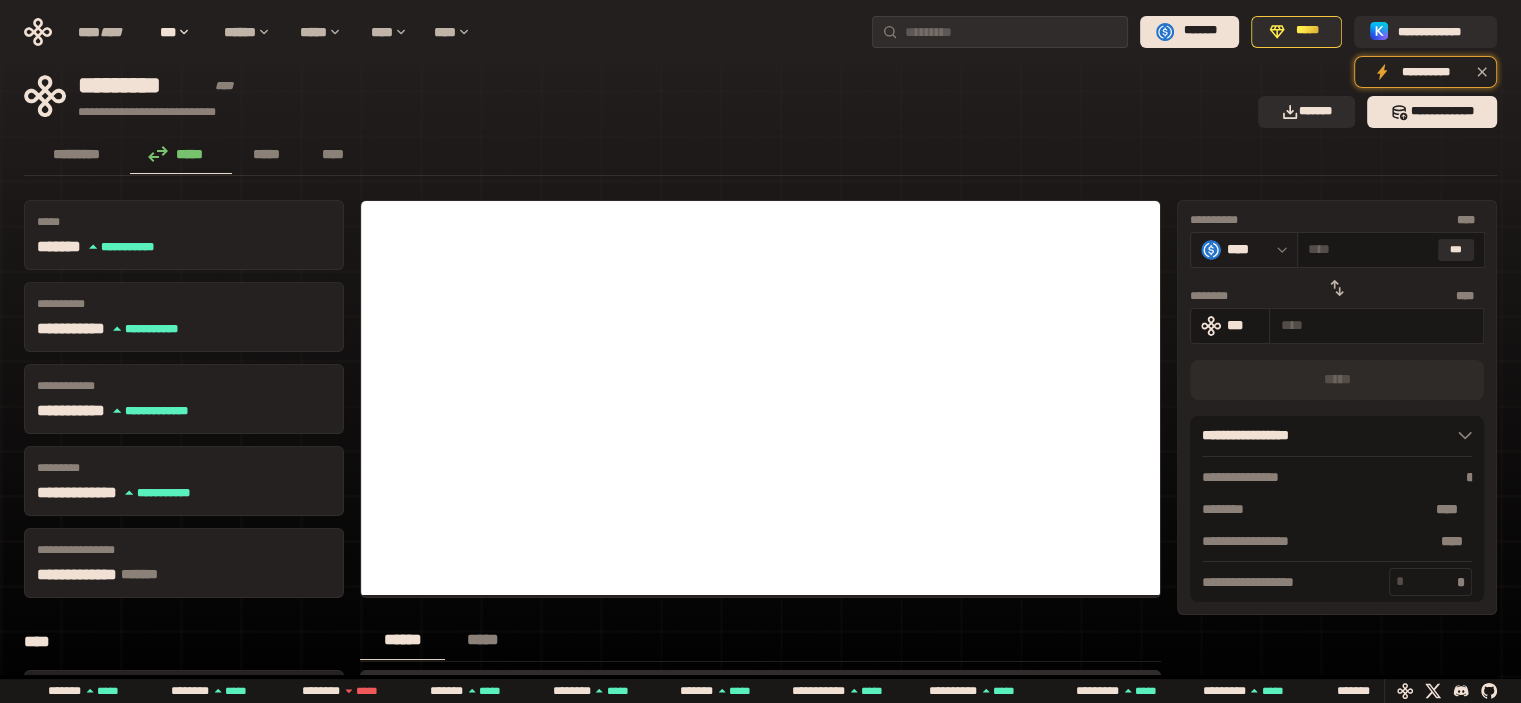 click 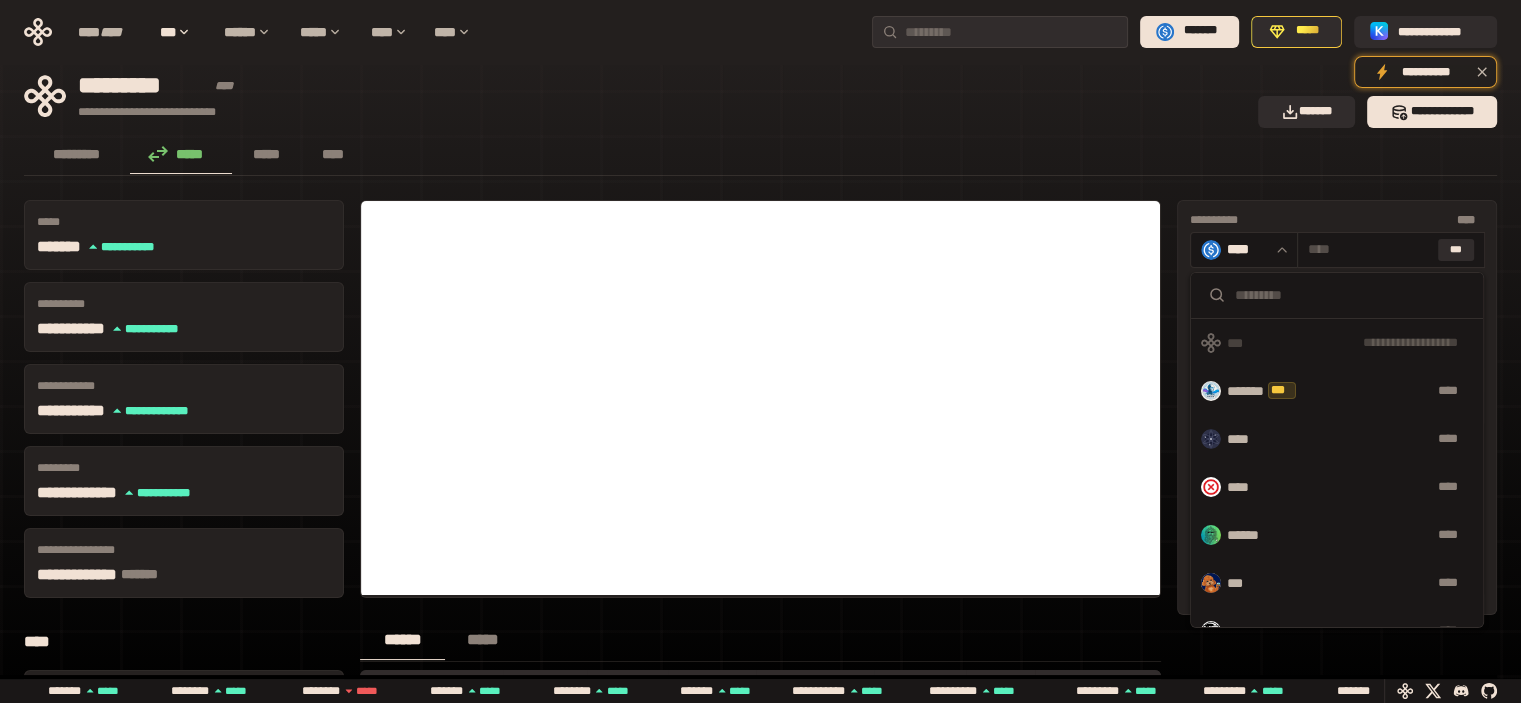 click at bounding box center [1351, 295] 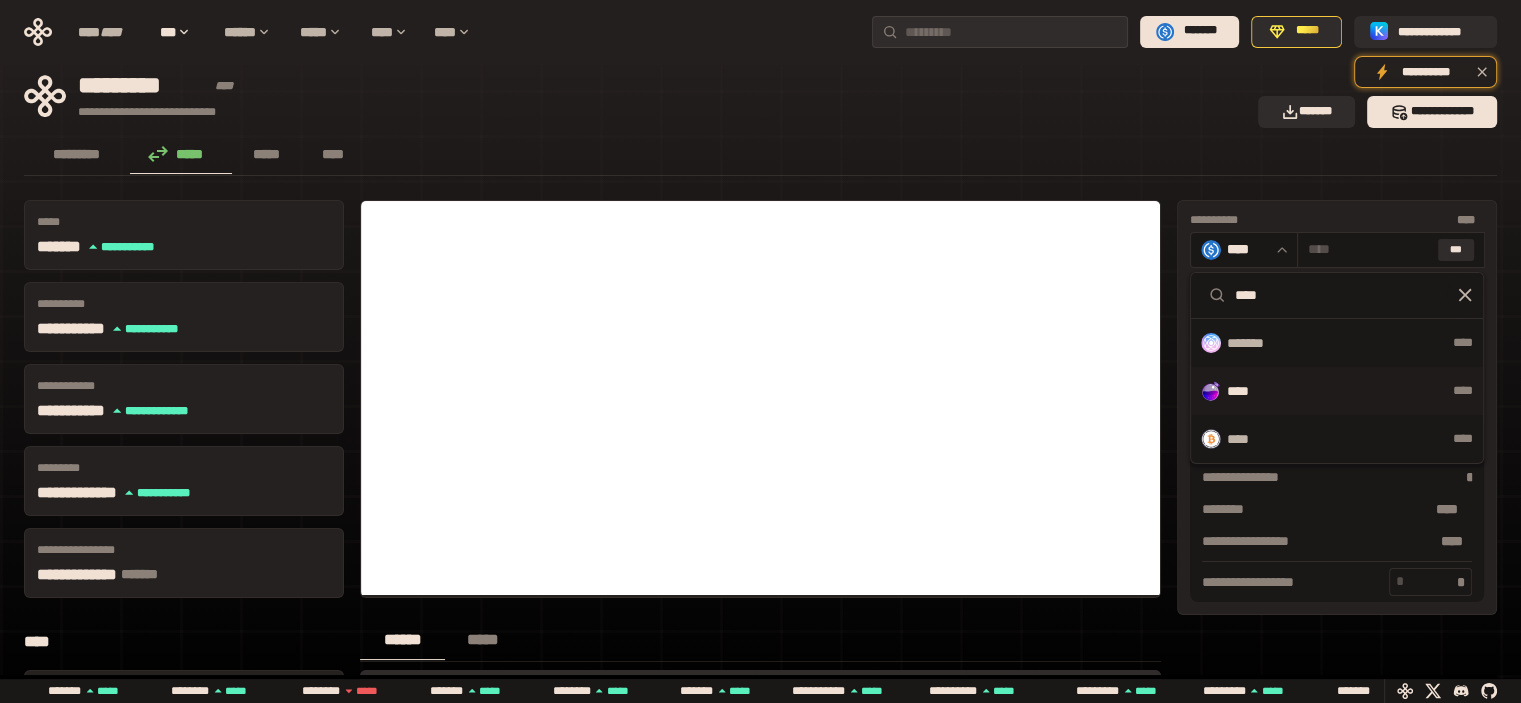type on "****" 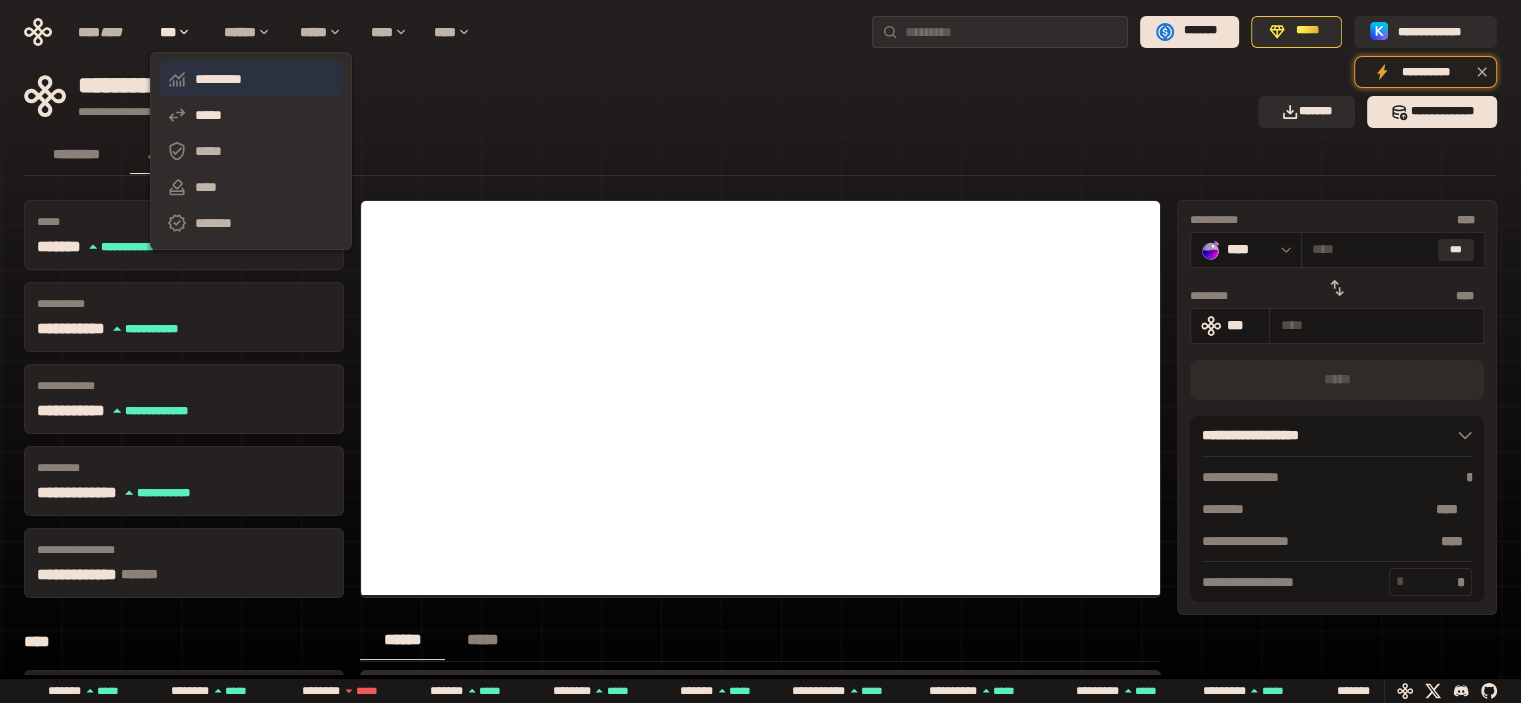 click on "*********" at bounding box center [251, 79] 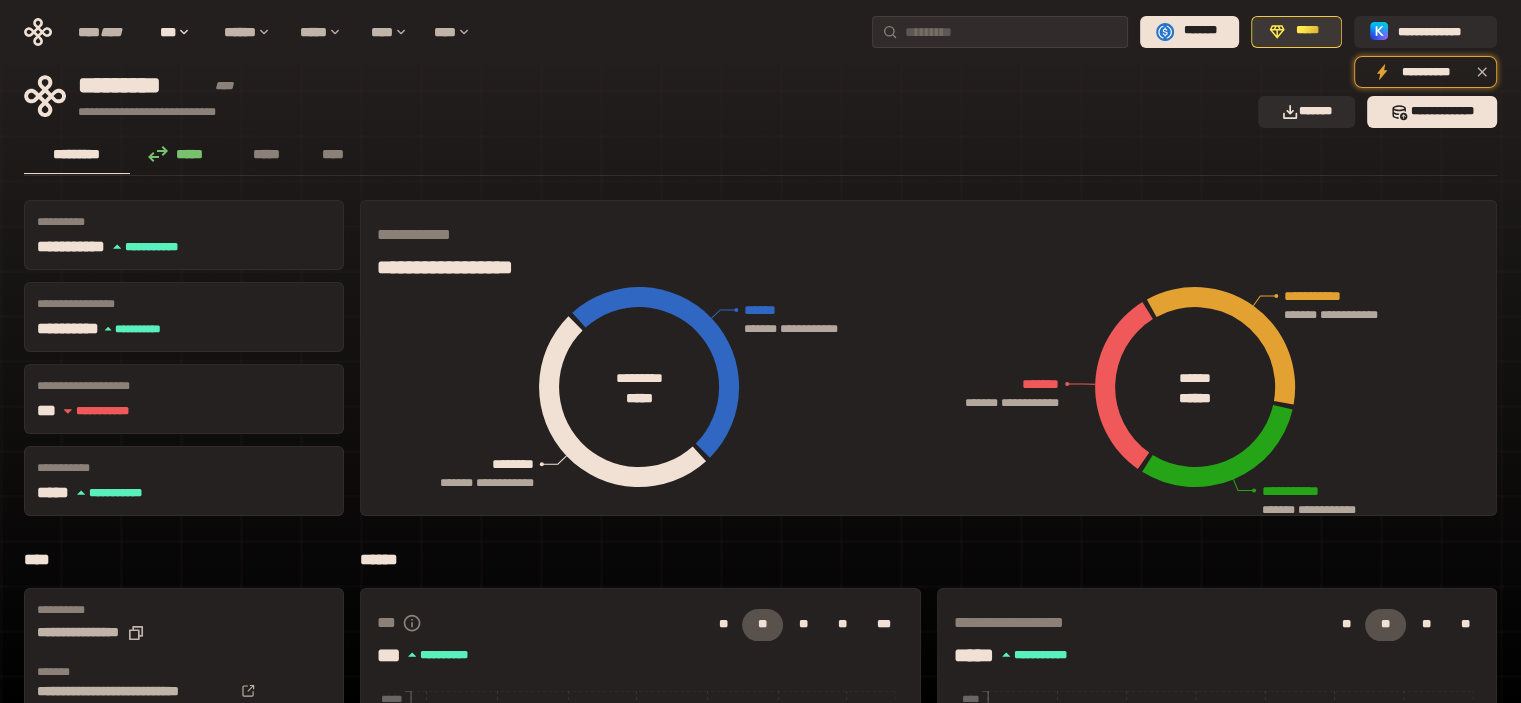 click on "*****" at bounding box center [1307, 31] 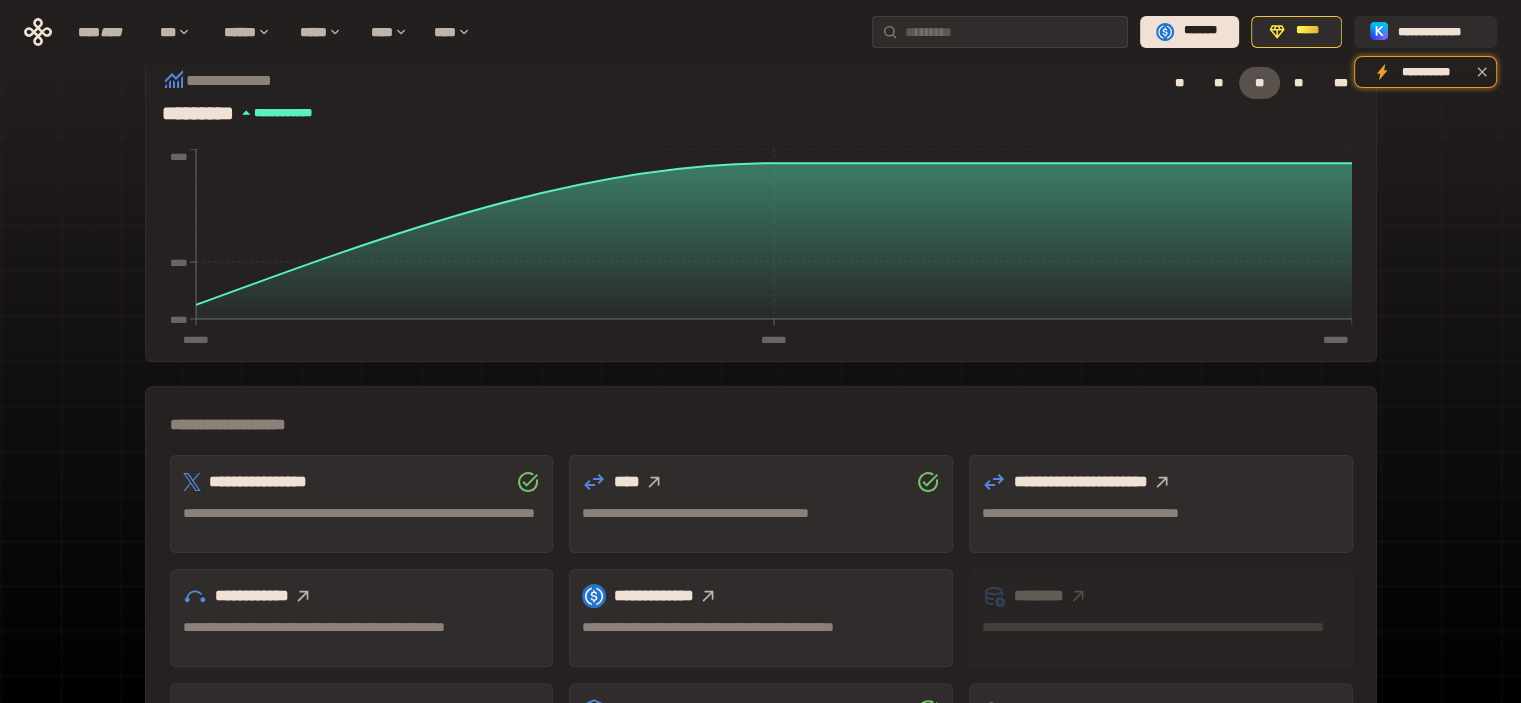 scroll, scrollTop: 100, scrollLeft: 0, axis: vertical 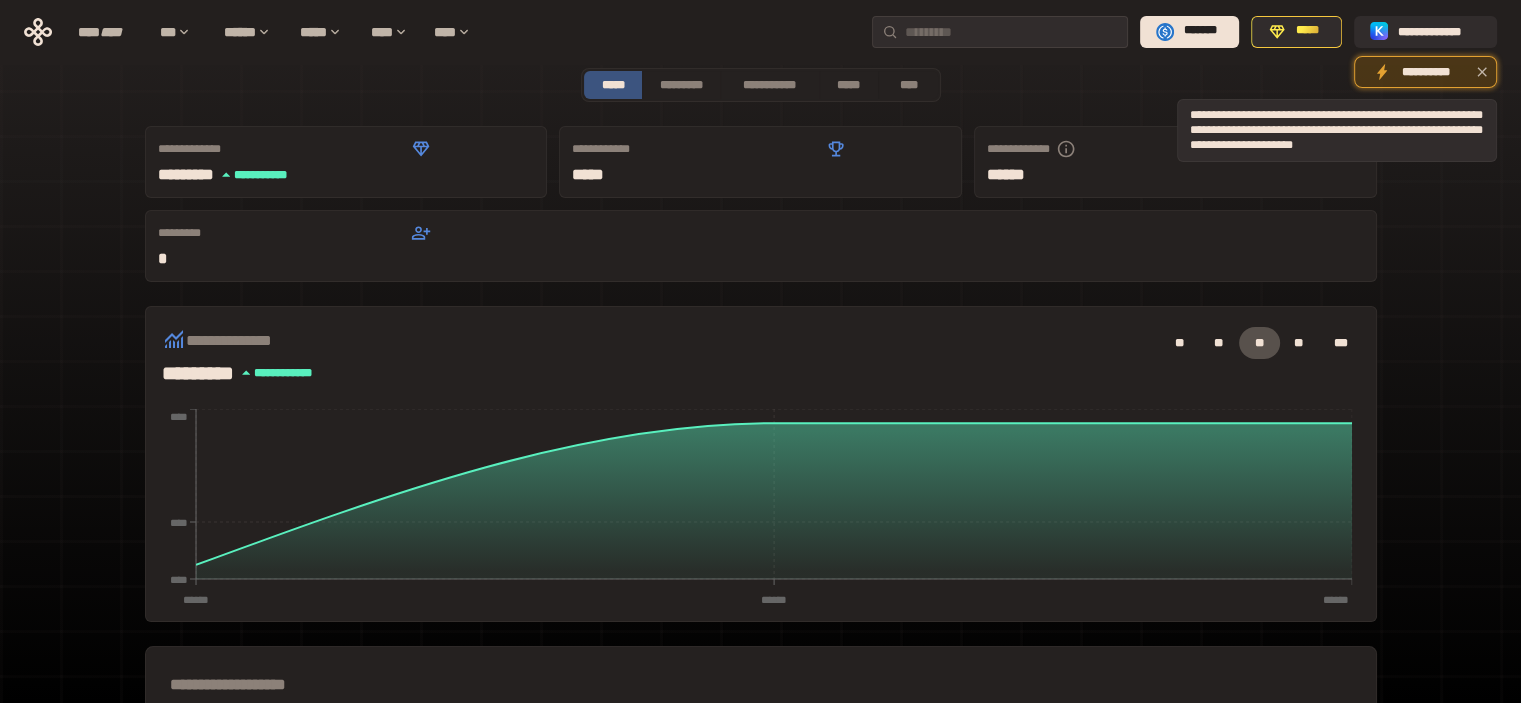 click on "**********" at bounding box center [1425, 72] 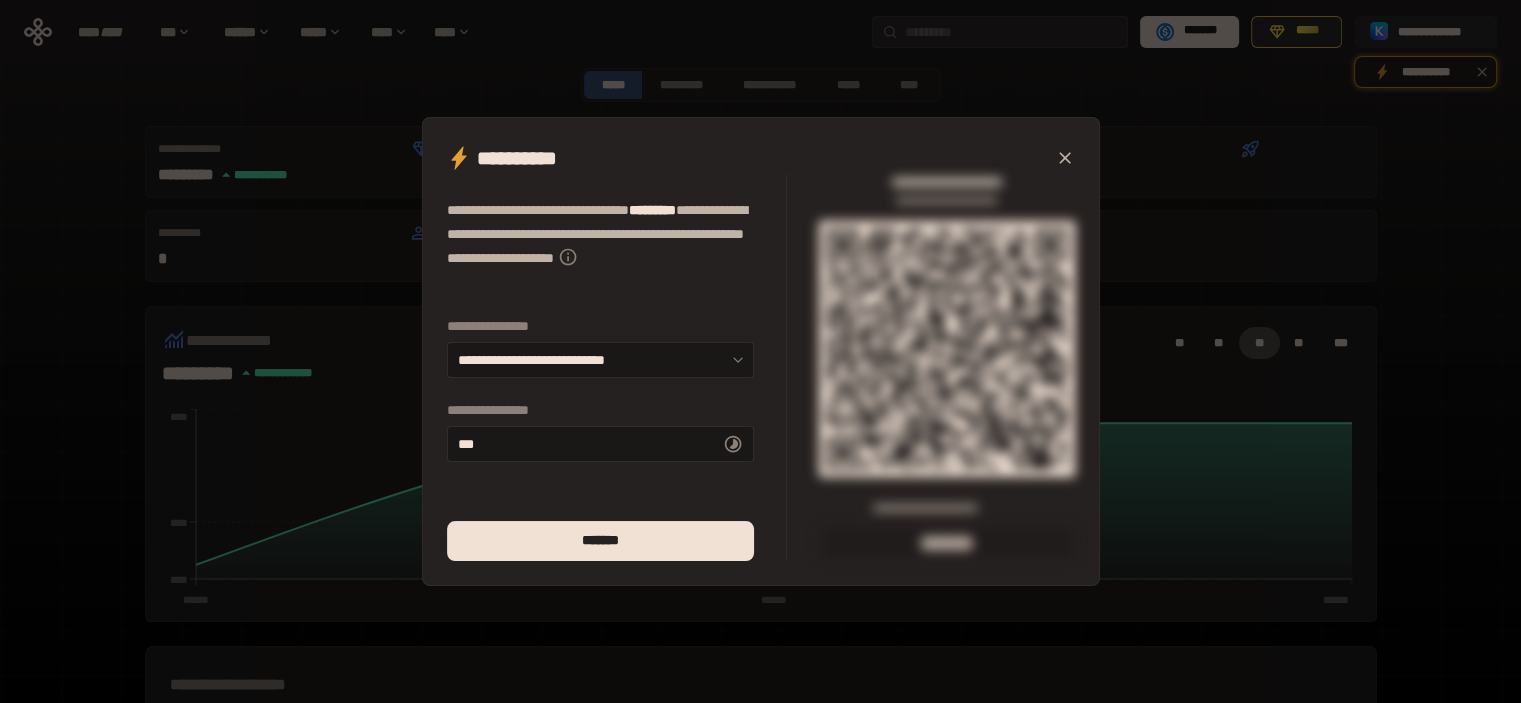 click 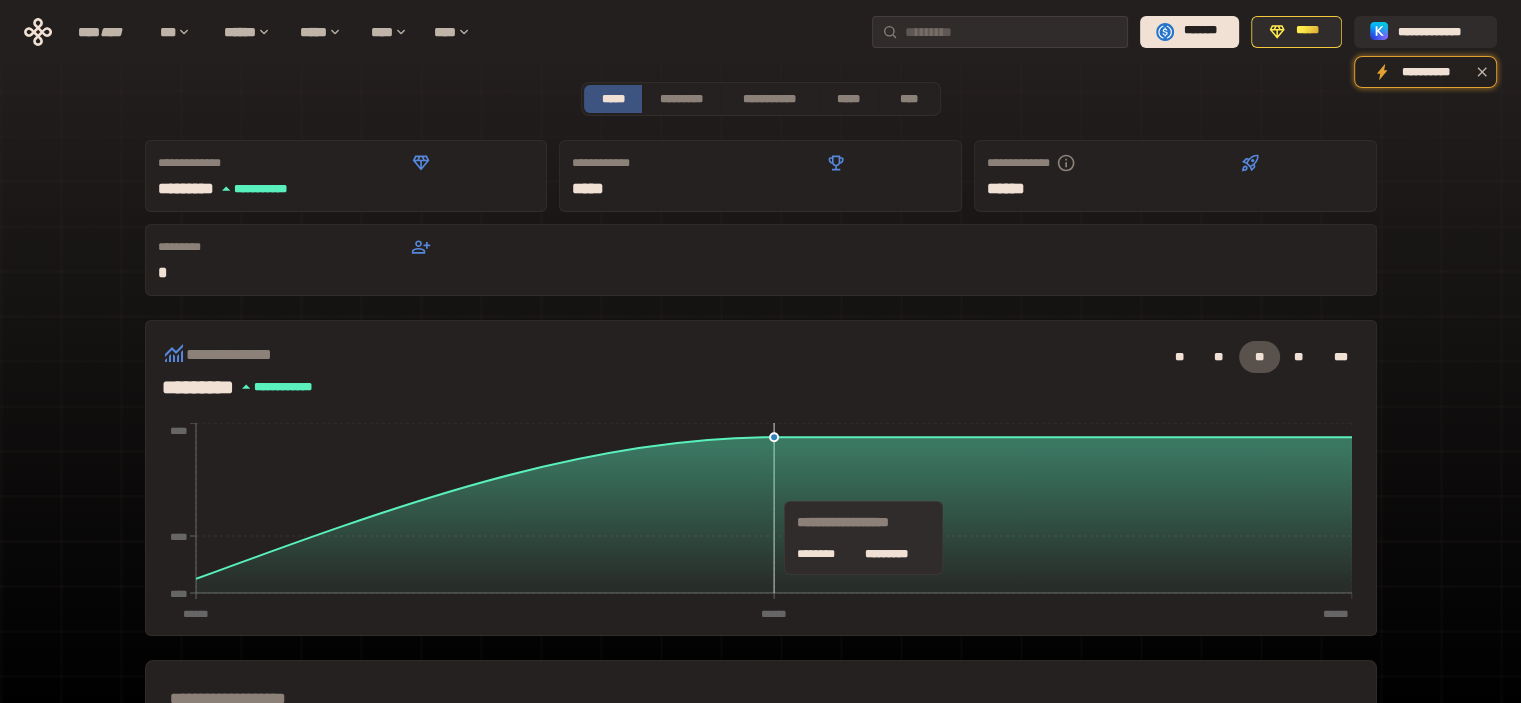 scroll, scrollTop: 0, scrollLeft: 0, axis: both 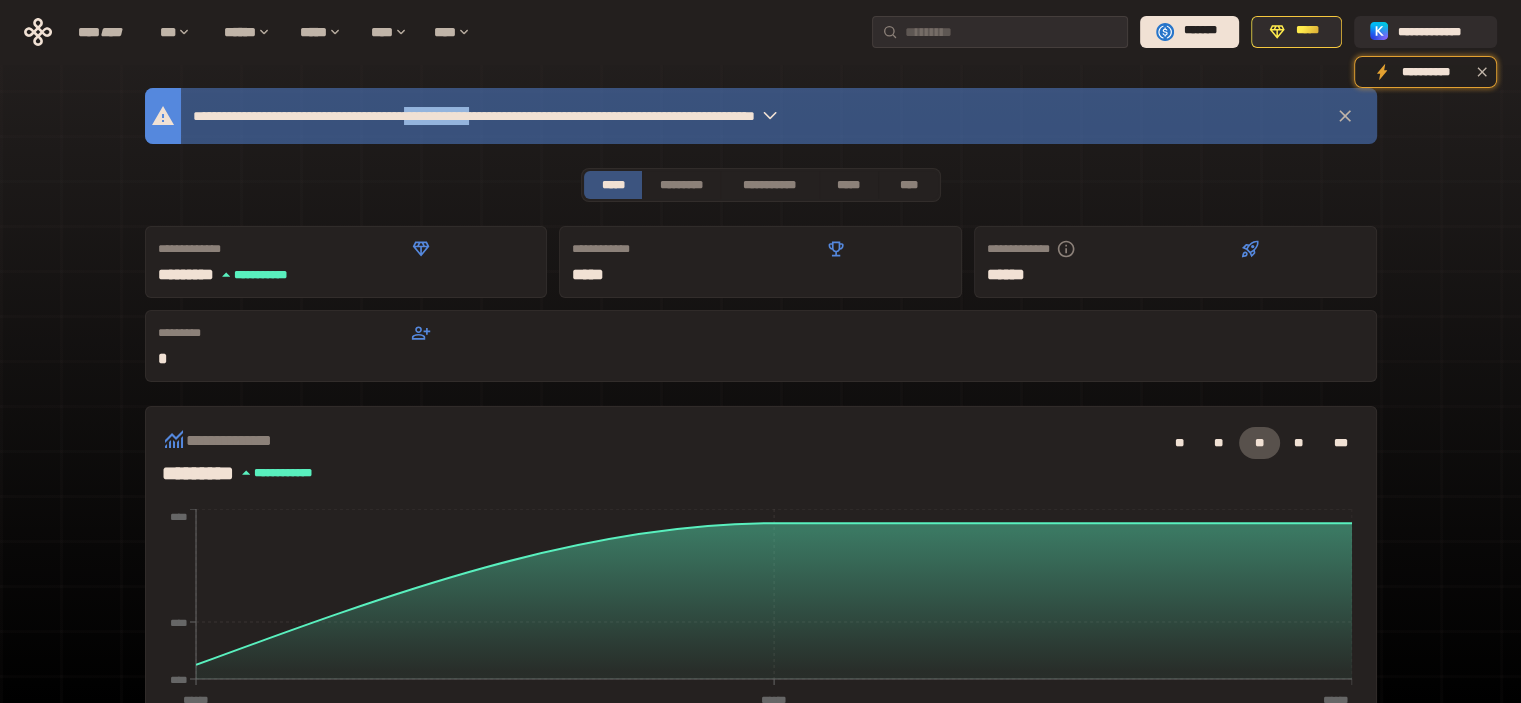 drag, startPoint x: 484, startPoint y: 115, endPoint x: 565, endPoint y: 120, distance: 81.154175 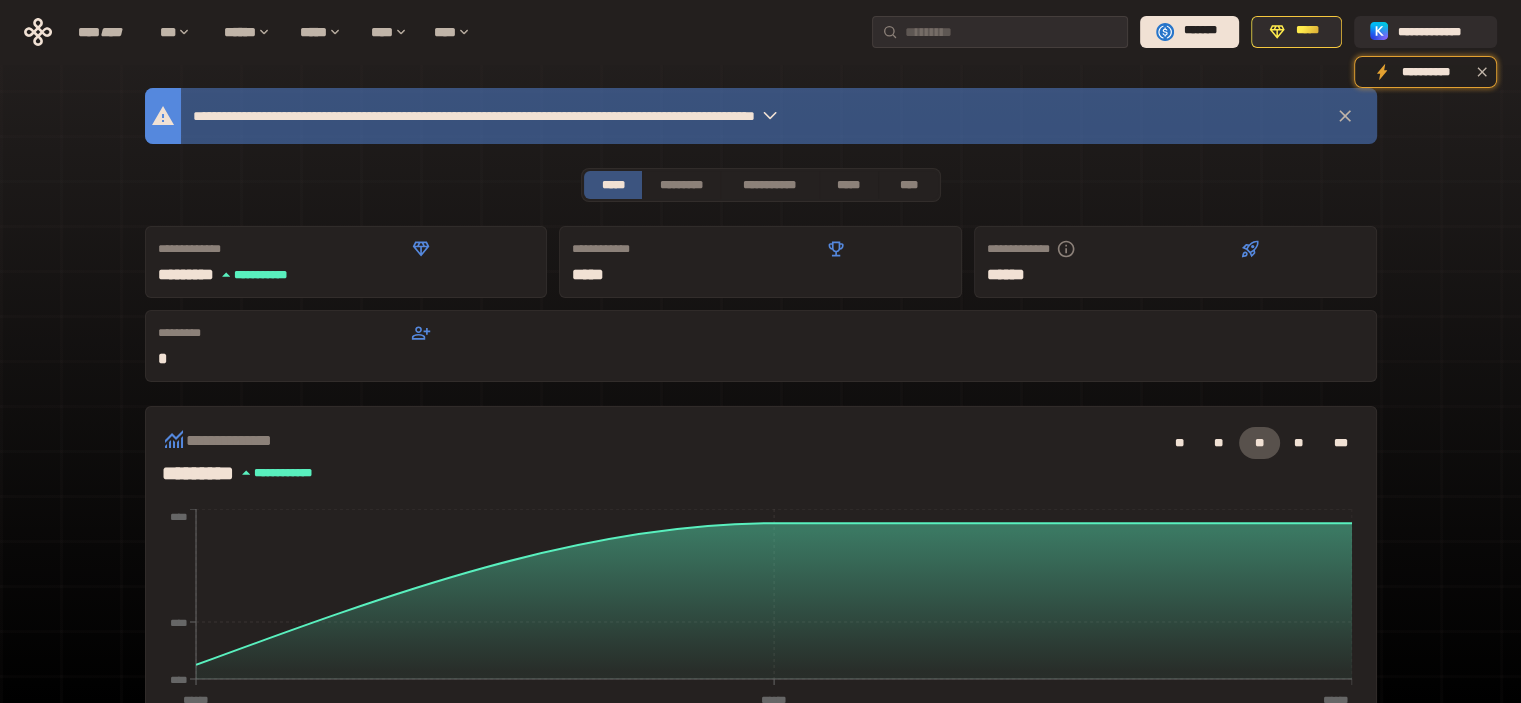 drag, startPoint x: 880, startPoint y: 99, endPoint x: 234, endPoint y: 11, distance: 651.96625 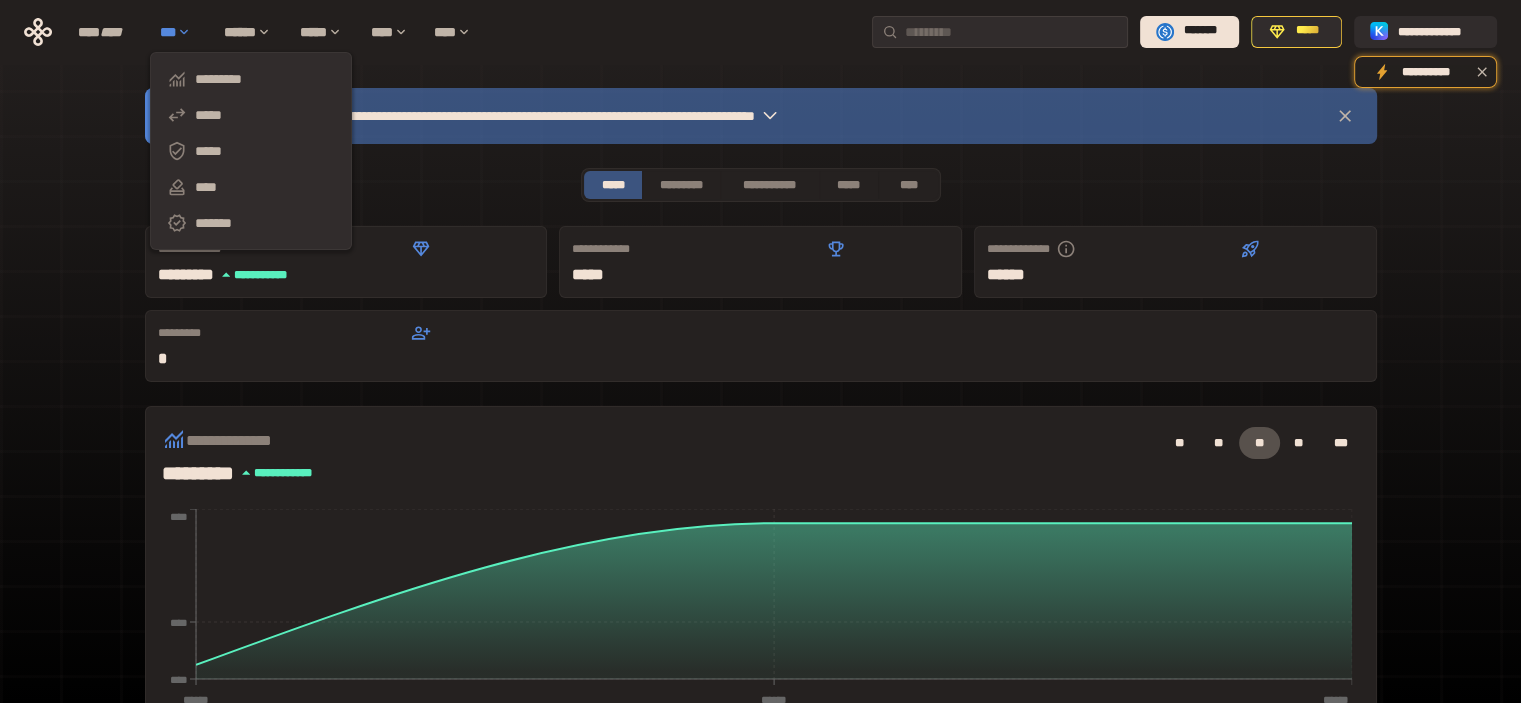 click on "***" at bounding box center [182, 32] 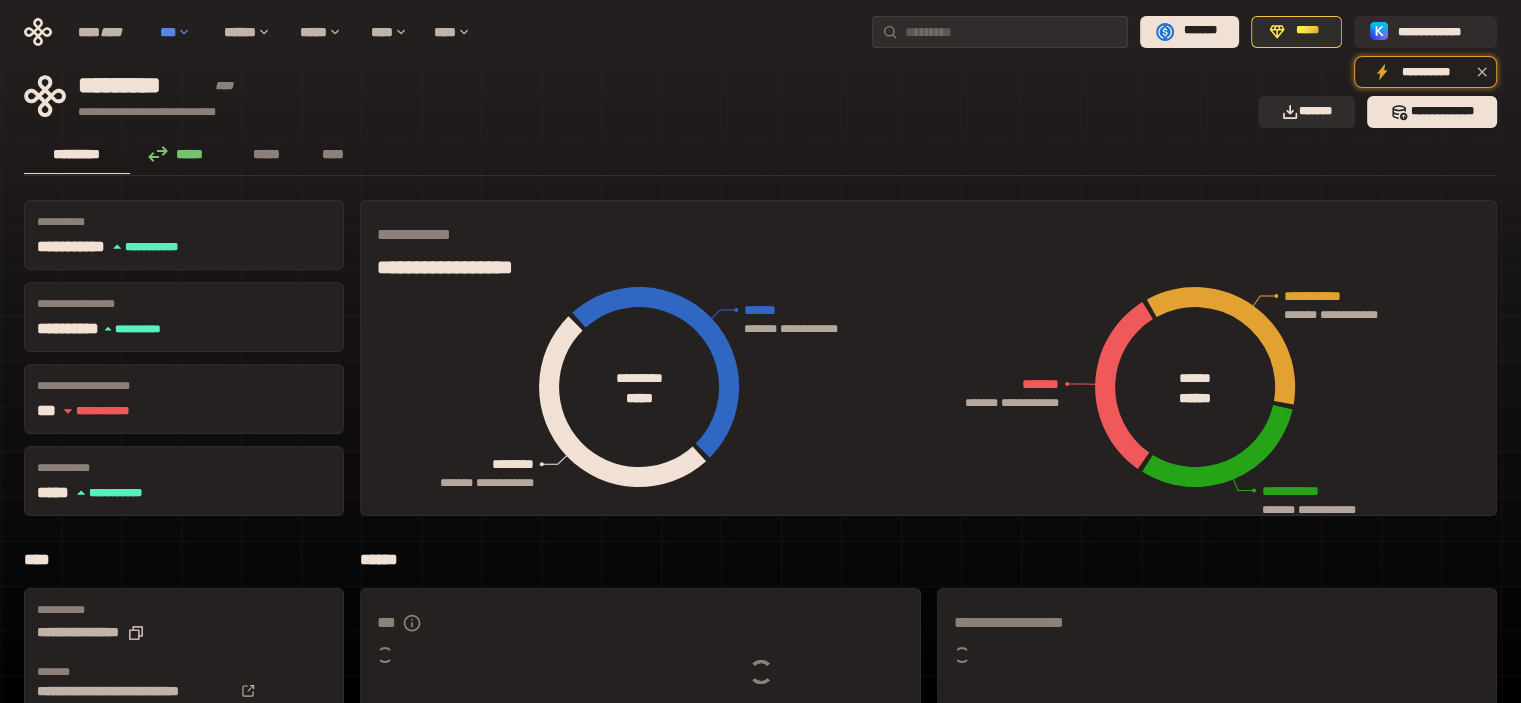 click on "***" at bounding box center (182, 32) 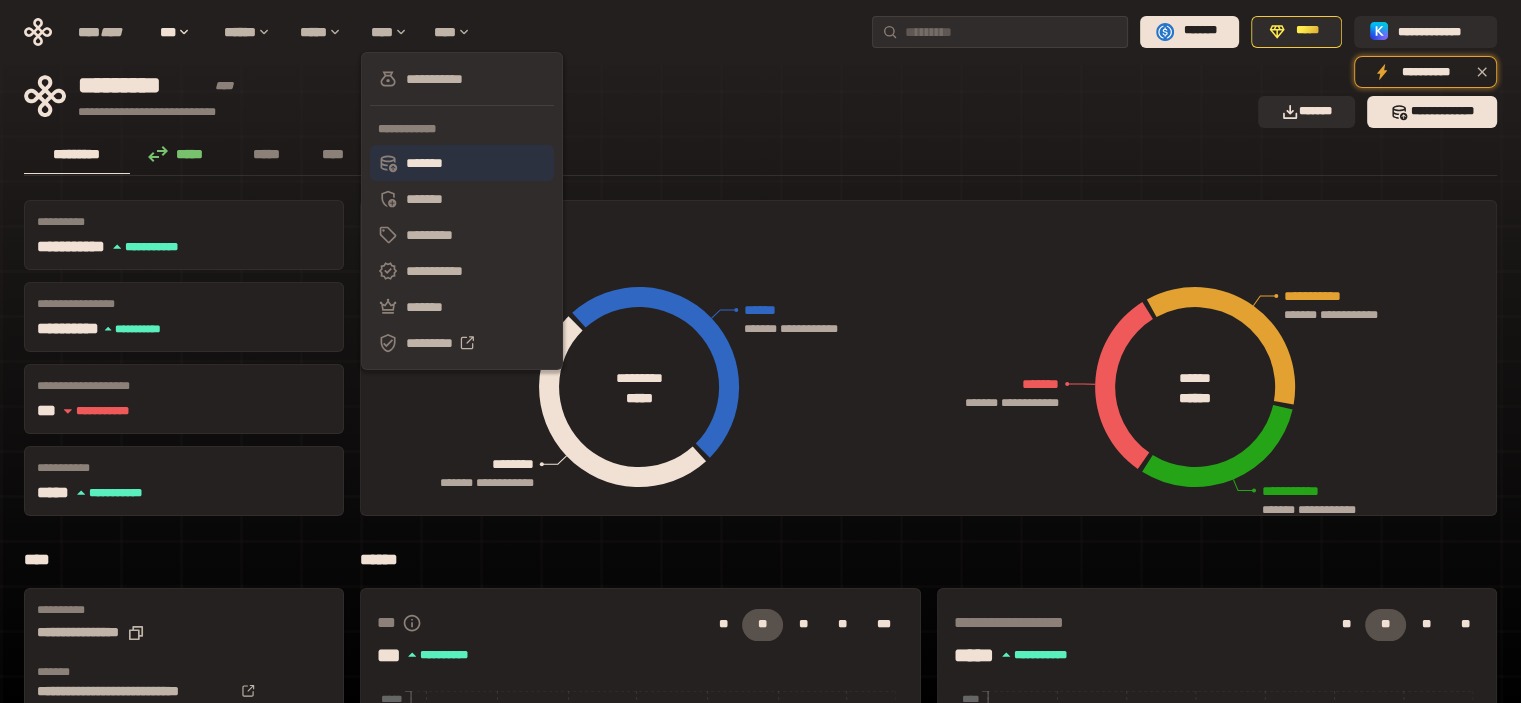 click on "*******" at bounding box center [462, 163] 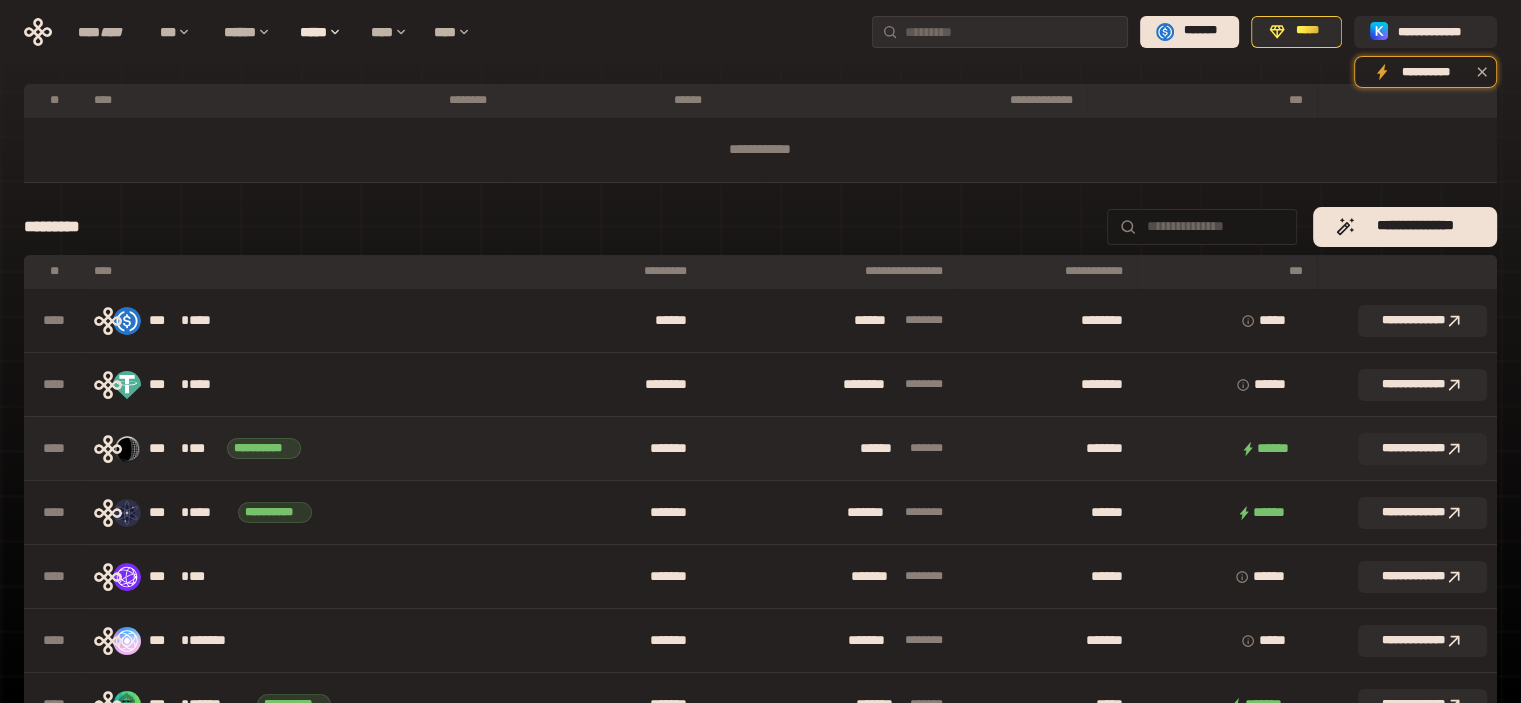 scroll, scrollTop: 100, scrollLeft: 0, axis: vertical 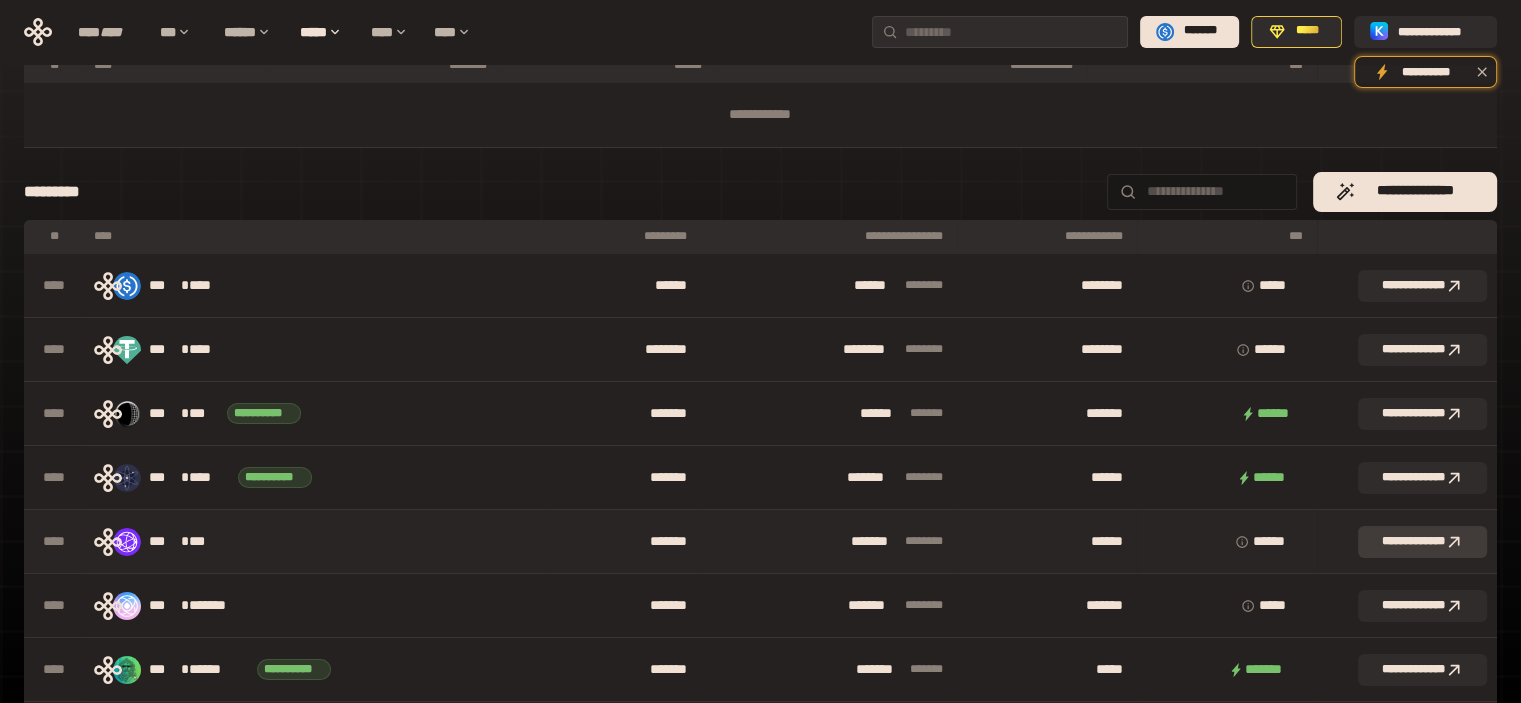 click on "**********" at bounding box center [1422, 542] 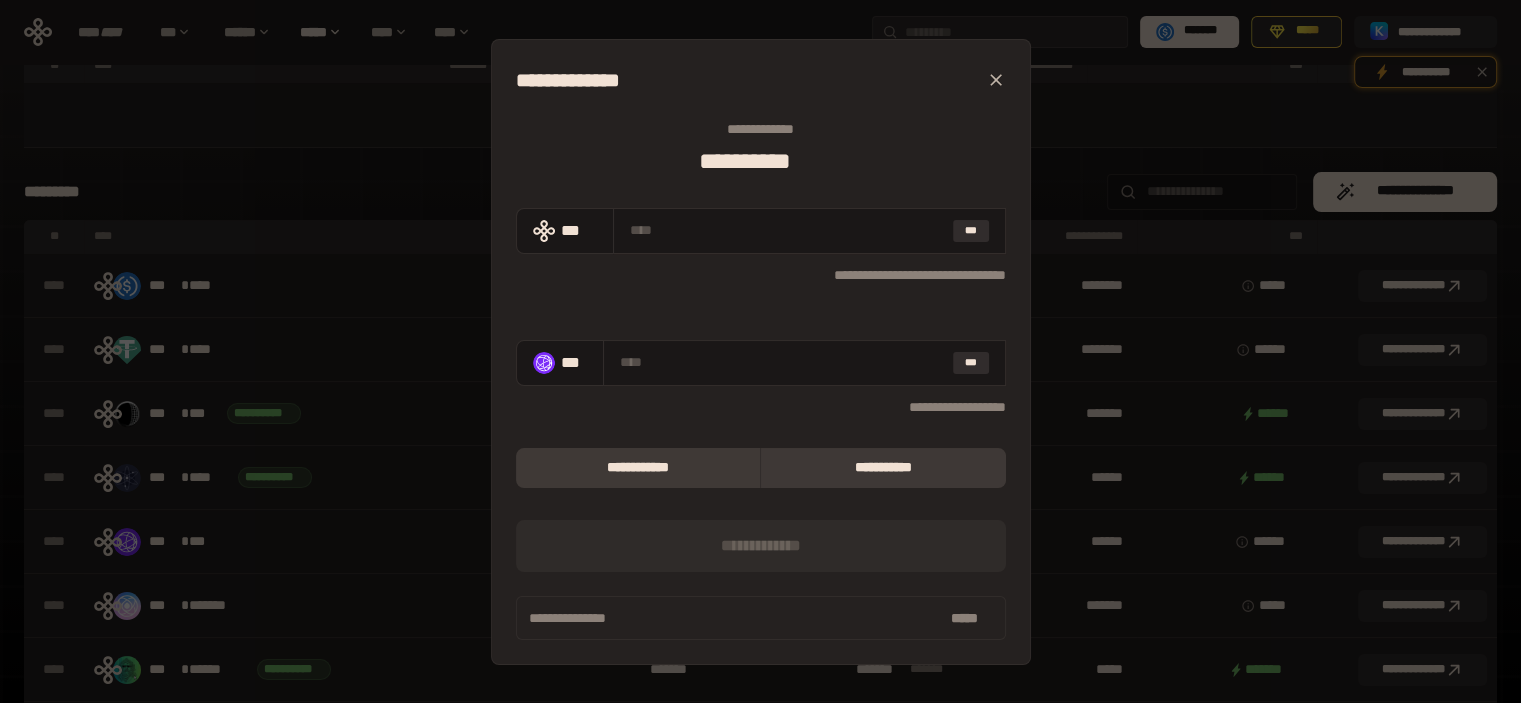 click on "**********" at bounding box center [638, 468] 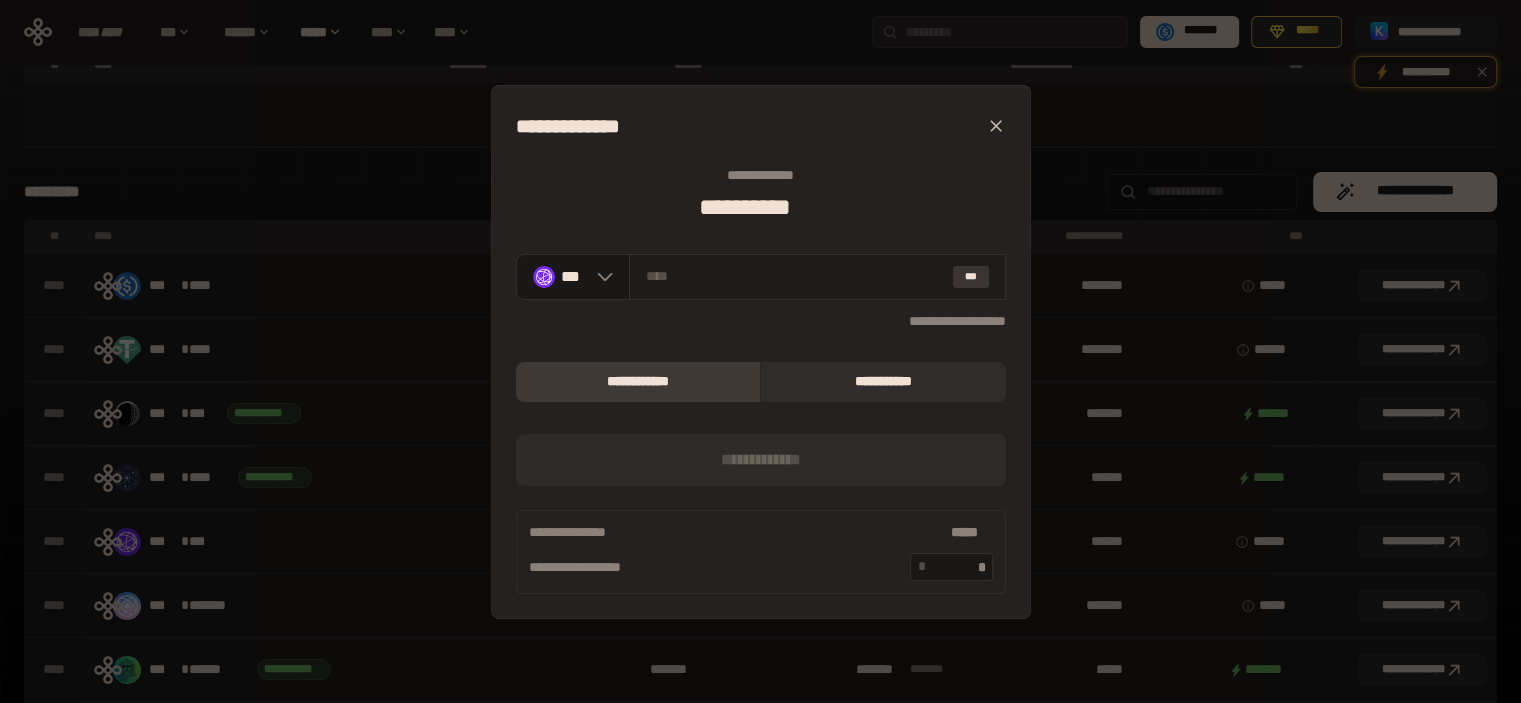 click on "***" at bounding box center [971, 277] 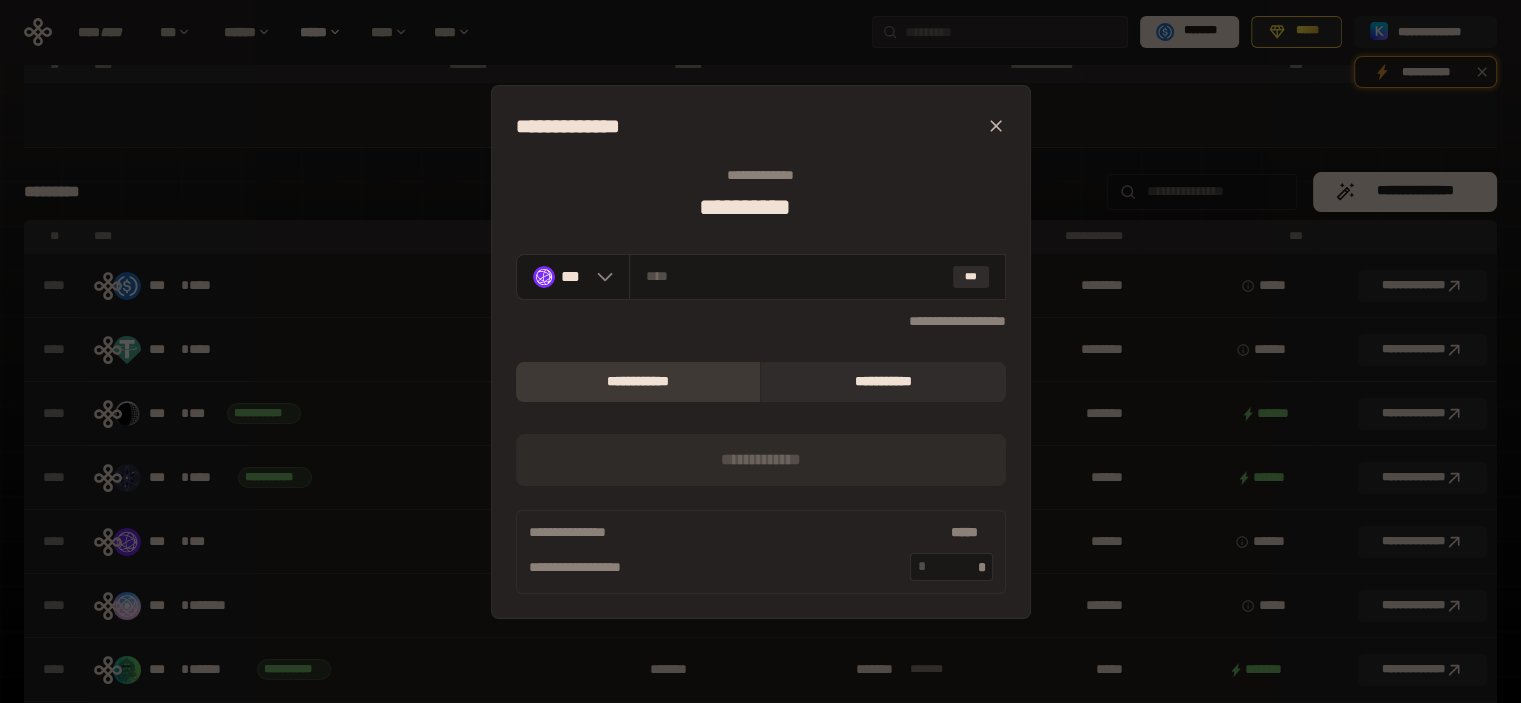 click 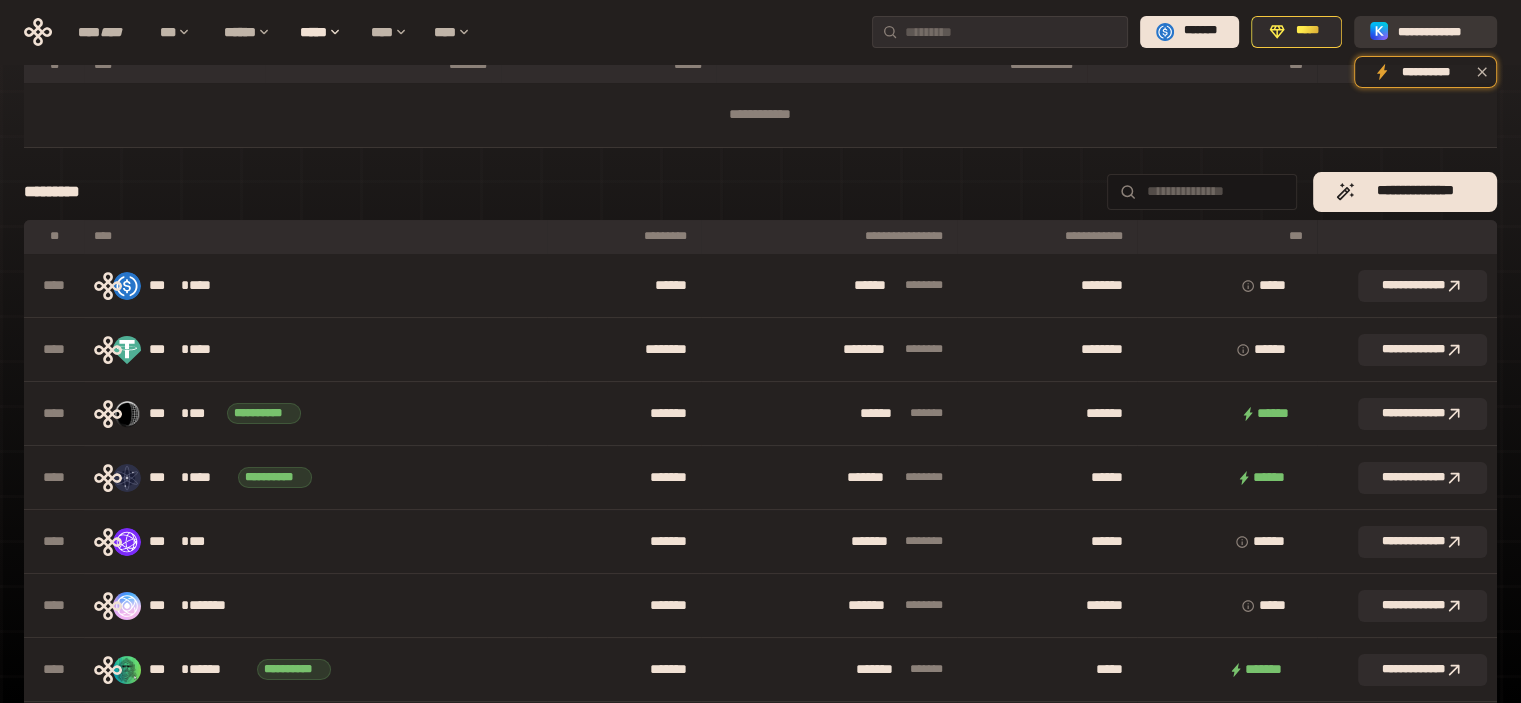 click on "**********" at bounding box center (1439, 31) 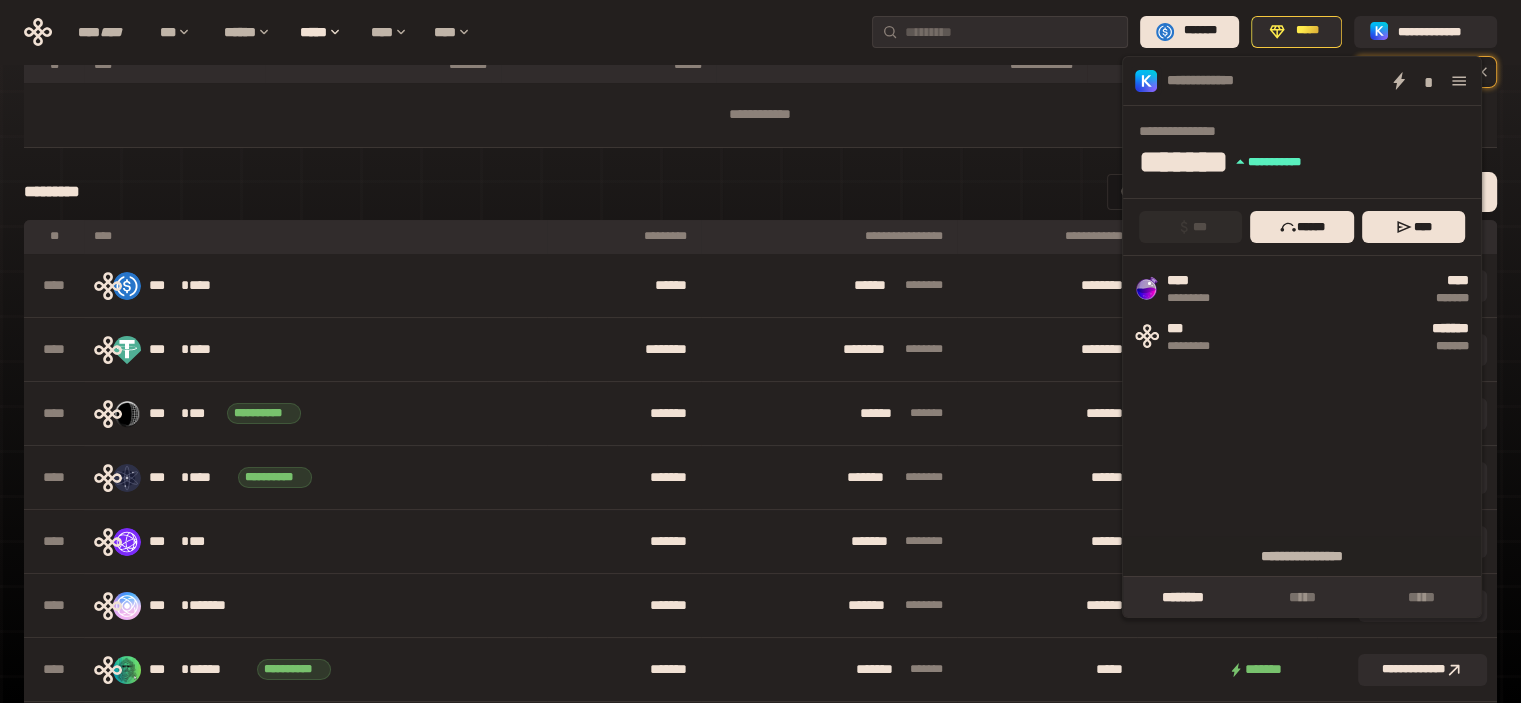 click on "**********" at bounding box center [760, 192] 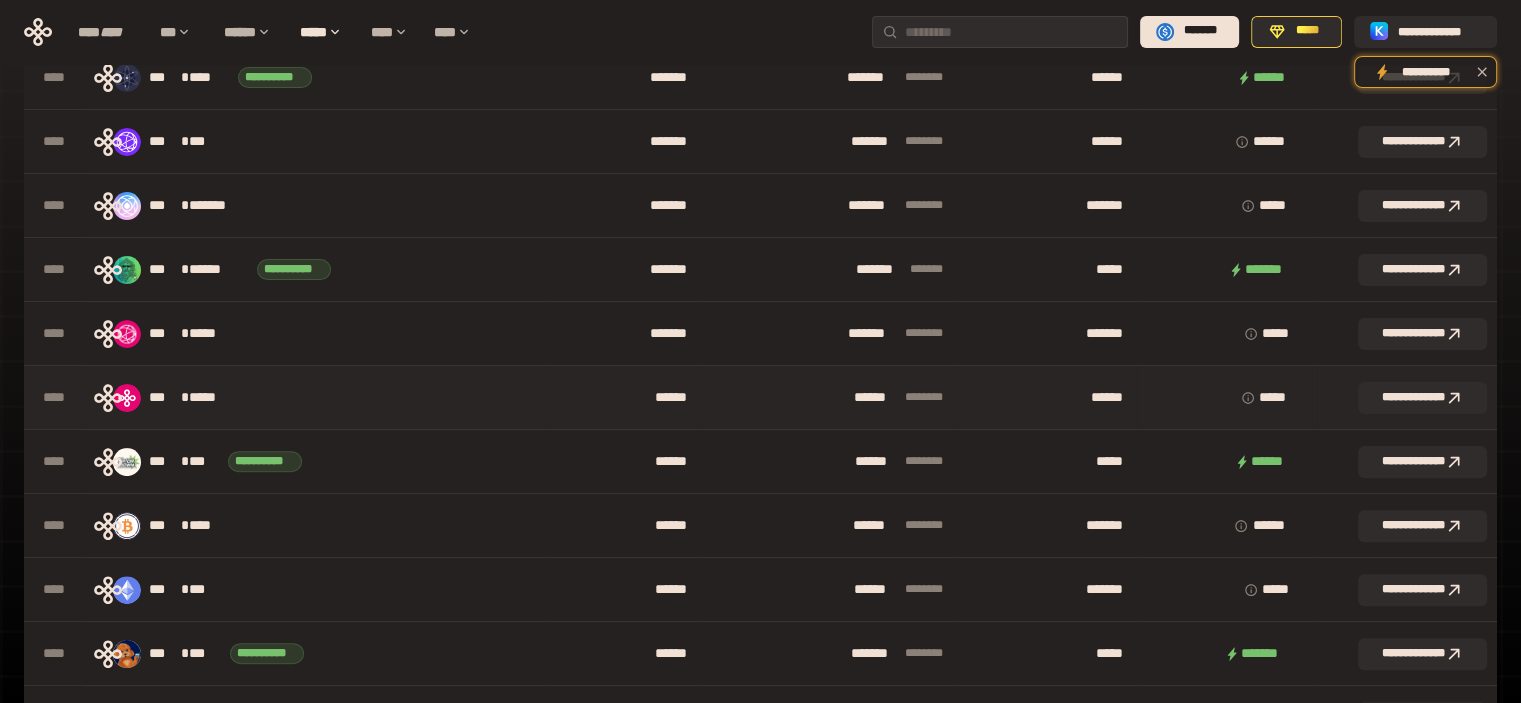 scroll, scrollTop: 0, scrollLeft: 0, axis: both 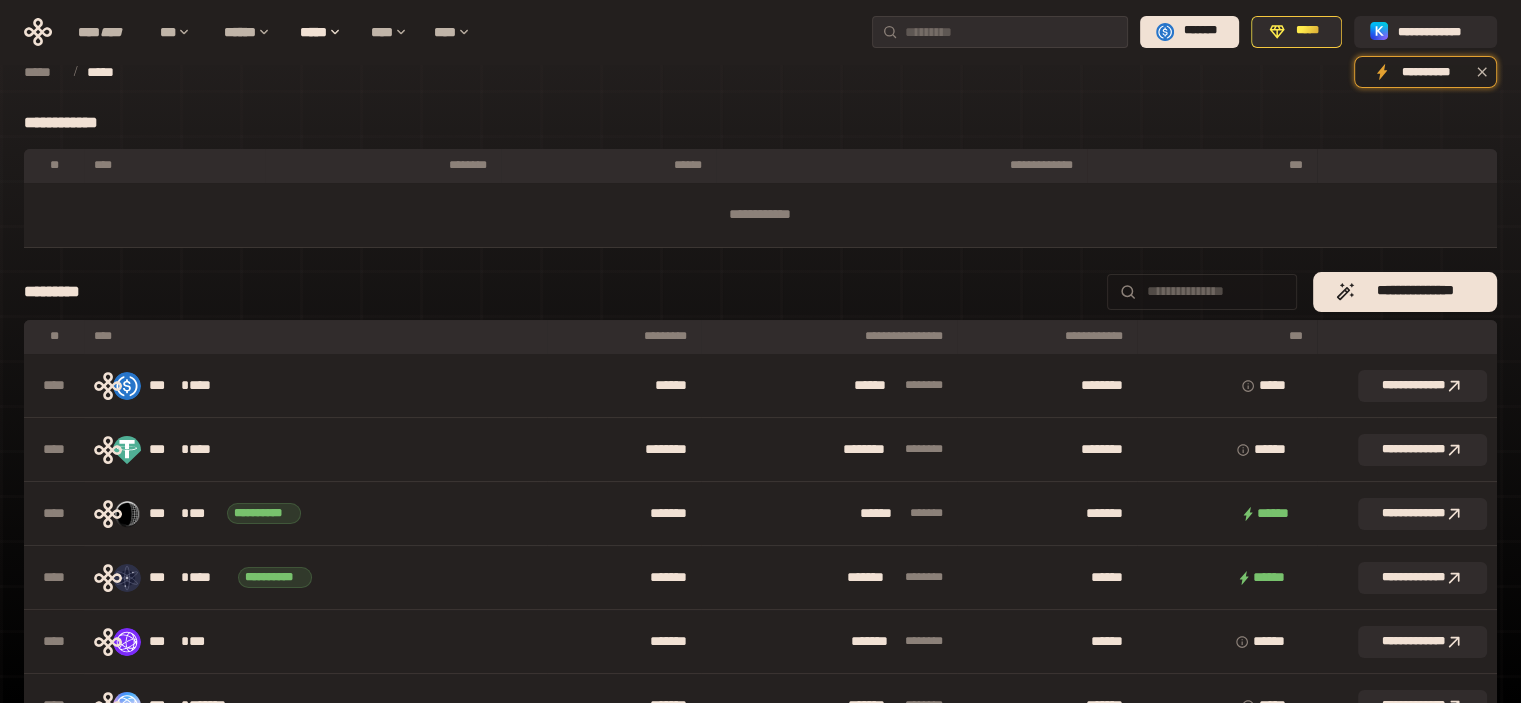 click at bounding box center (1216, 291) 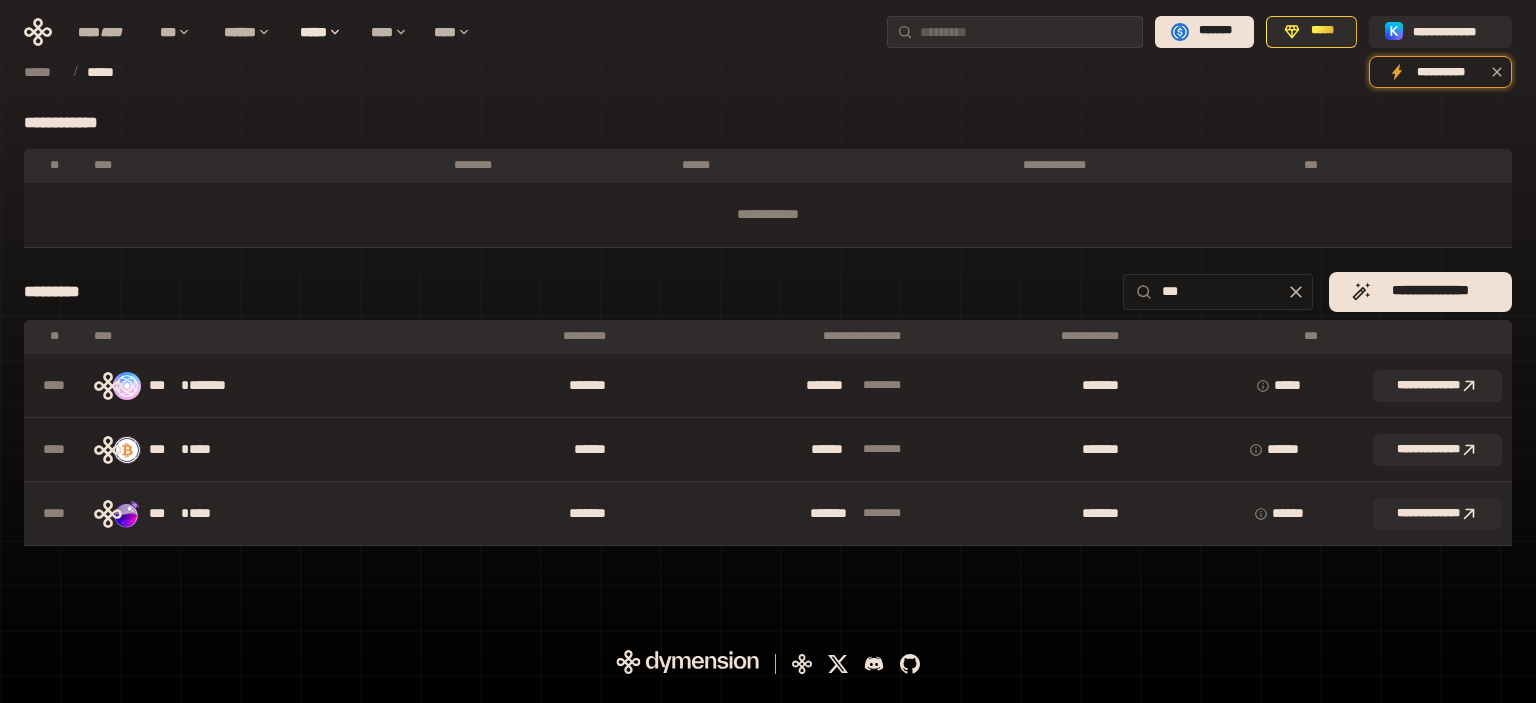 type on "***" 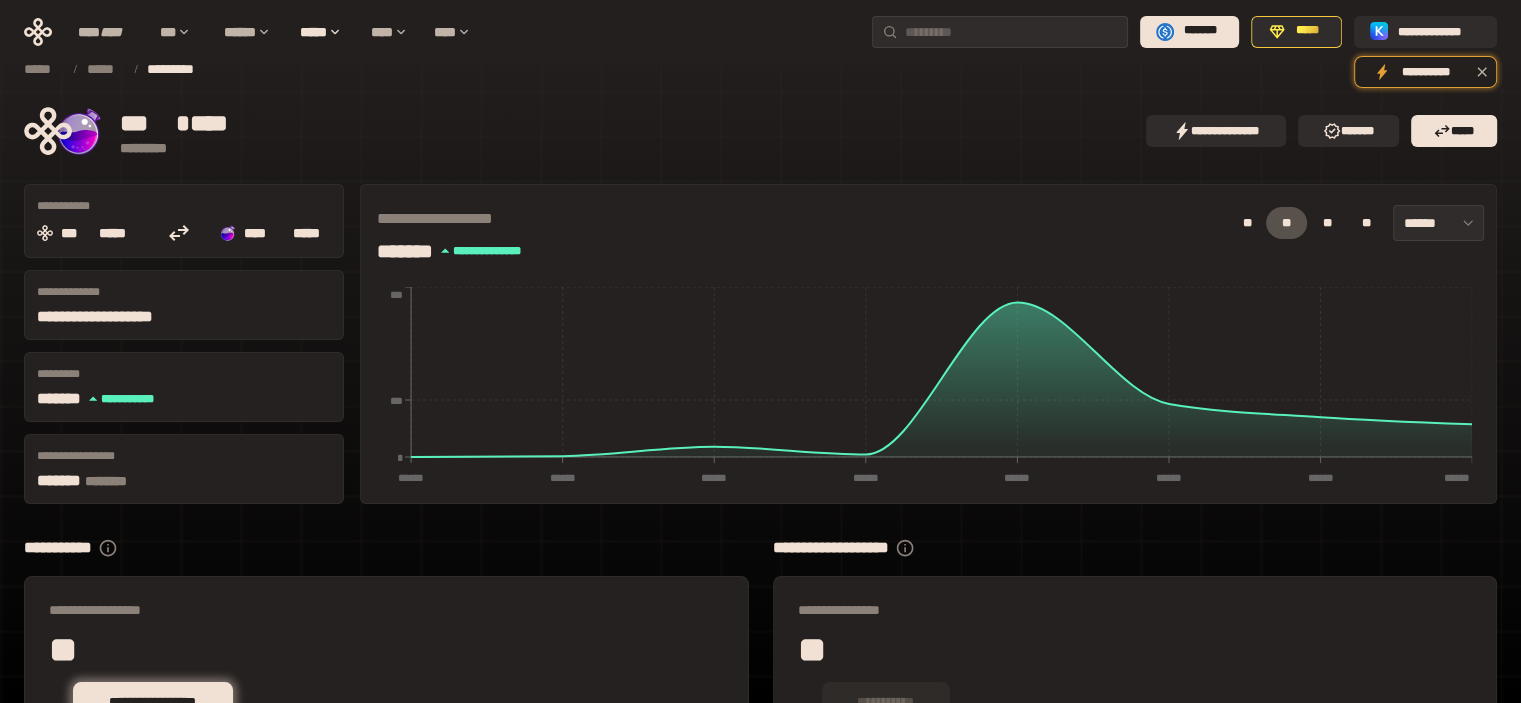 scroll, scrollTop: 0, scrollLeft: 0, axis: both 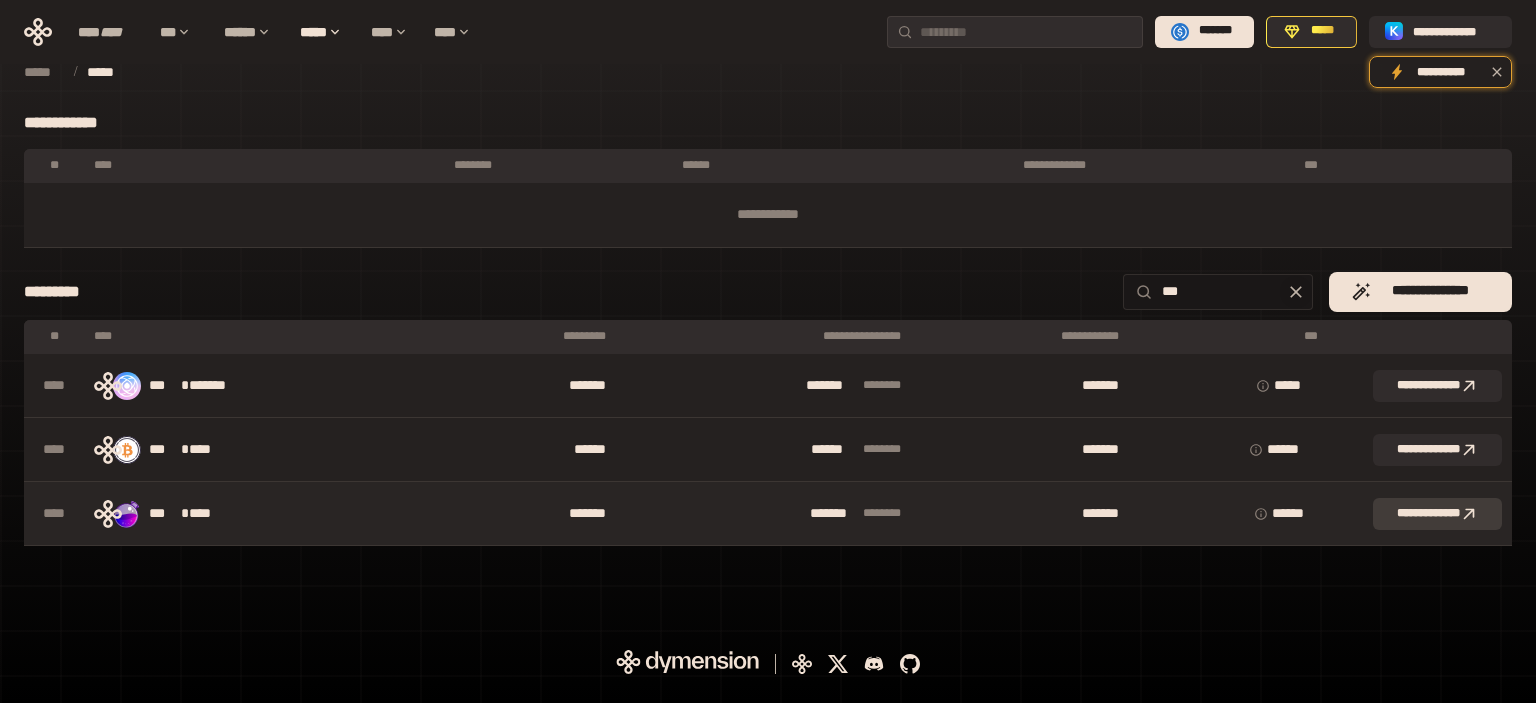 click on "**********" at bounding box center (1437, 514) 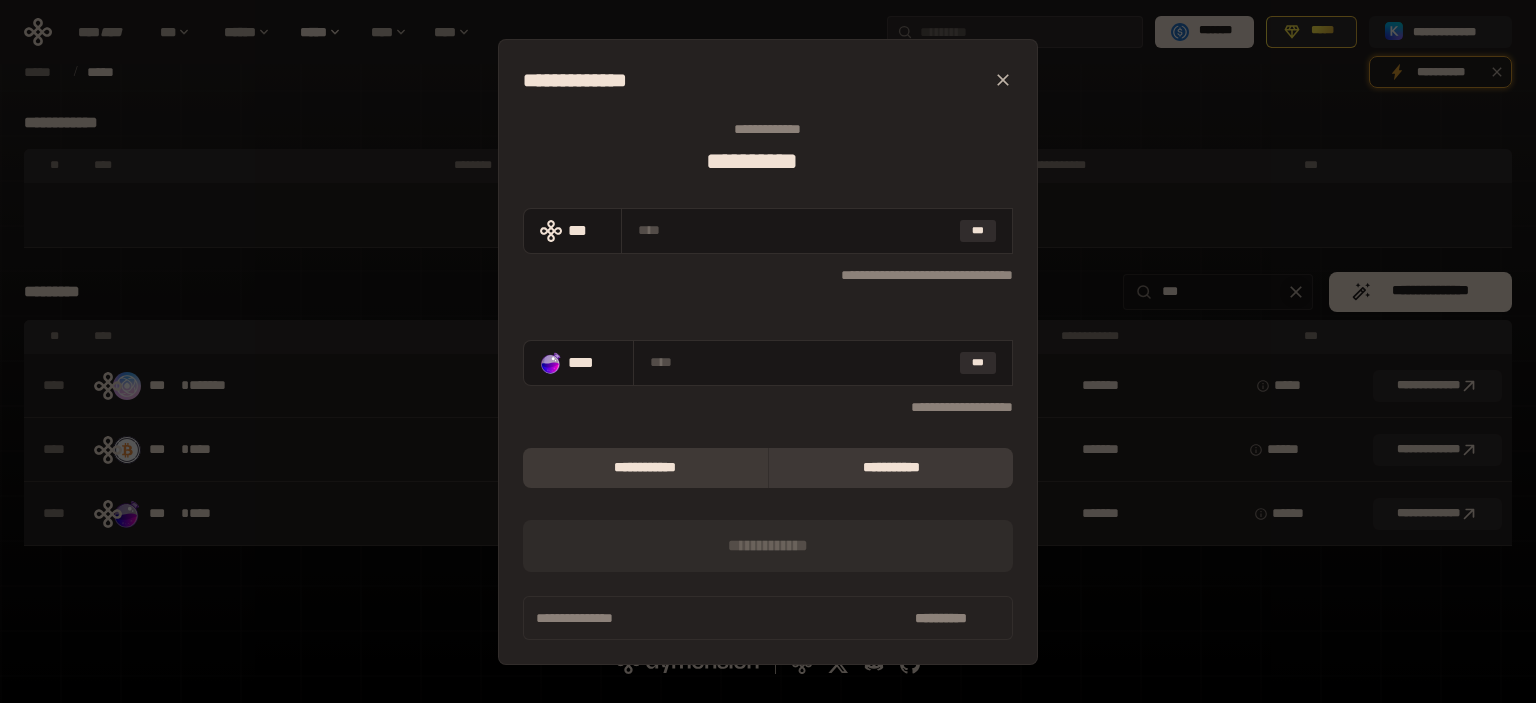 click on "**********" at bounding box center (645, 468) 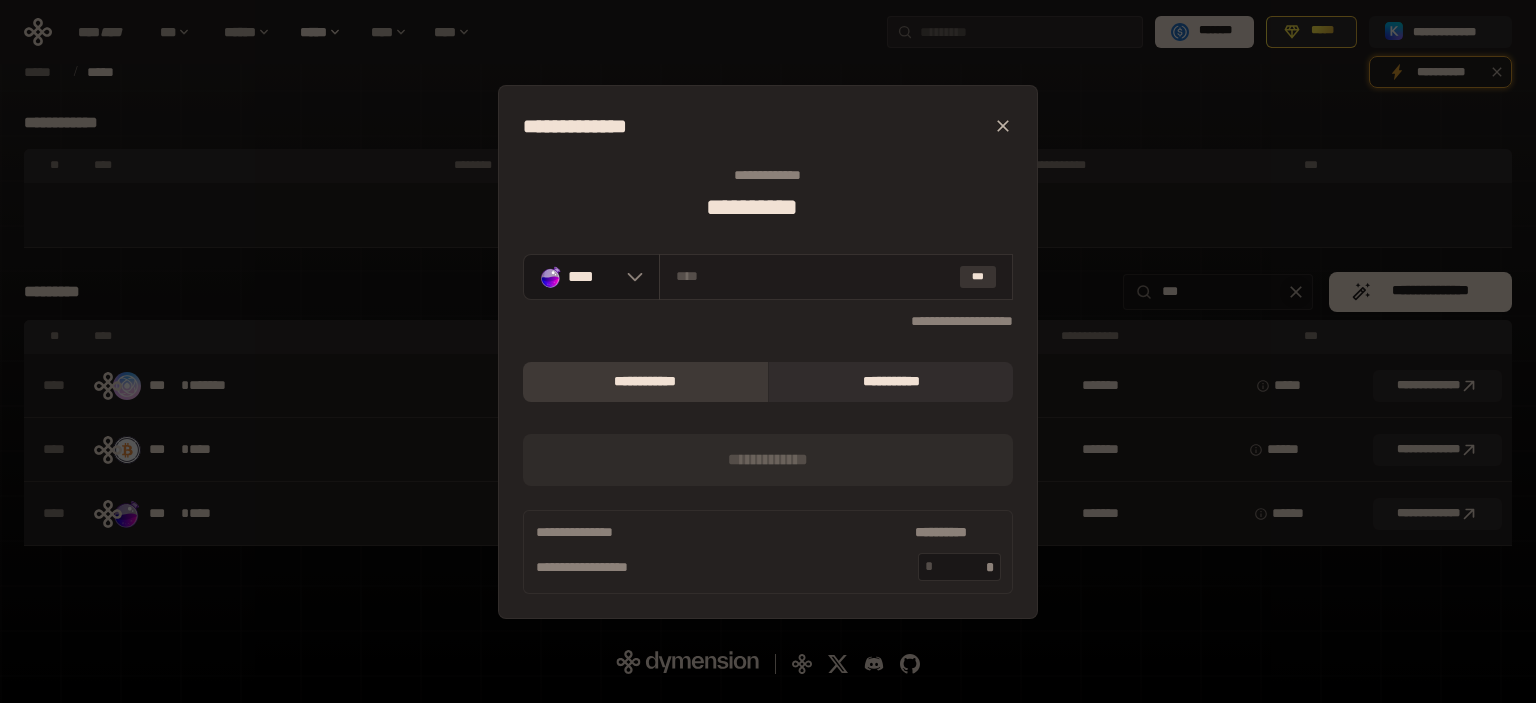 click on "***" at bounding box center [978, 277] 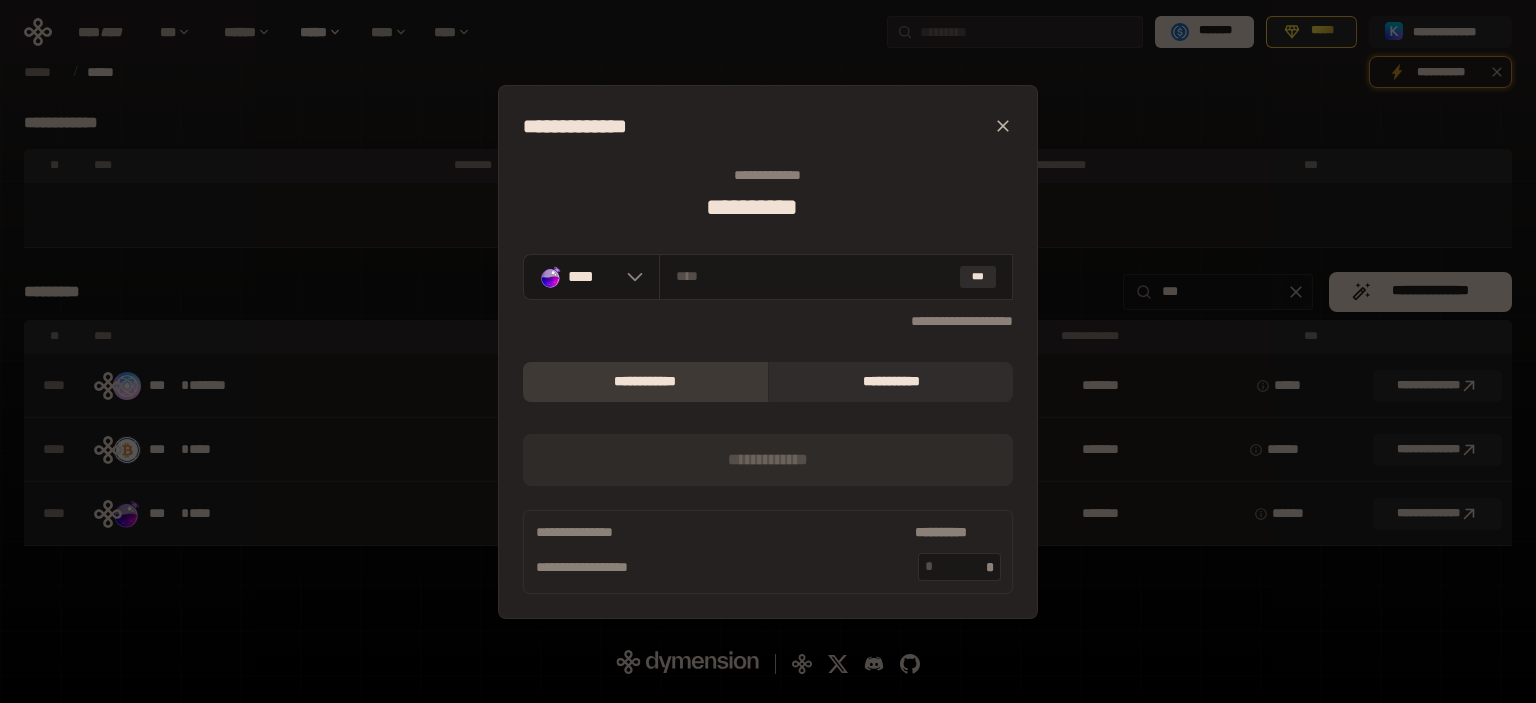 click 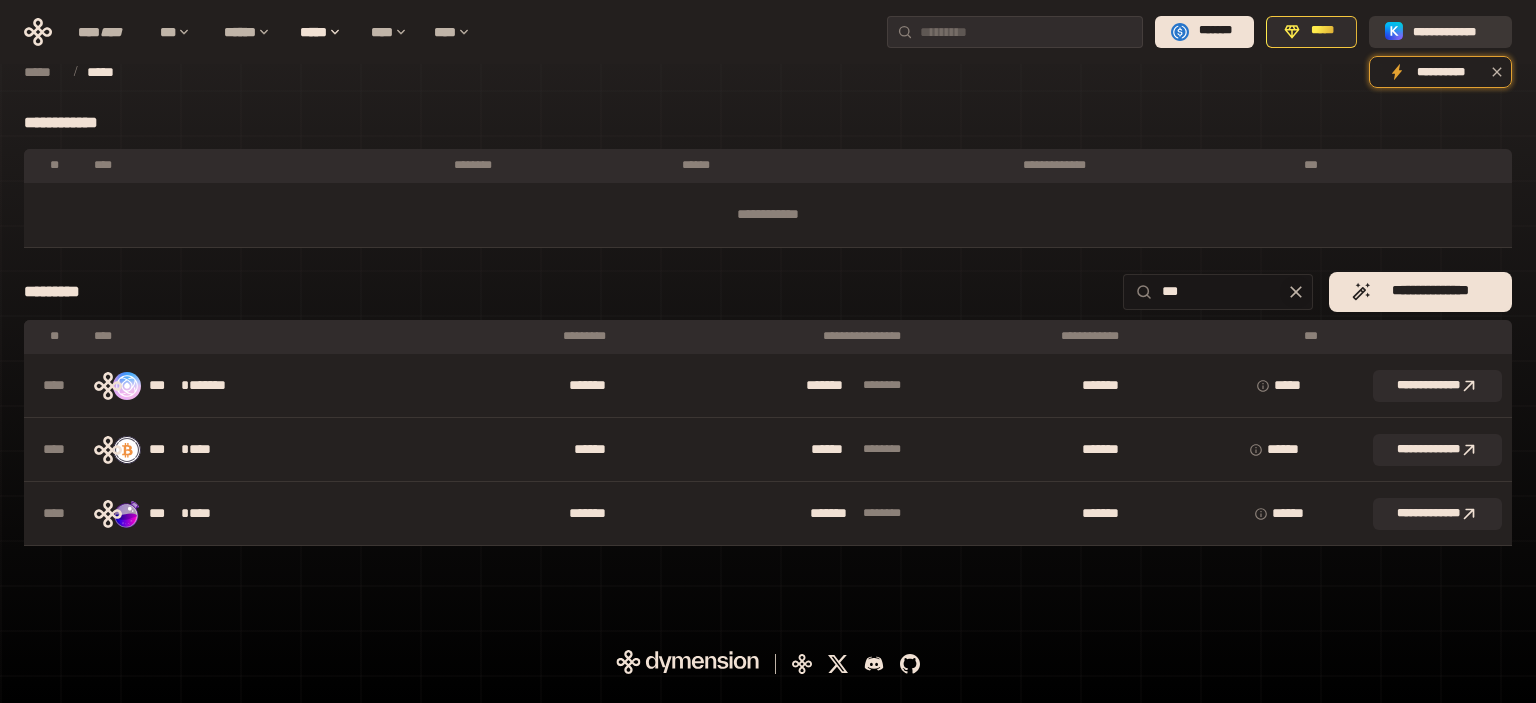 click on "**********" at bounding box center [1454, 31] 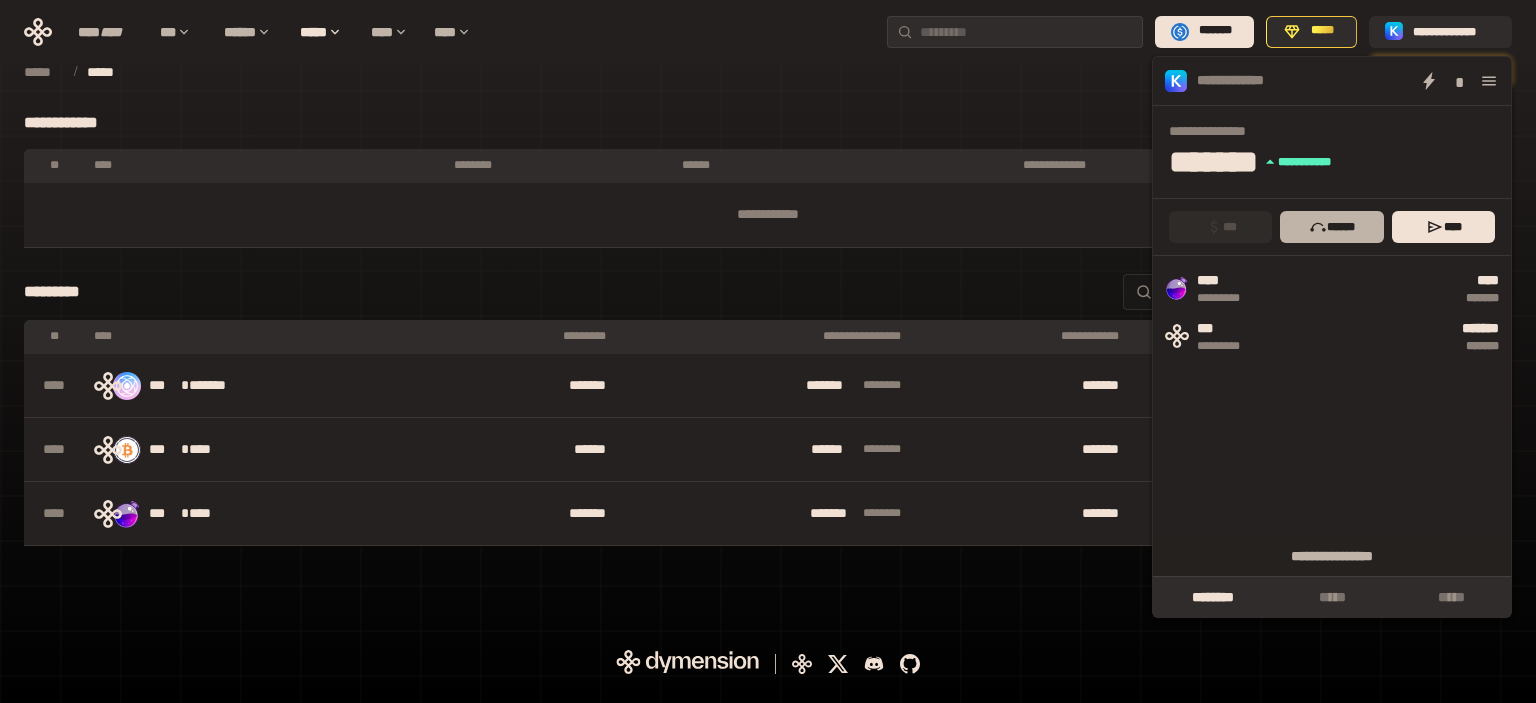 click on "******" at bounding box center [1331, 227] 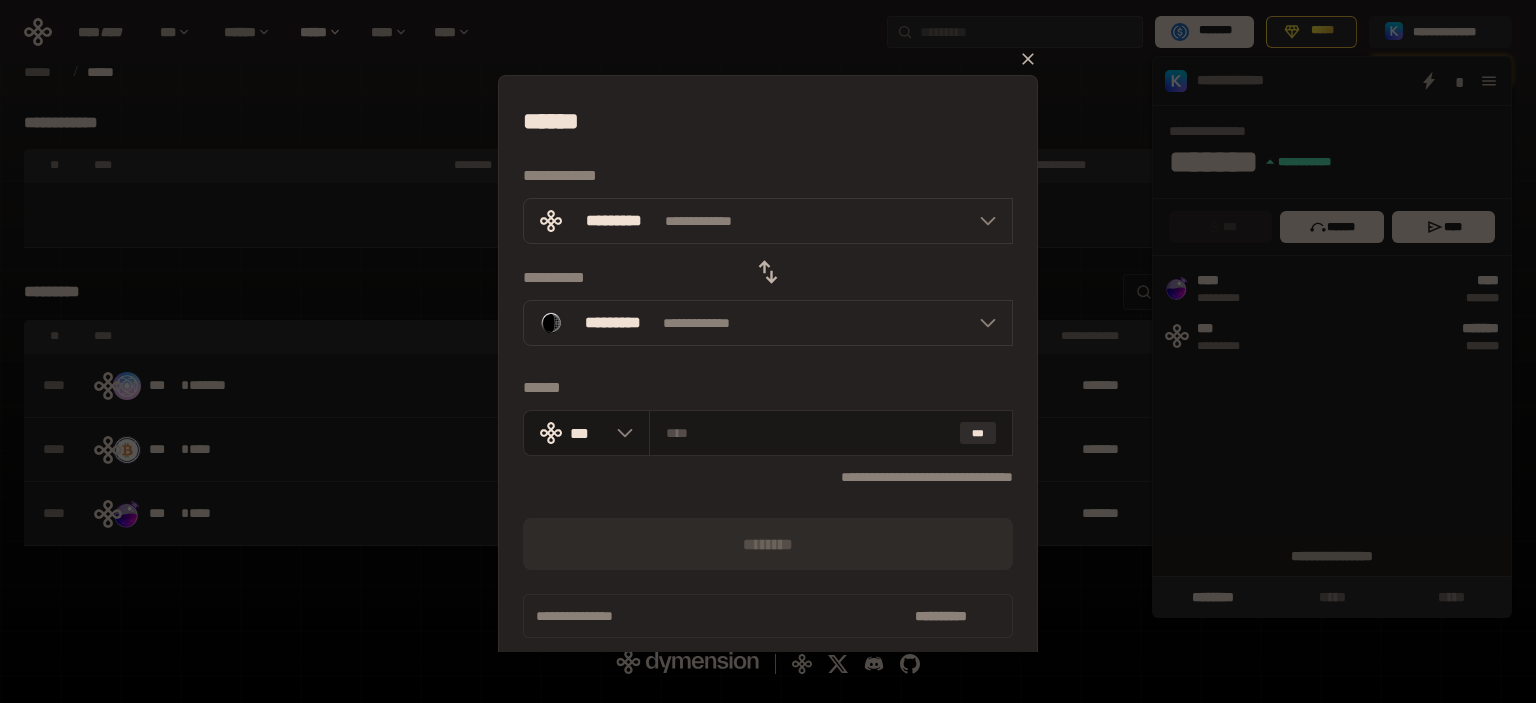 click 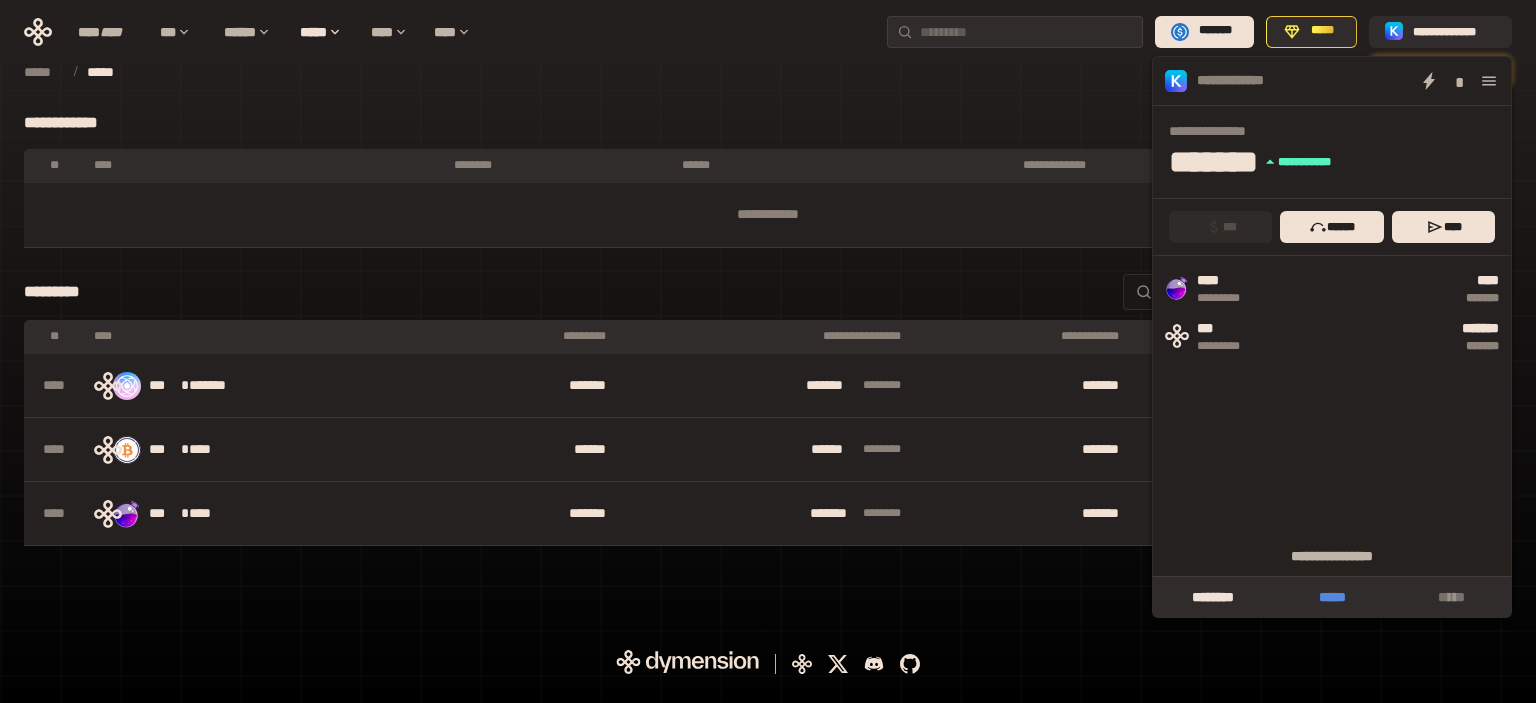 click on "*****" at bounding box center (1331, 597) 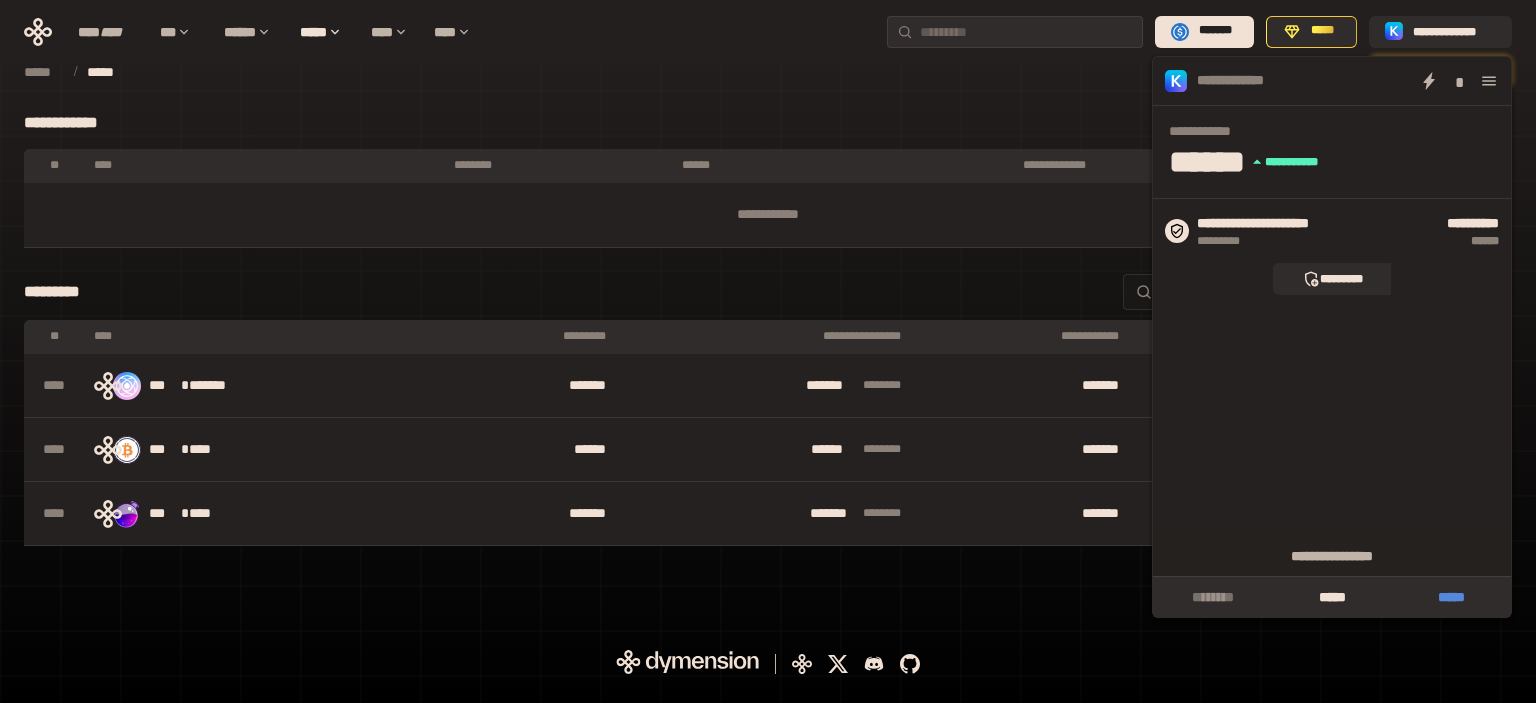 click on "*****" at bounding box center [1451, 597] 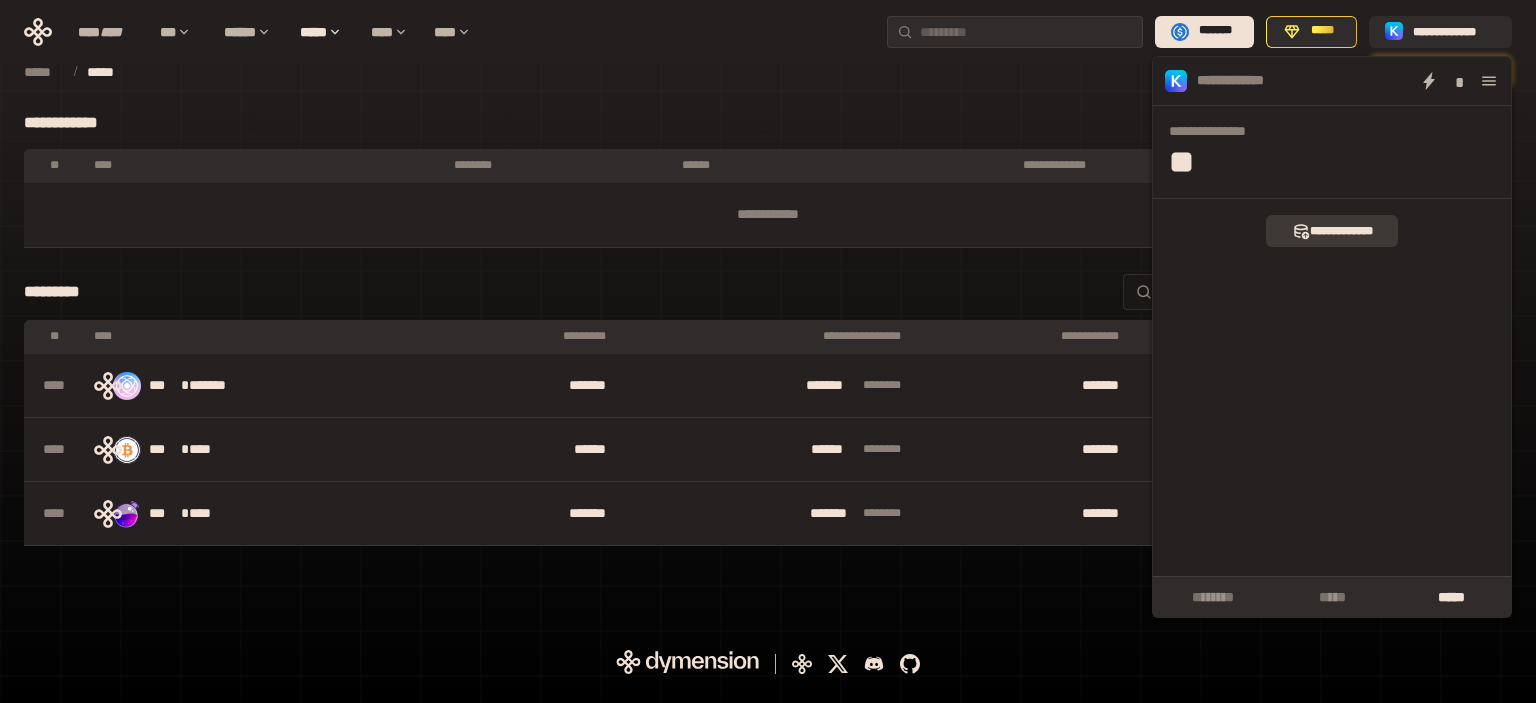click on "**********" at bounding box center (1332, 231) 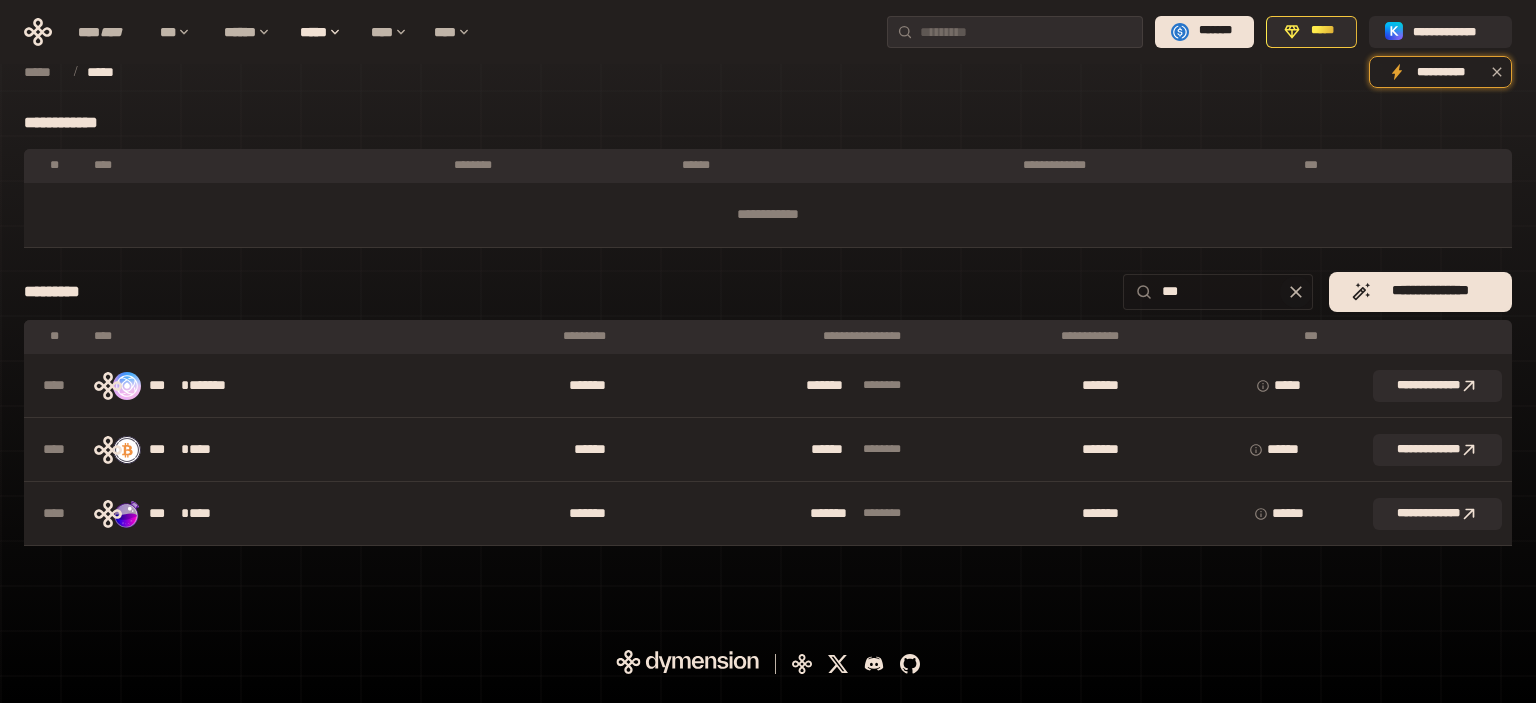 click 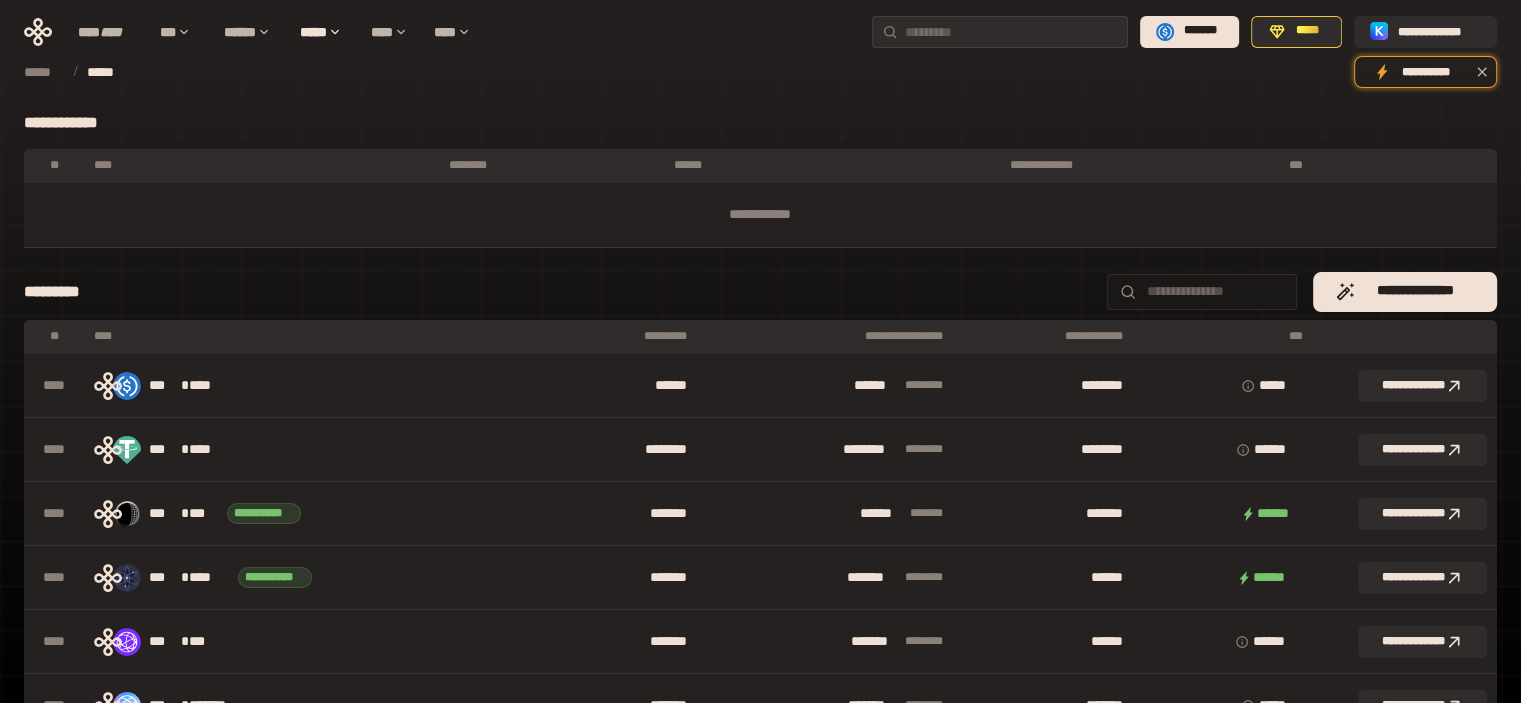 click on "***" at bounding box center (1227, 337) 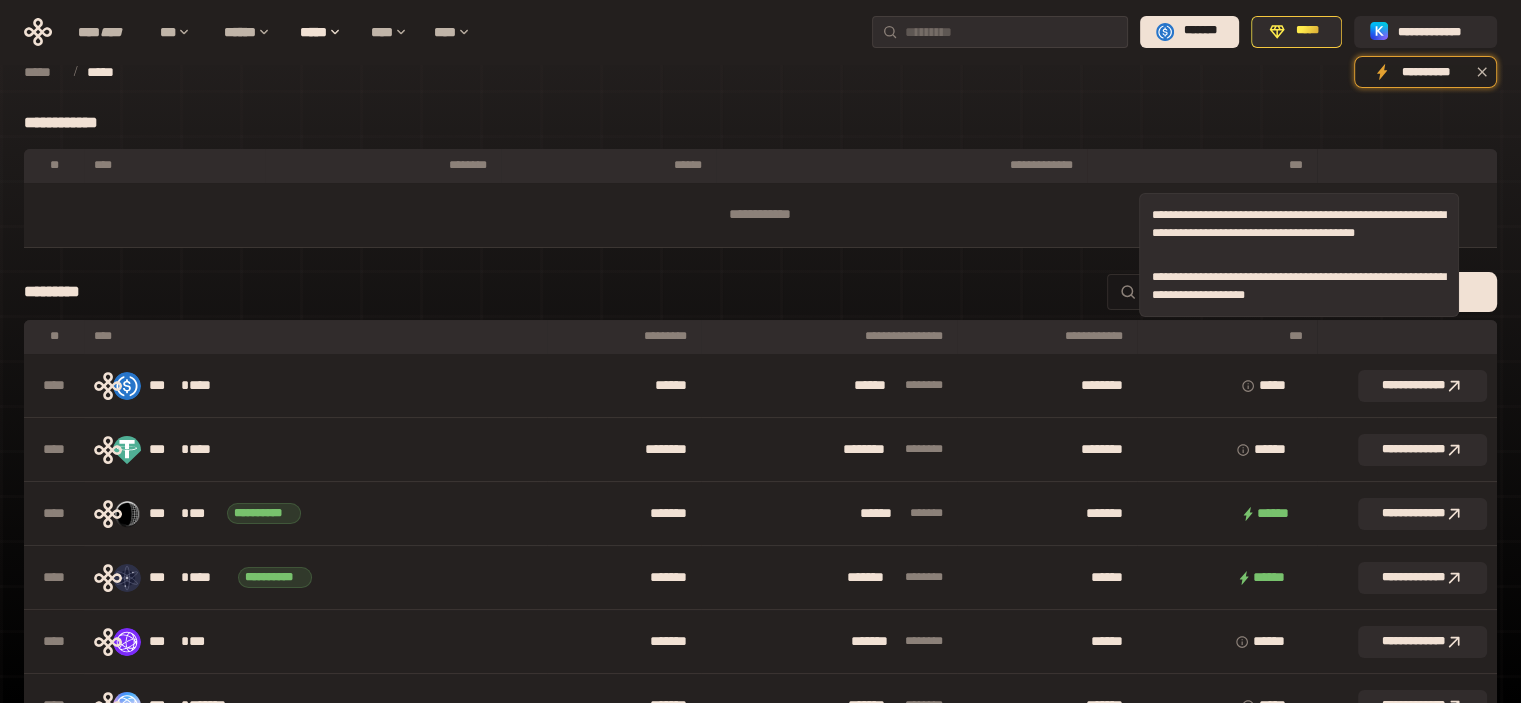 click 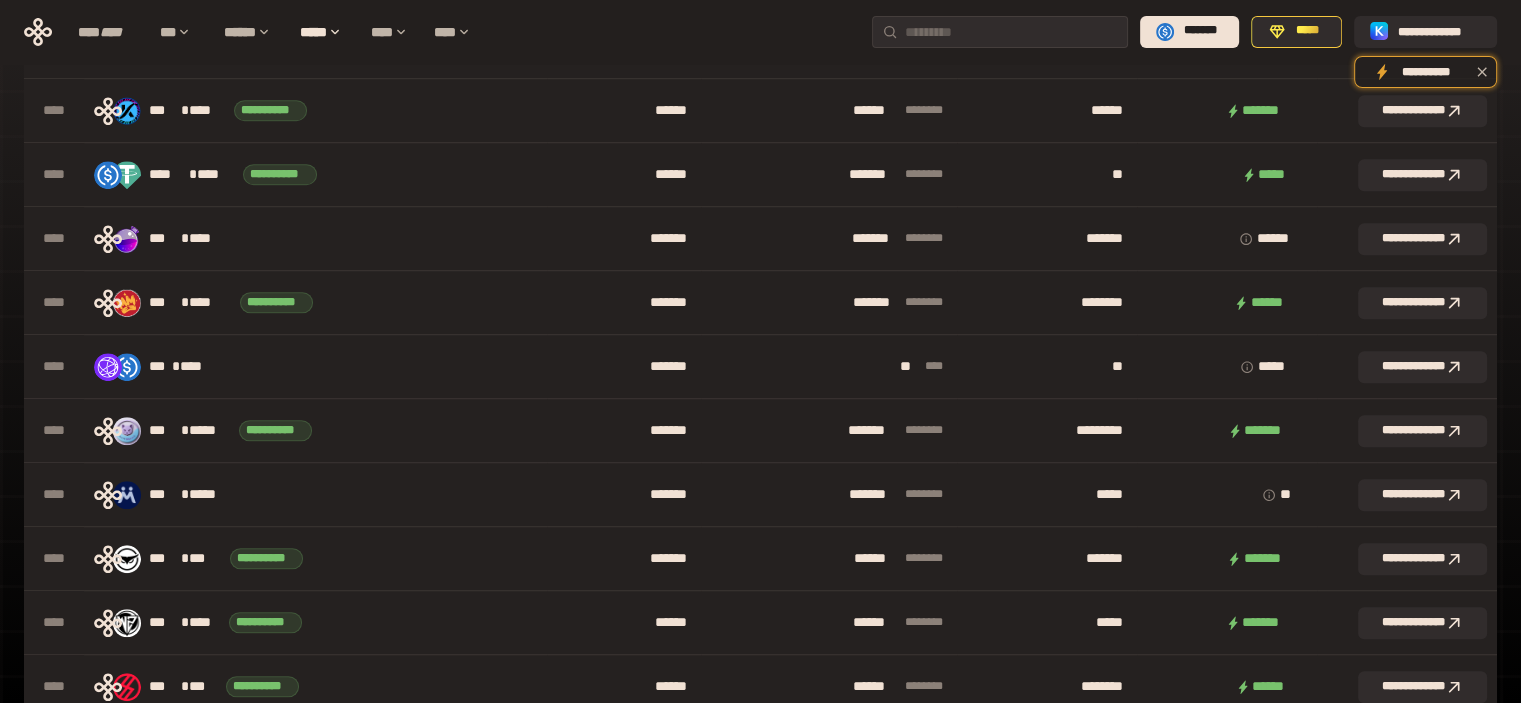 scroll, scrollTop: 1099, scrollLeft: 0, axis: vertical 